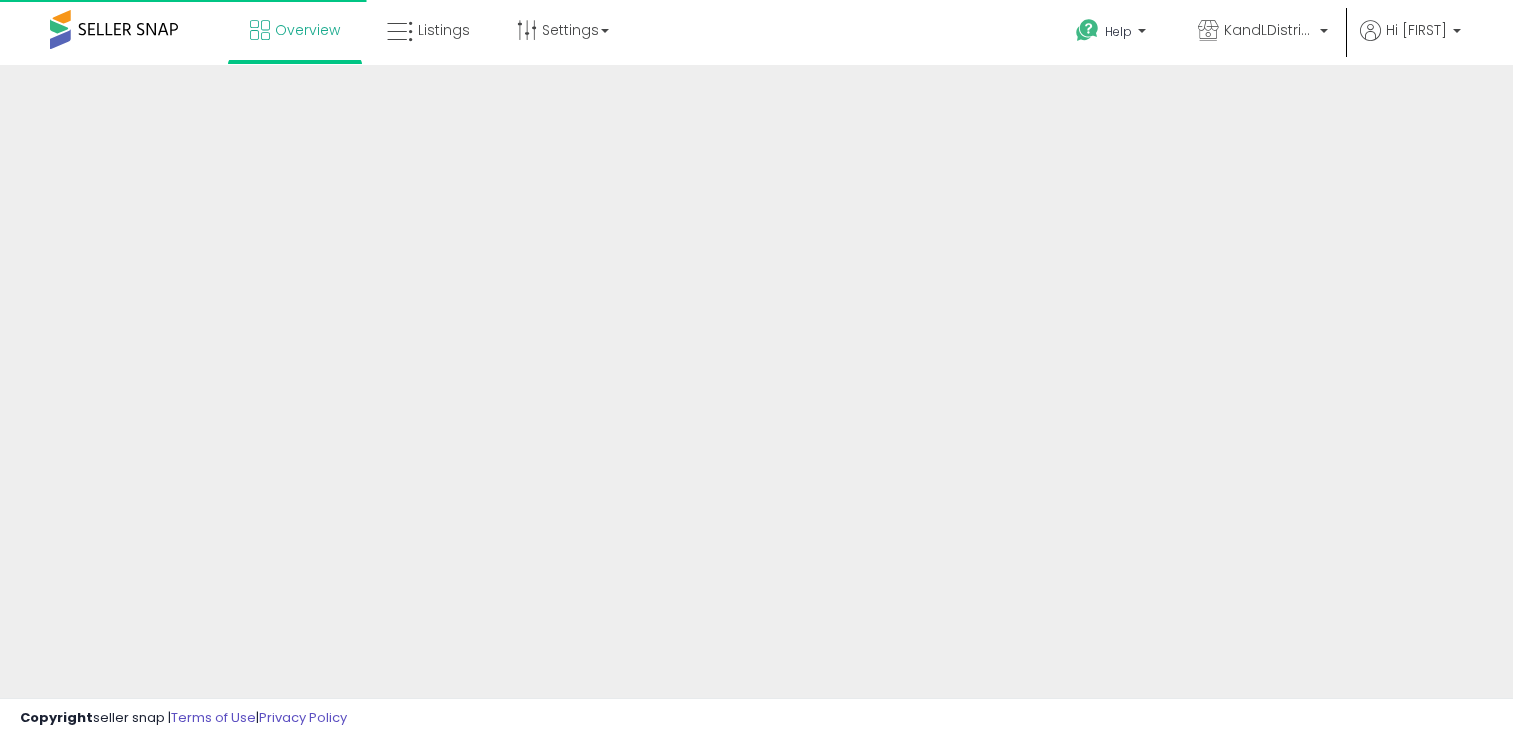 scroll, scrollTop: 0, scrollLeft: 0, axis: both 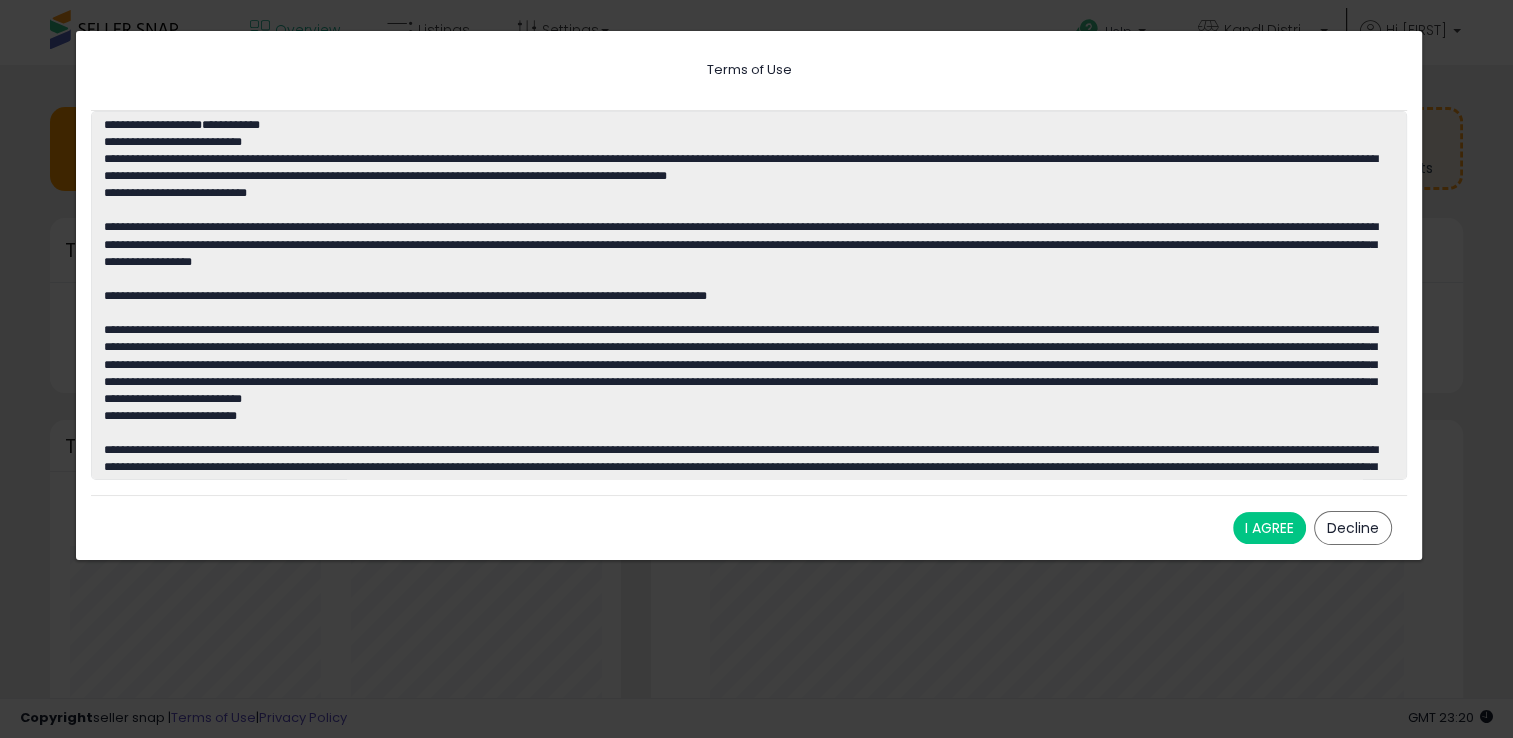 click on "I AGREE" at bounding box center [1269, 528] 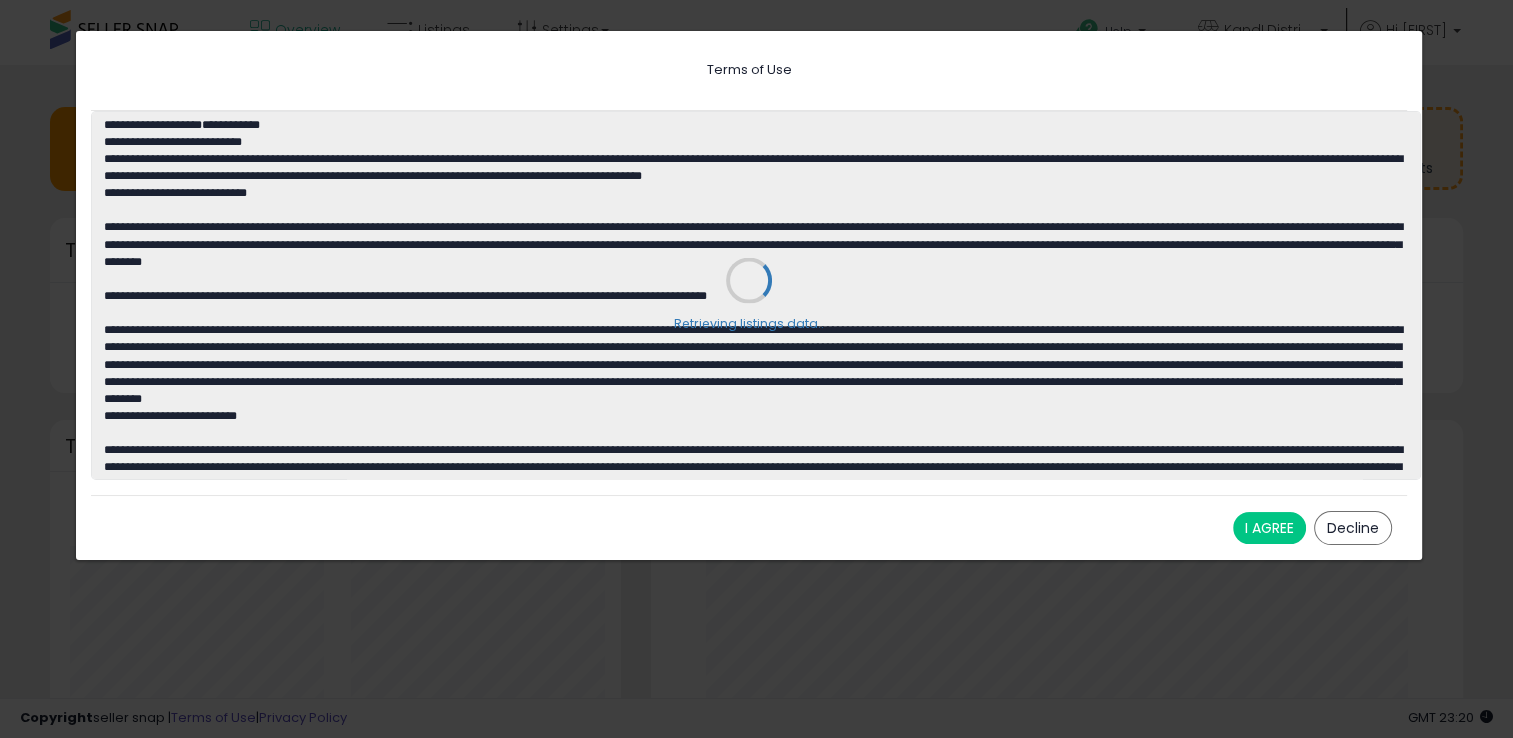scroll, scrollTop: 999800, scrollLeft: 999719, axis: both 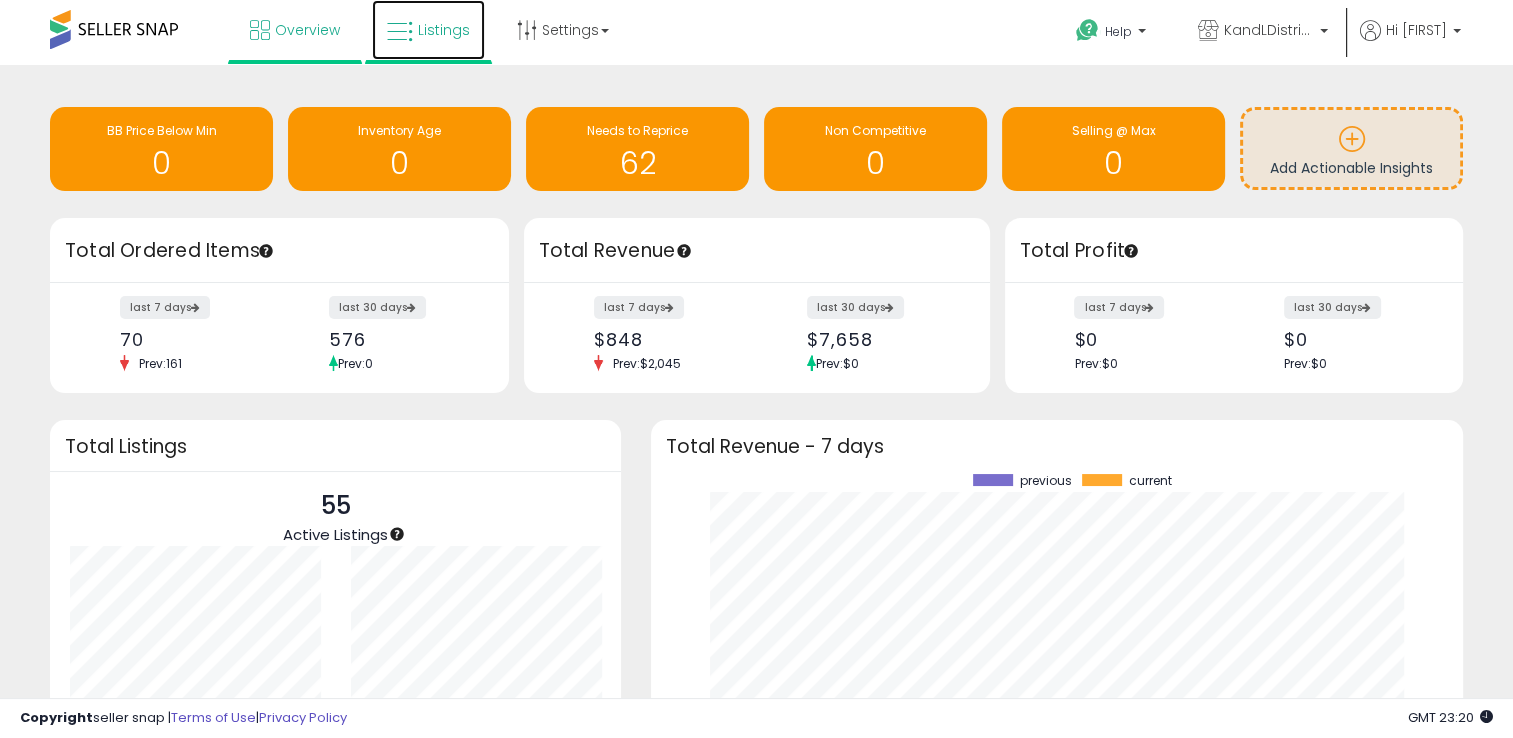 click on "Listings" at bounding box center [428, 30] 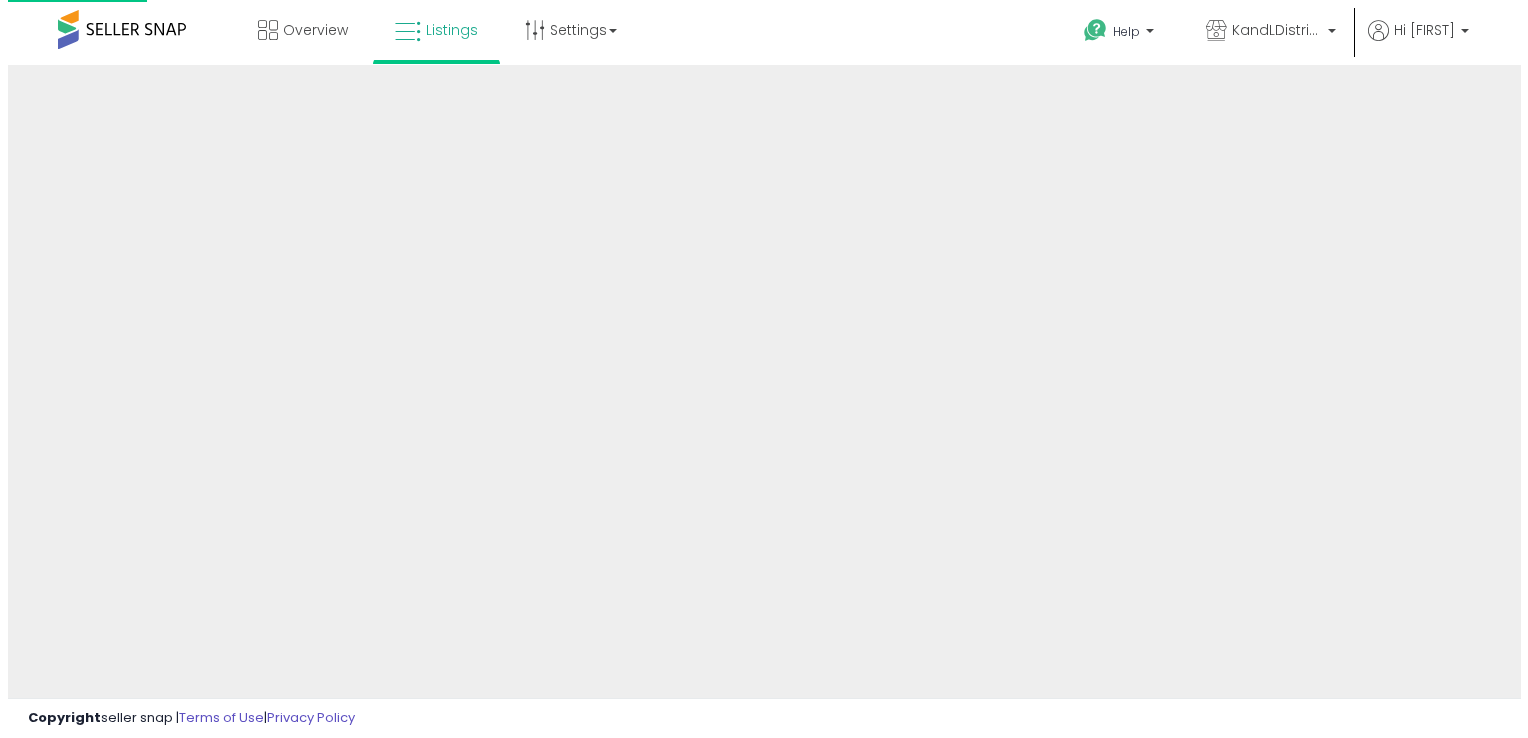 scroll, scrollTop: 0, scrollLeft: 0, axis: both 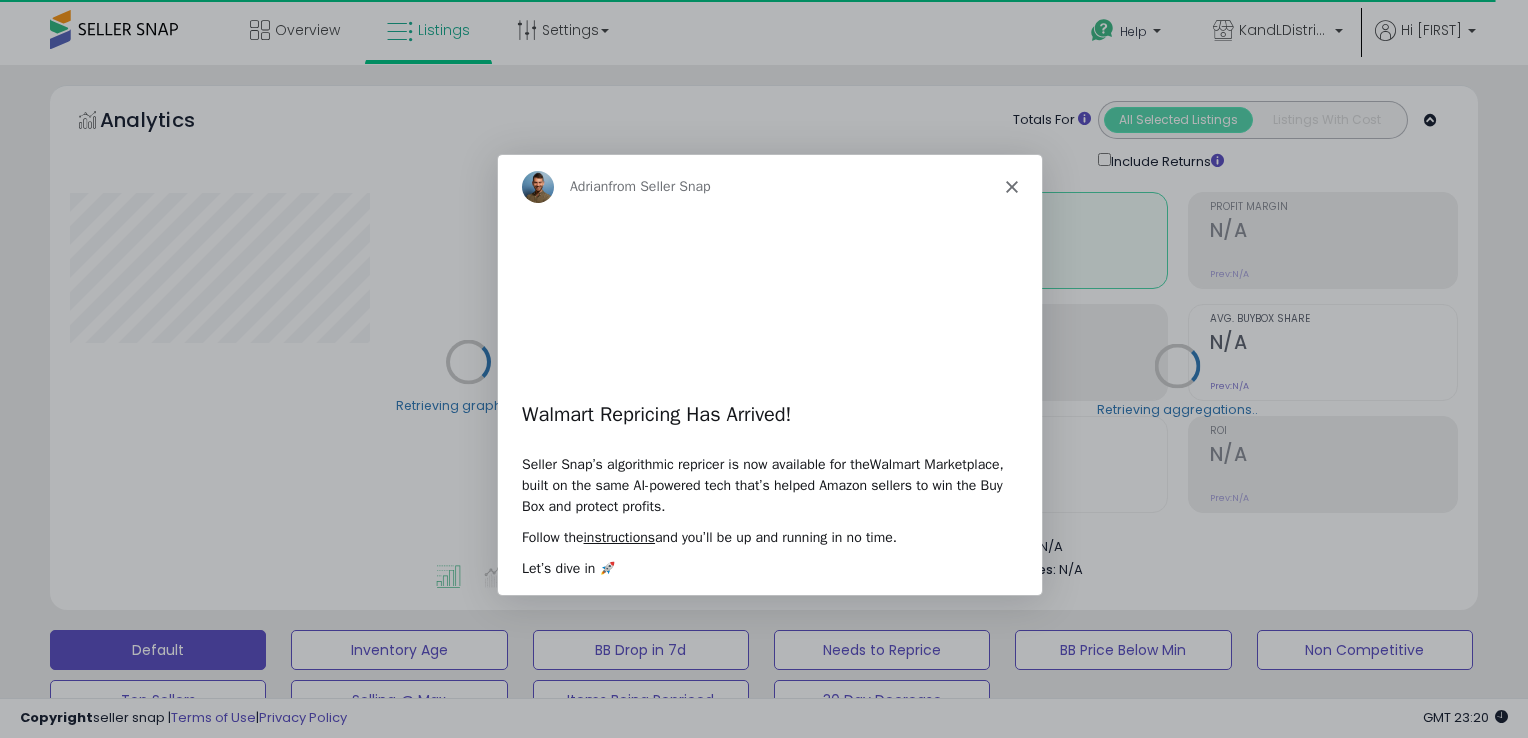 click on "Adrian  from Seller Snap" at bounding box center [769, 185] 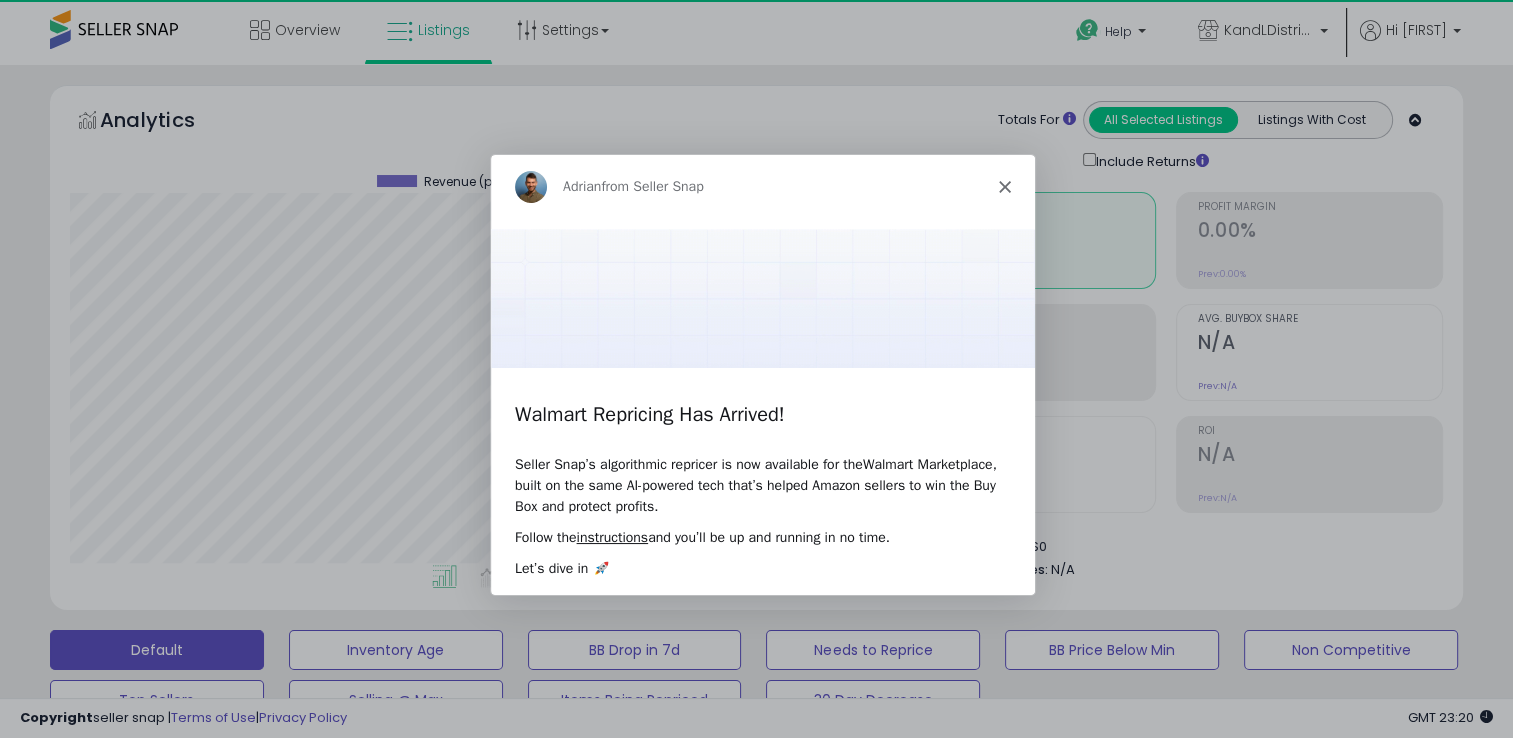 scroll, scrollTop: 999589, scrollLeft: 999181, axis: both 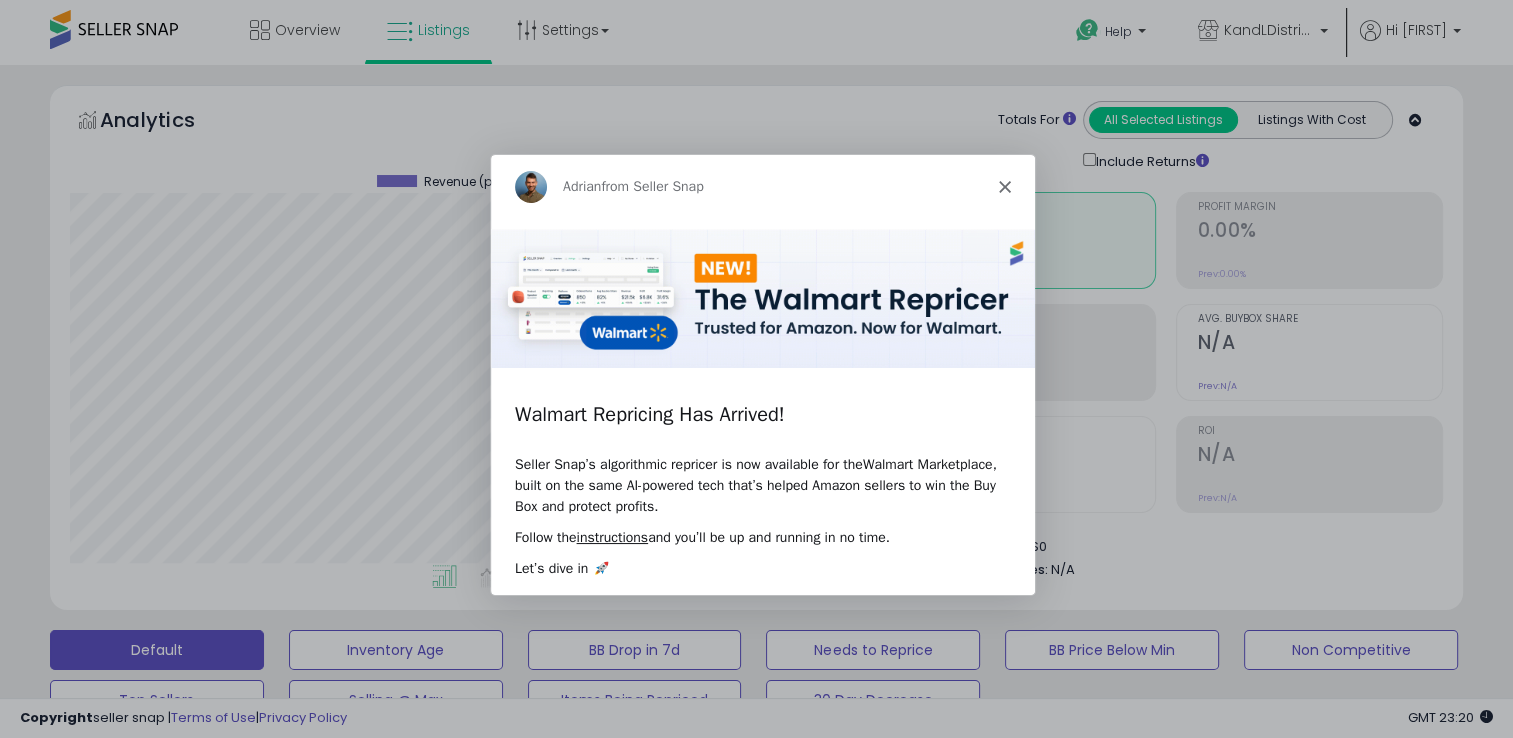 click 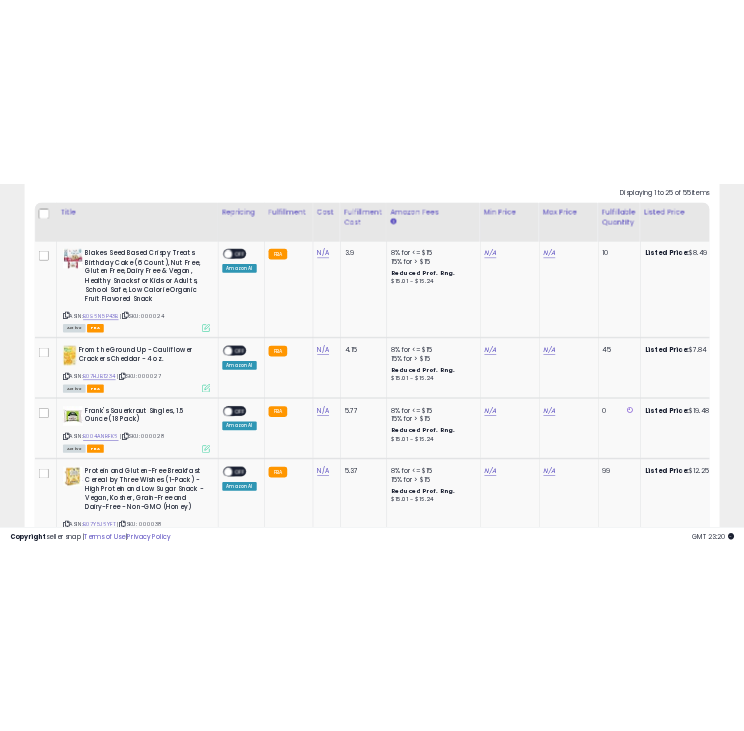 scroll, scrollTop: 848, scrollLeft: 0, axis: vertical 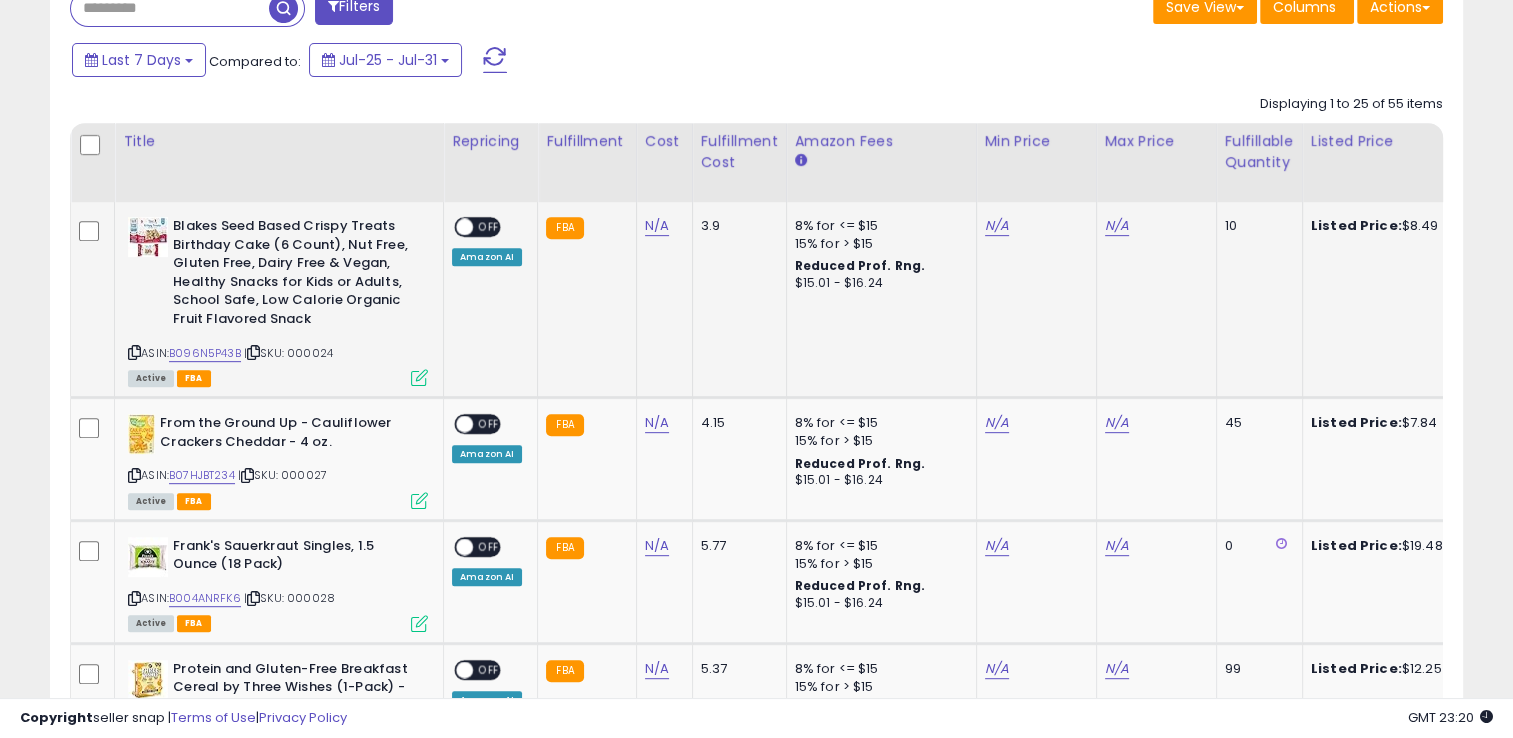 click at bounding box center [464, 227] 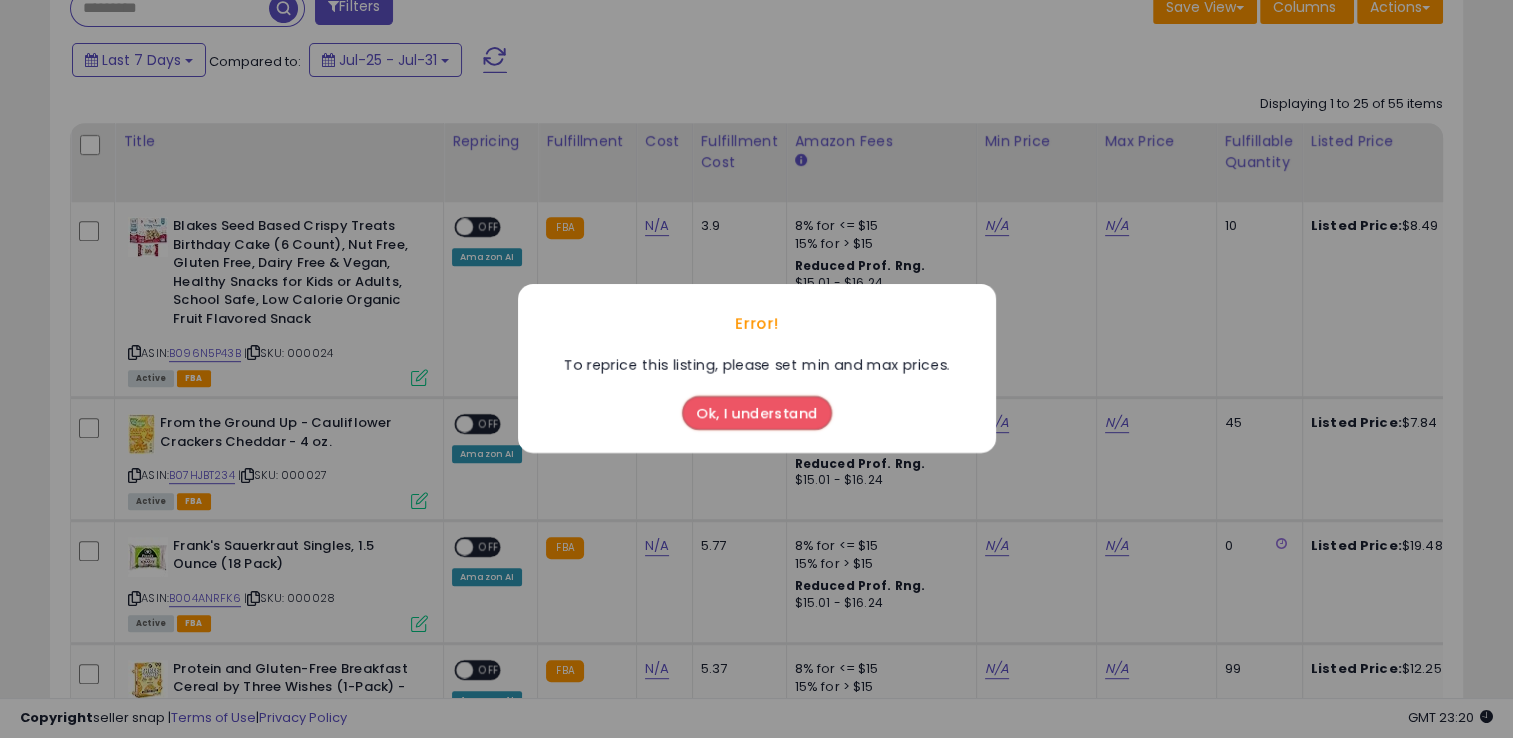 click on "Ok, I understand" at bounding box center [757, 414] 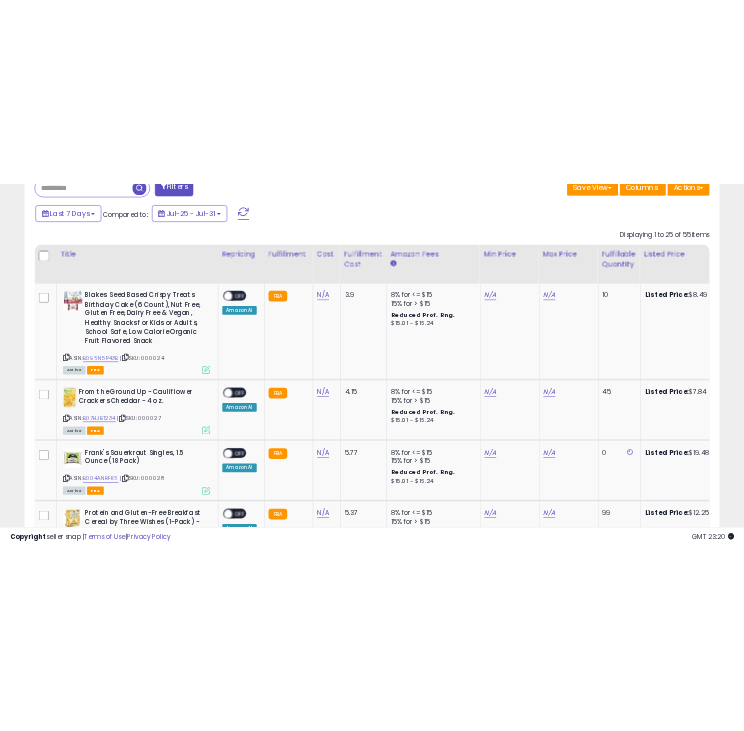 scroll, scrollTop: 389, scrollLeft: 624, axis: both 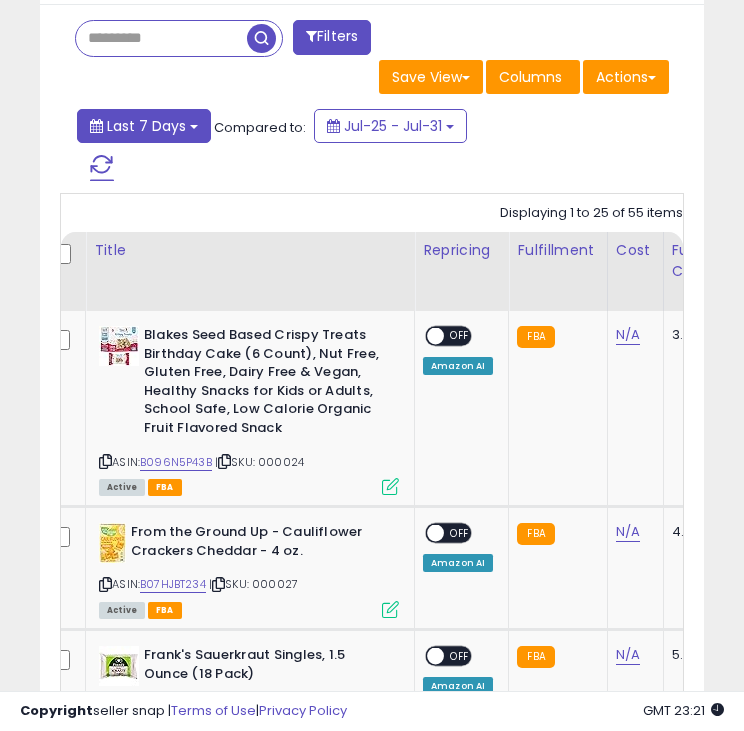 click on "Last 7 Days" at bounding box center [144, 126] 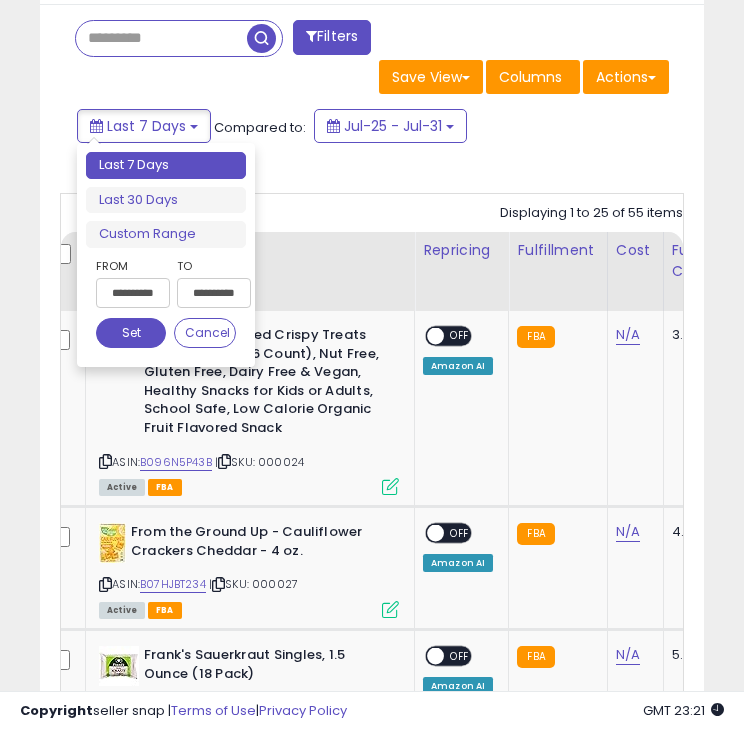 click on "Displaying 1 to 25 of 55 items
Title
Repricing" 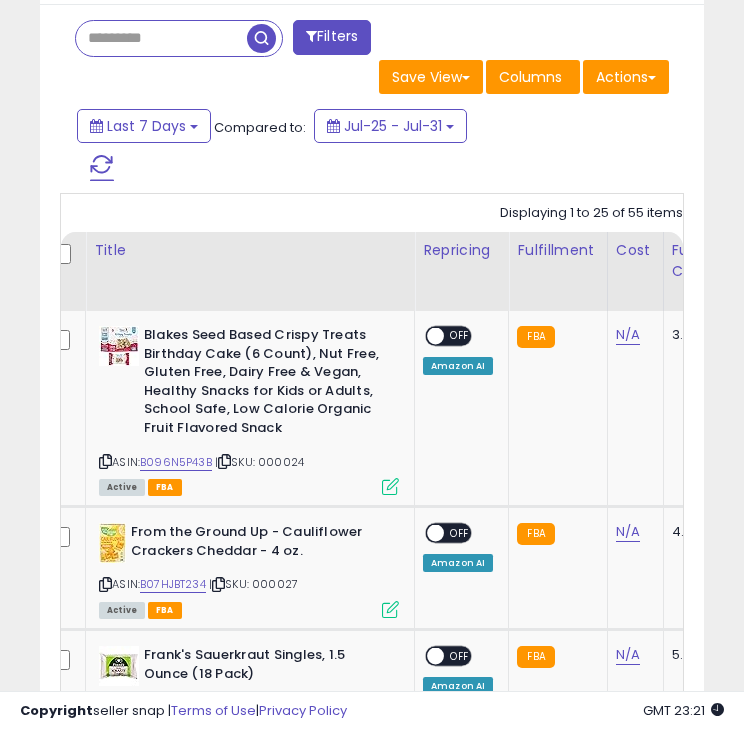 click on "Filters" at bounding box center (332, 37) 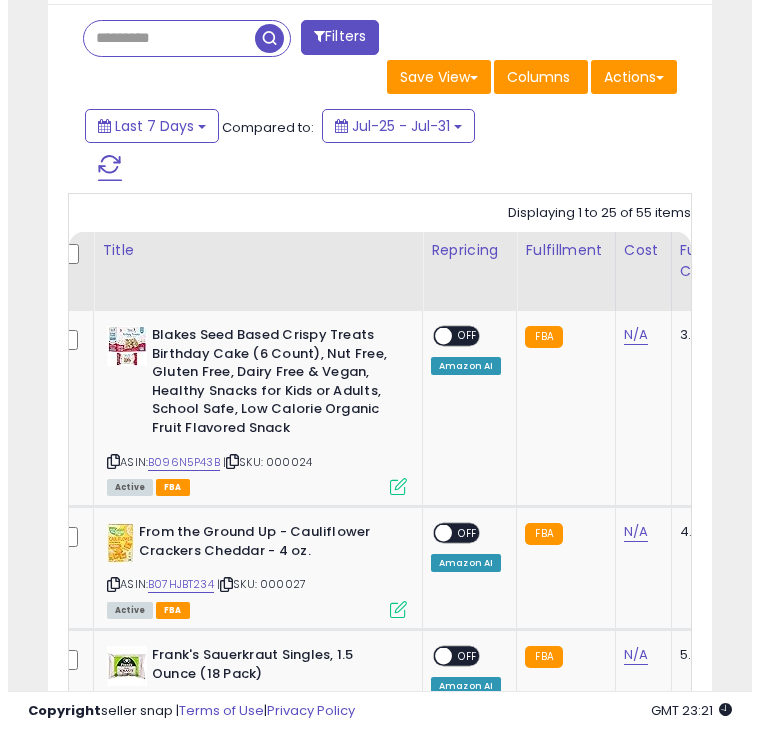 scroll, scrollTop: 999609, scrollLeft: 999360, axis: both 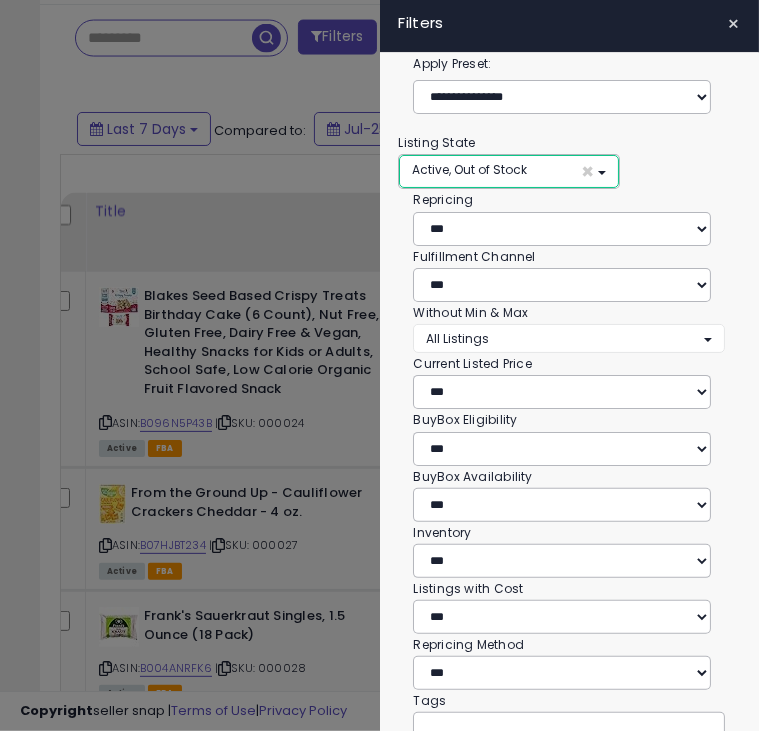 click on "Active, Out of Stock" at bounding box center [469, 169] 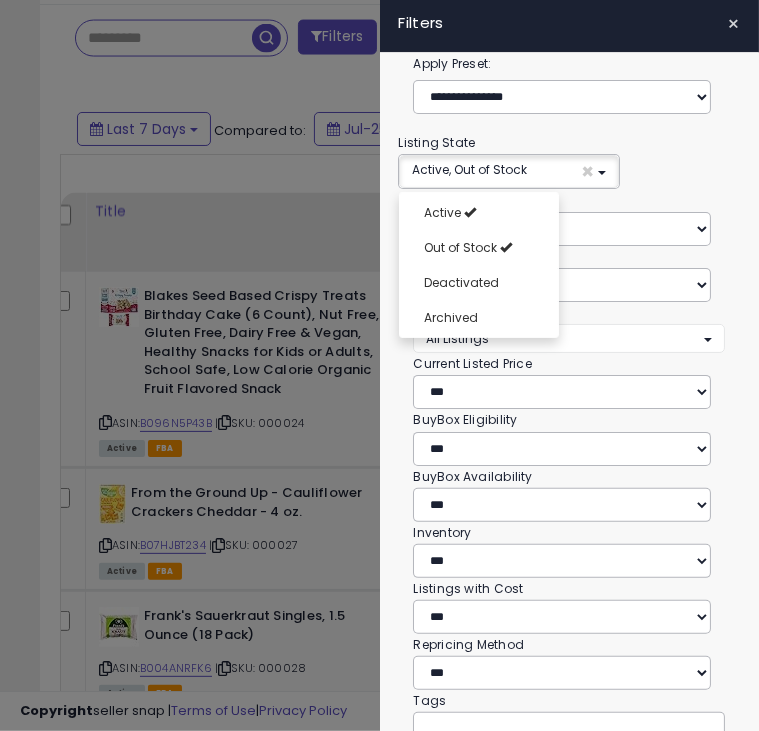 click on "**********" 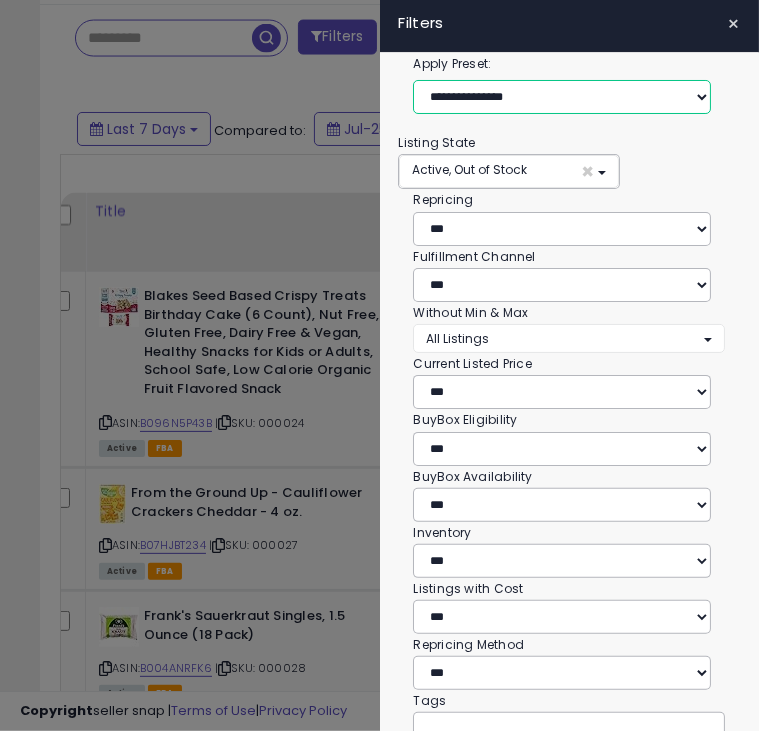 click on "**********" at bounding box center (562, 97) 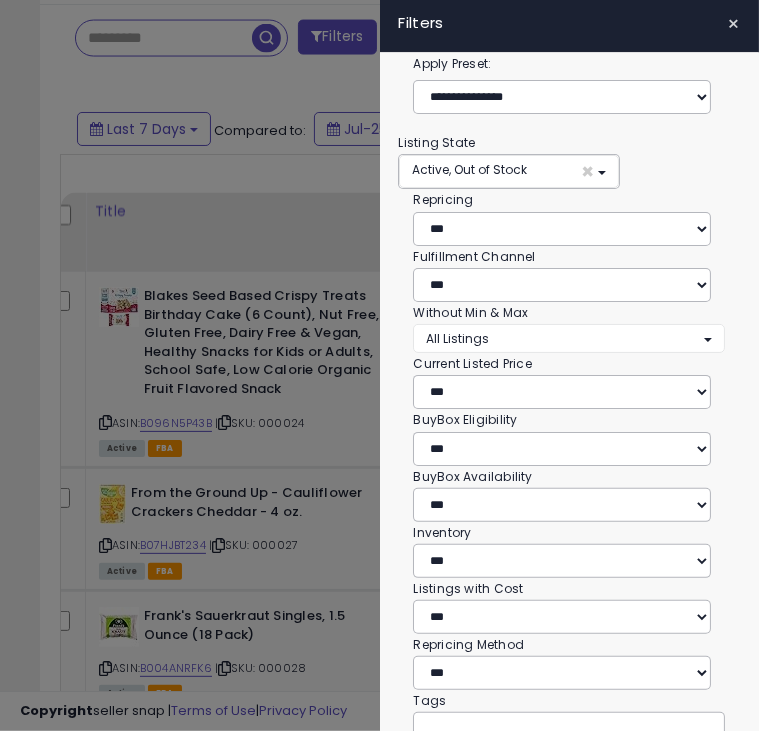 drag, startPoint x: 226, startPoint y: 163, endPoint x: 547, endPoint y: 87, distance: 329.8742 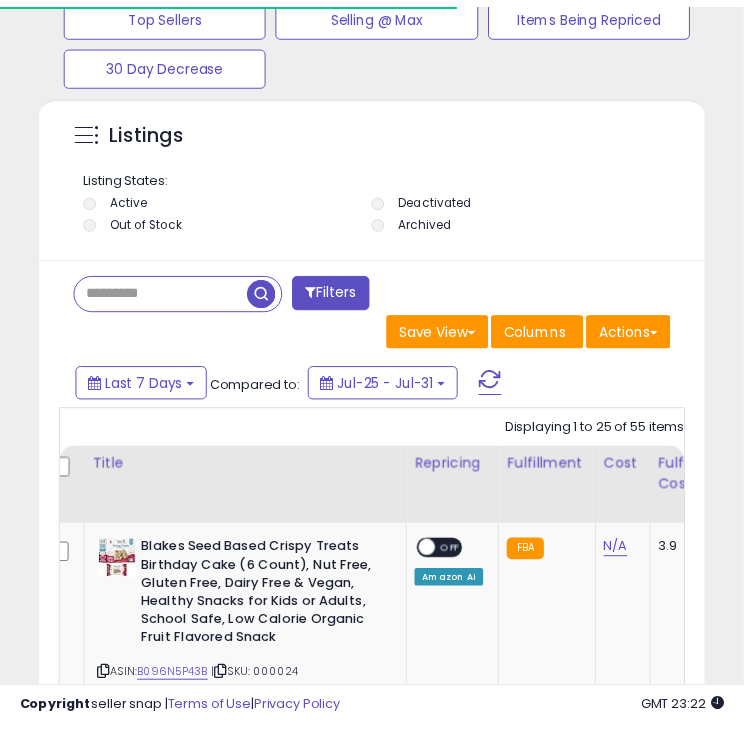 scroll, scrollTop: 1682, scrollLeft: 0, axis: vertical 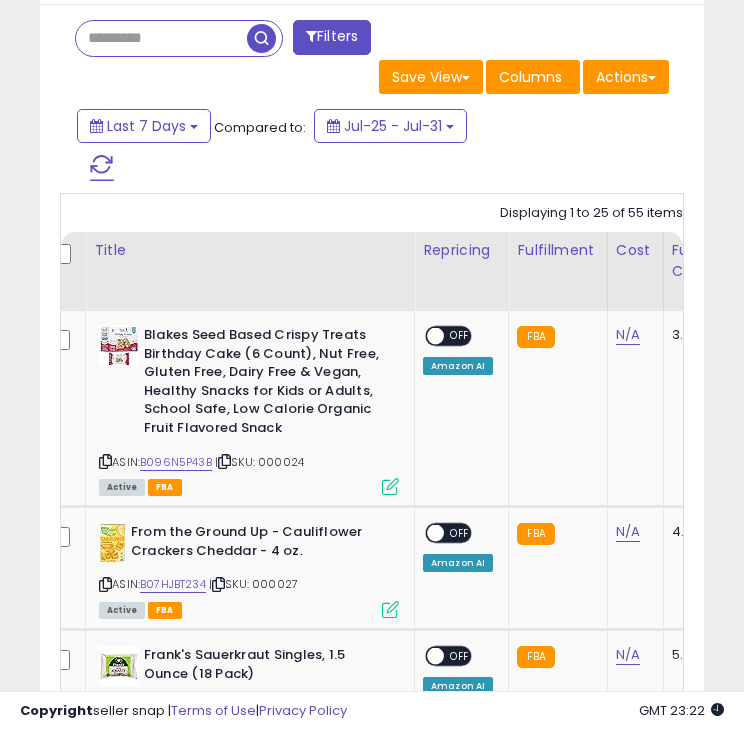 click on "Filters" at bounding box center [332, 37] 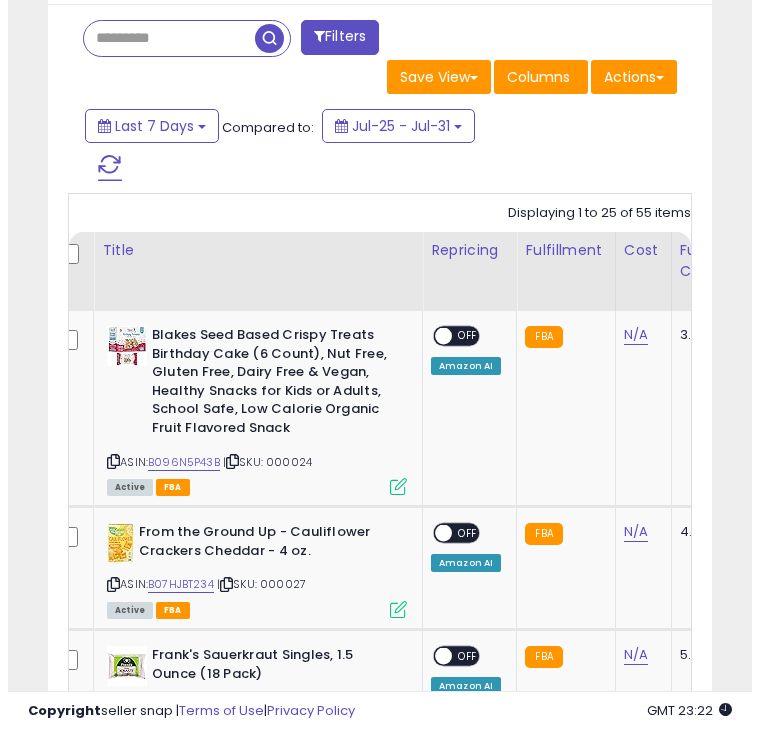 scroll, scrollTop: 999609, scrollLeft: 999360, axis: both 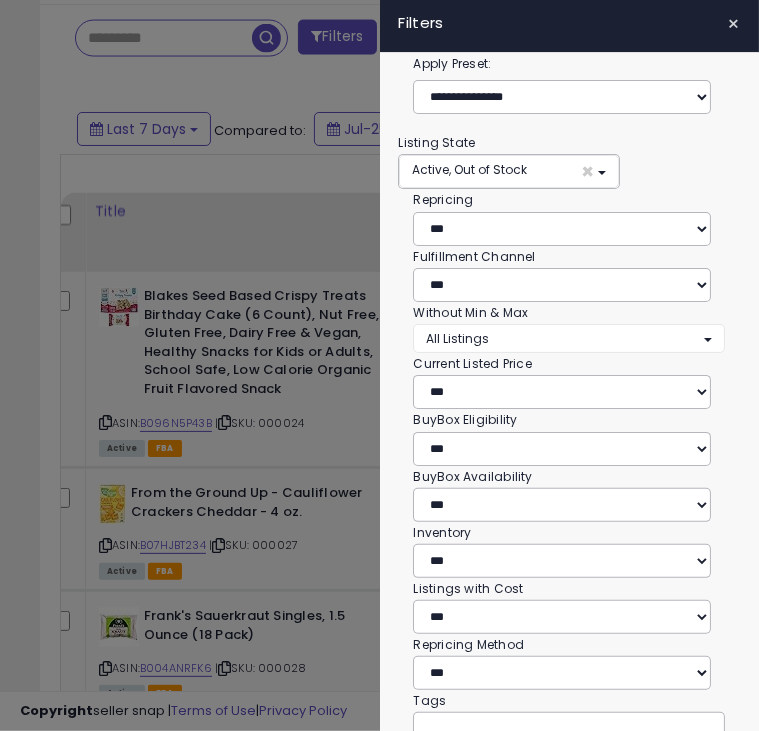 click on "×" at bounding box center (733, 24) 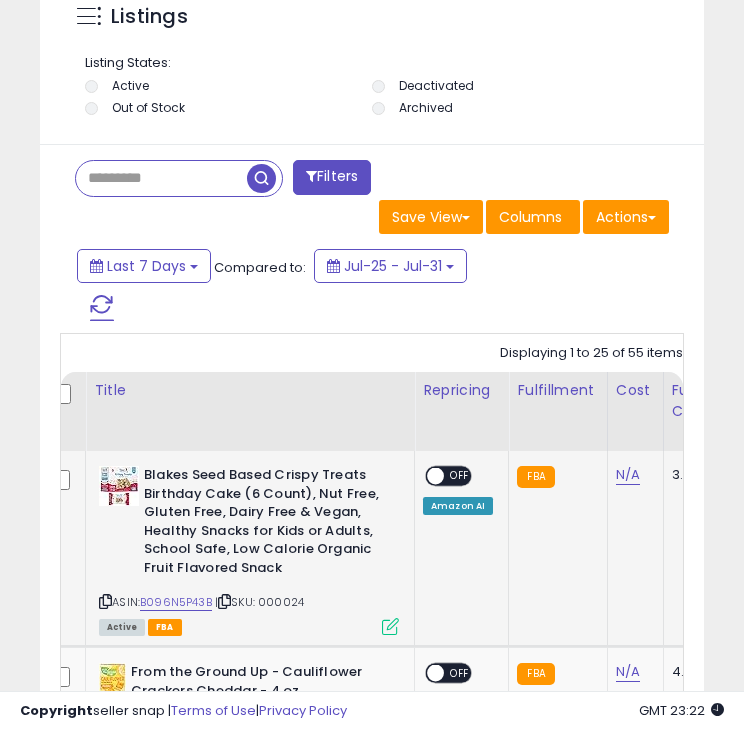 click on "Blakes Seed Based Crispy Treats  Birthday Cake (6 Count), Nut Free, Gluten Free, Dairy Free & Vegan, Healthy Snacks for Kids or Adults, School Safe, Low Calorie Organic Fruit Flavored Snack" at bounding box center (265, 524) 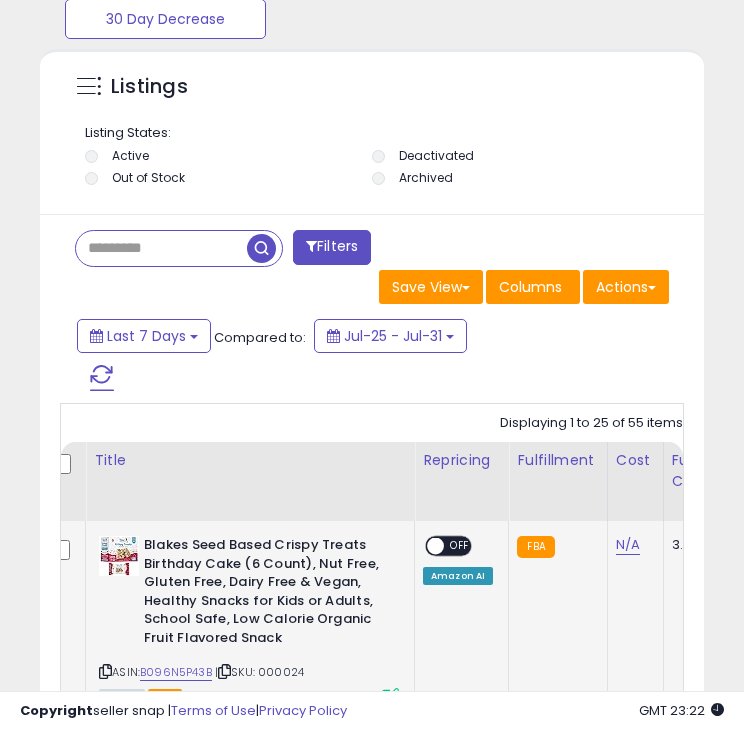 scroll, scrollTop: 0, scrollLeft: 344, axis: horizontal 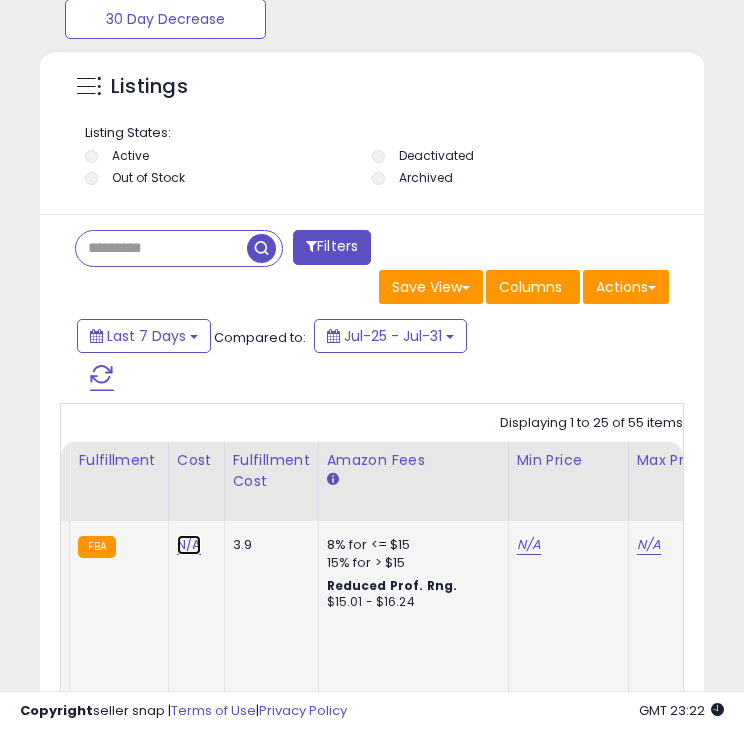 click on "N/A" at bounding box center [189, 545] 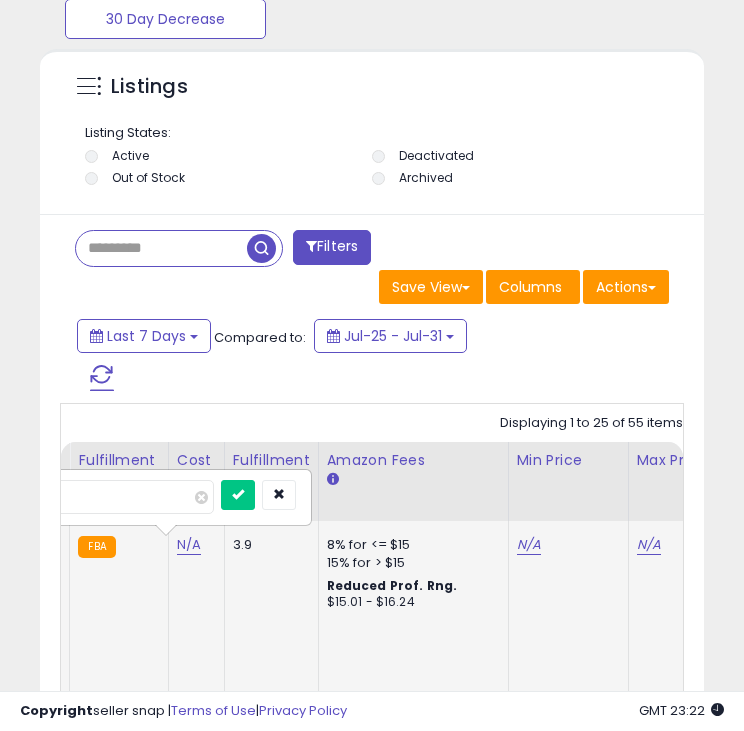 scroll, scrollTop: 0, scrollLeft: 414, axis: horizontal 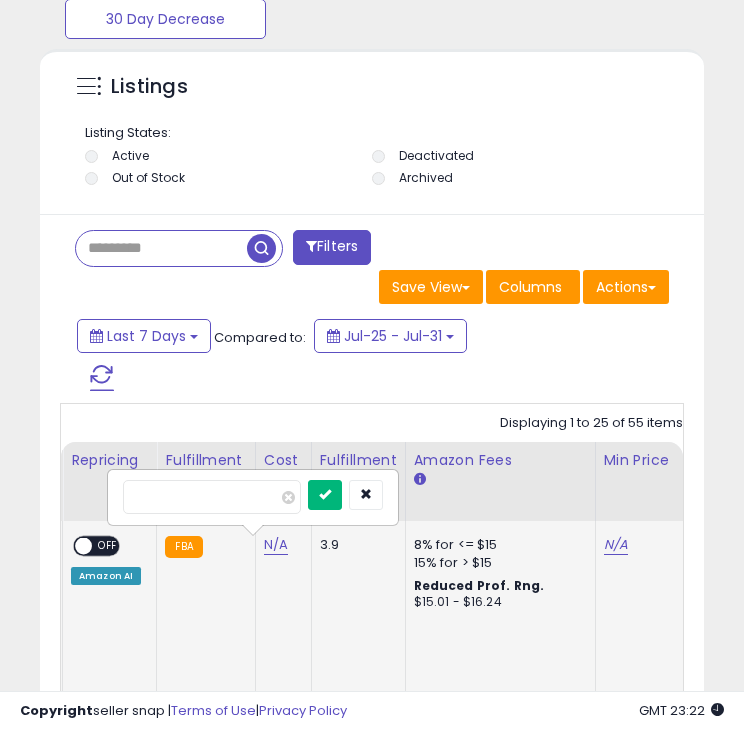 type on "****" 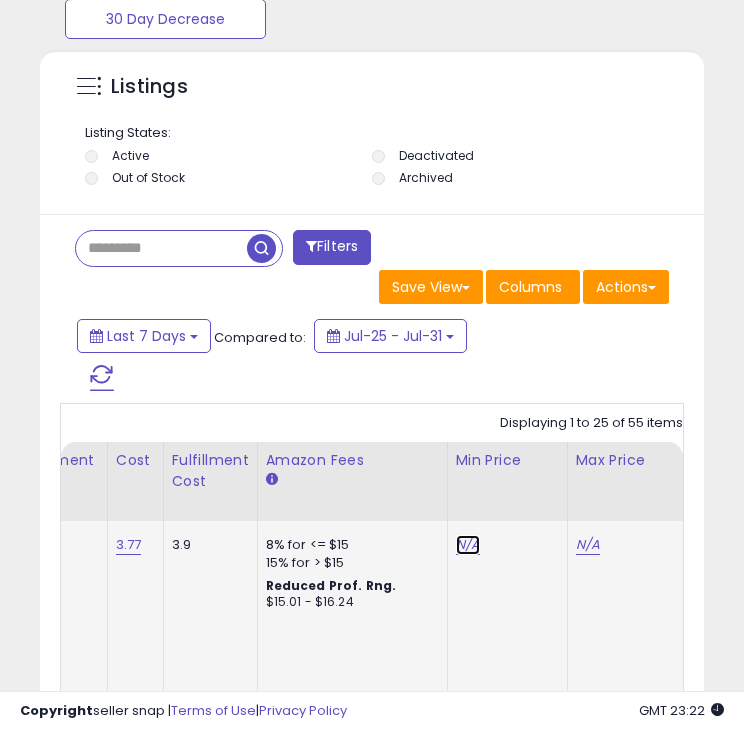 click on "N/A" at bounding box center (468, 545) 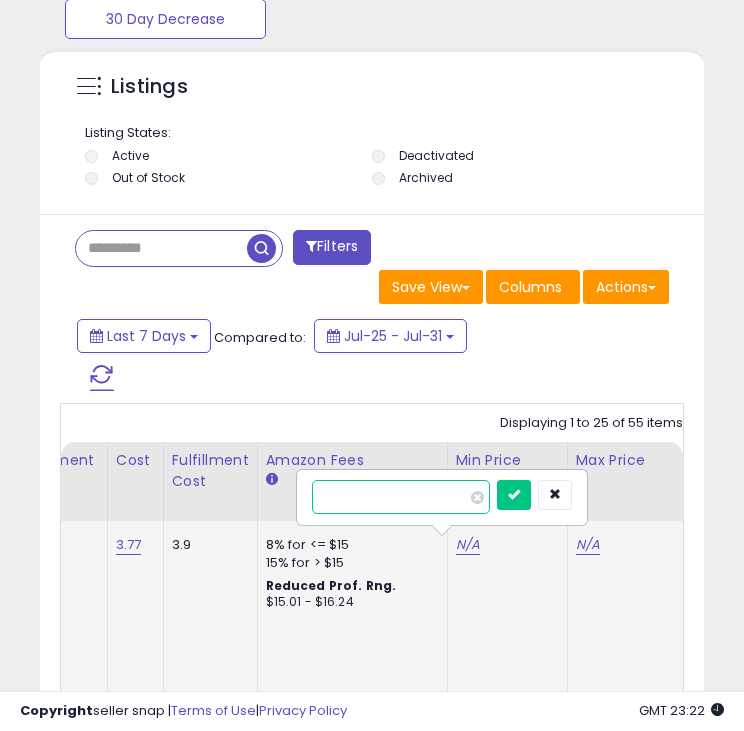 type on "****" 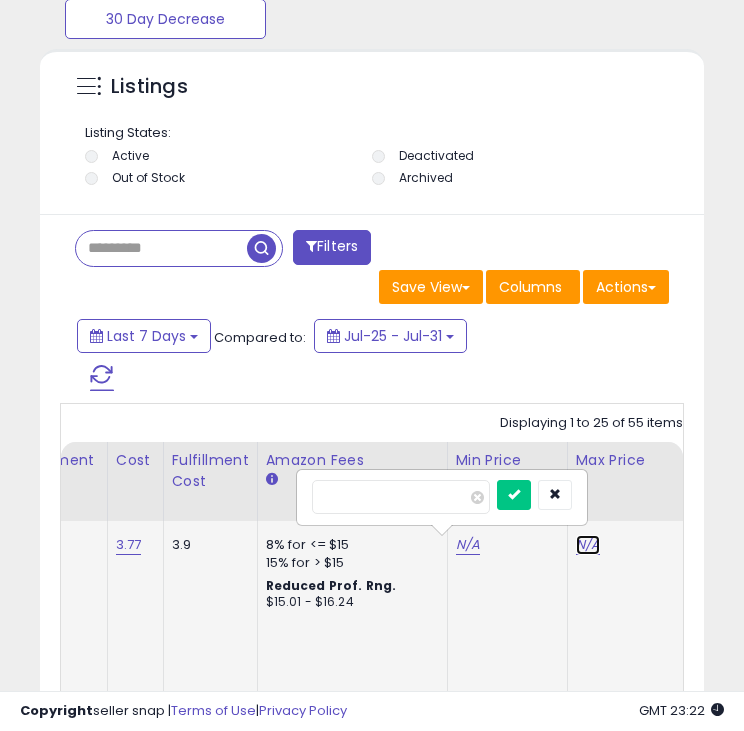 click on "N/A" at bounding box center [588, 545] 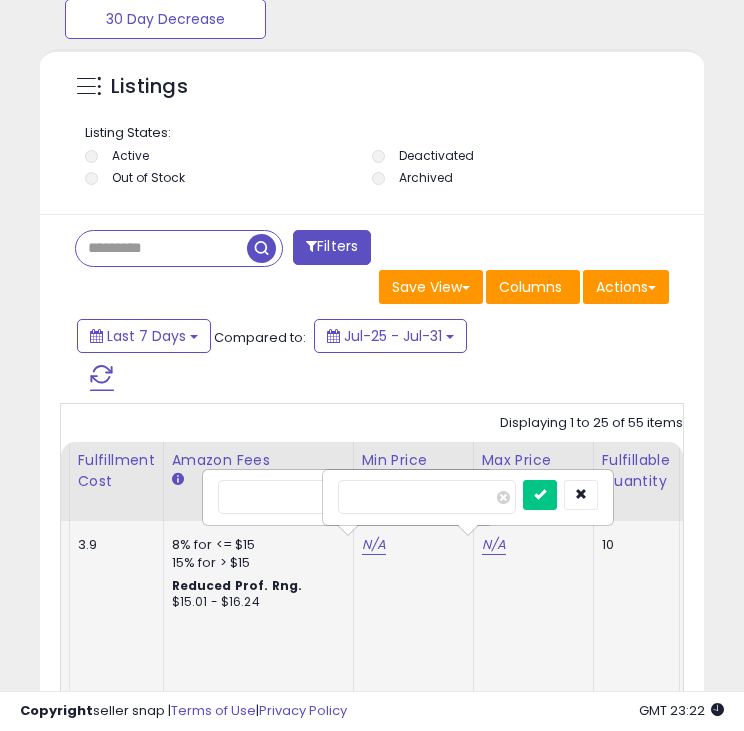 click at bounding box center (427, 497) 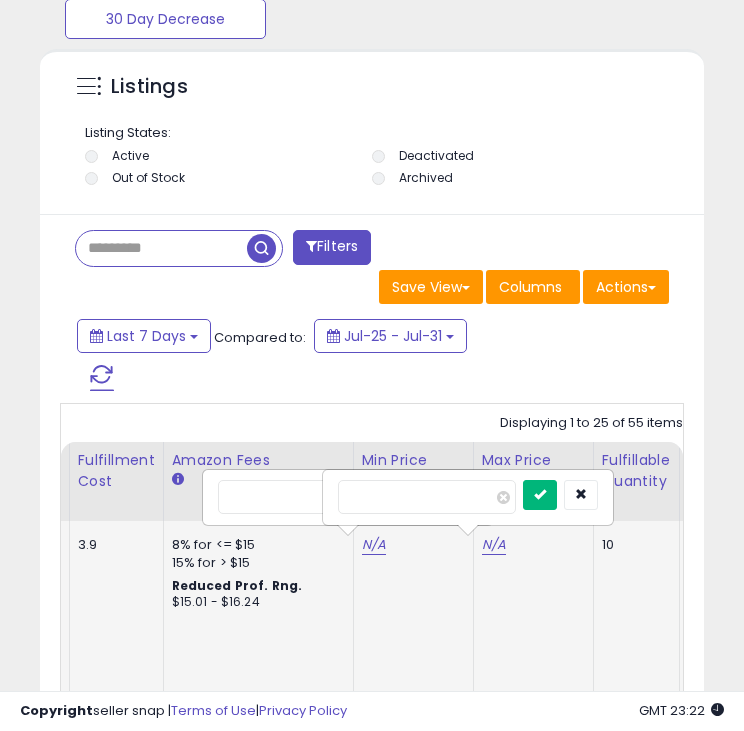 type on "****" 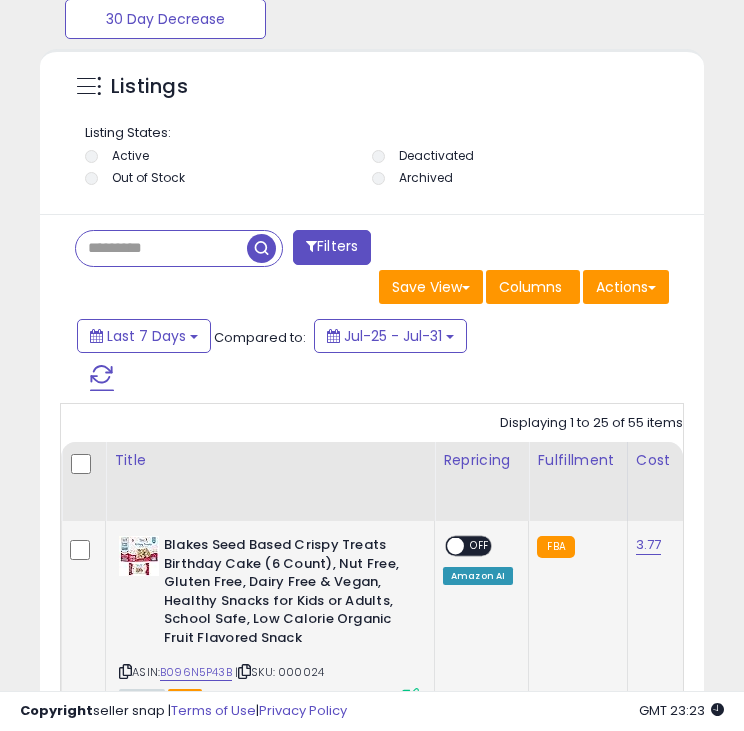 click at bounding box center (455, 546) 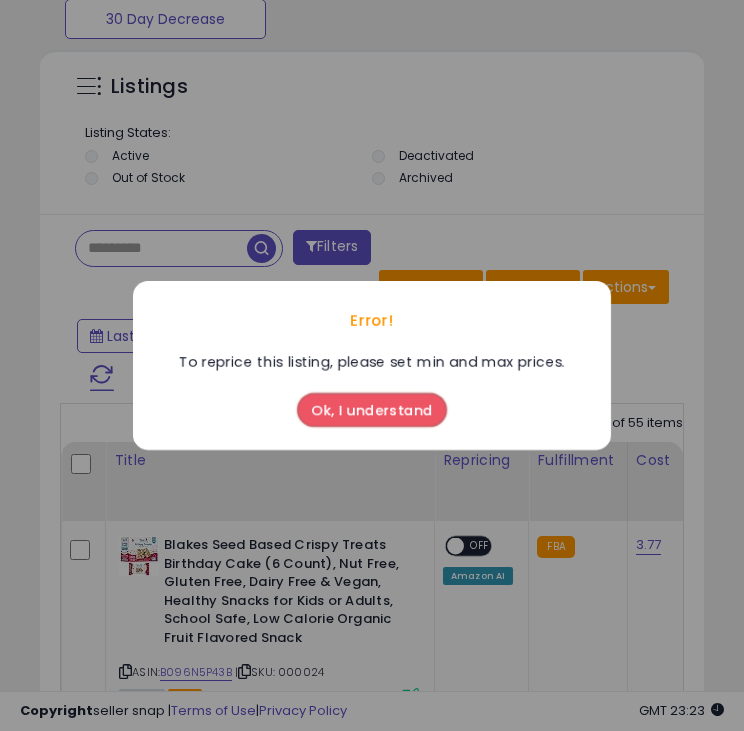 click on "Ok, I understand" at bounding box center [372, 410] 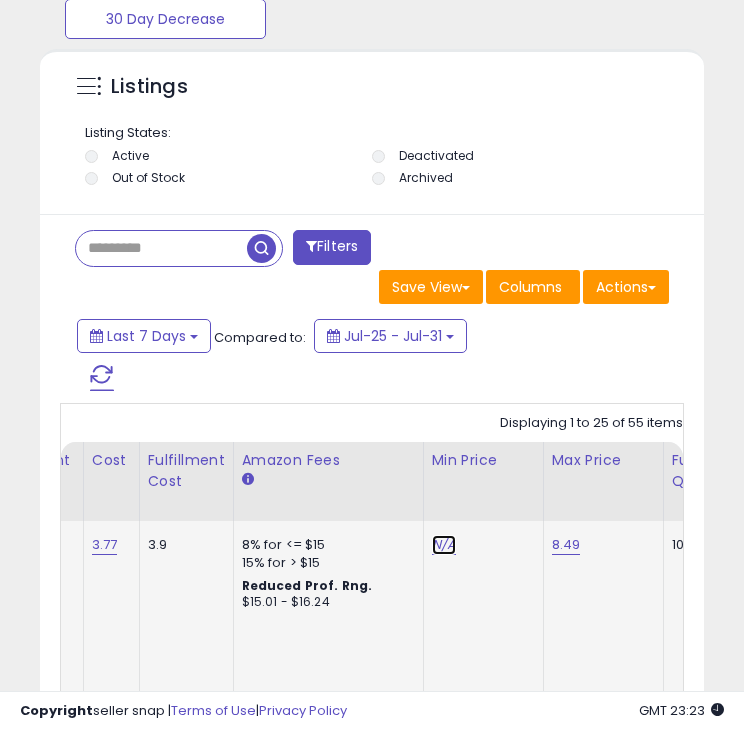 click on "N/A" at bounding box center [444, 545] 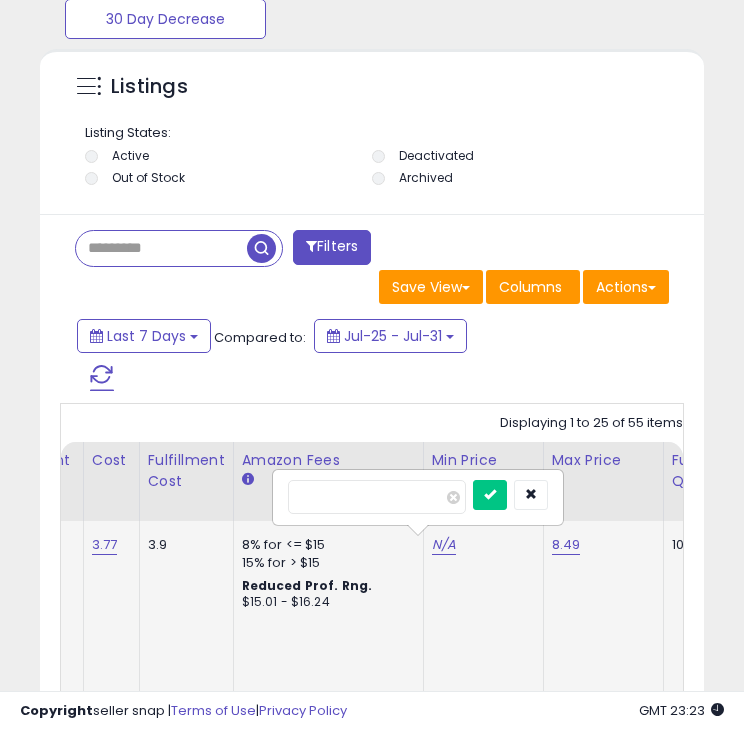 click at bounding box center [377, 497] 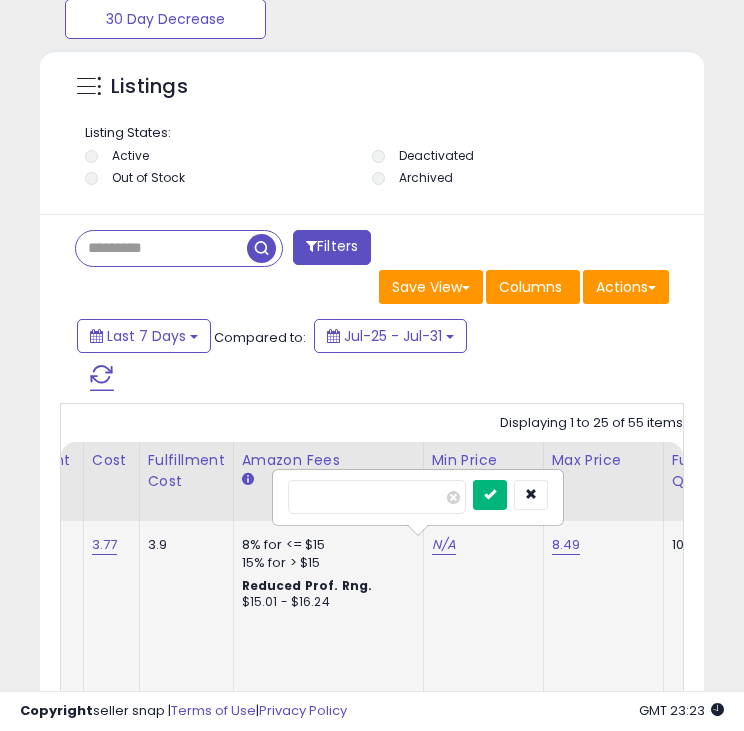 type on "****" 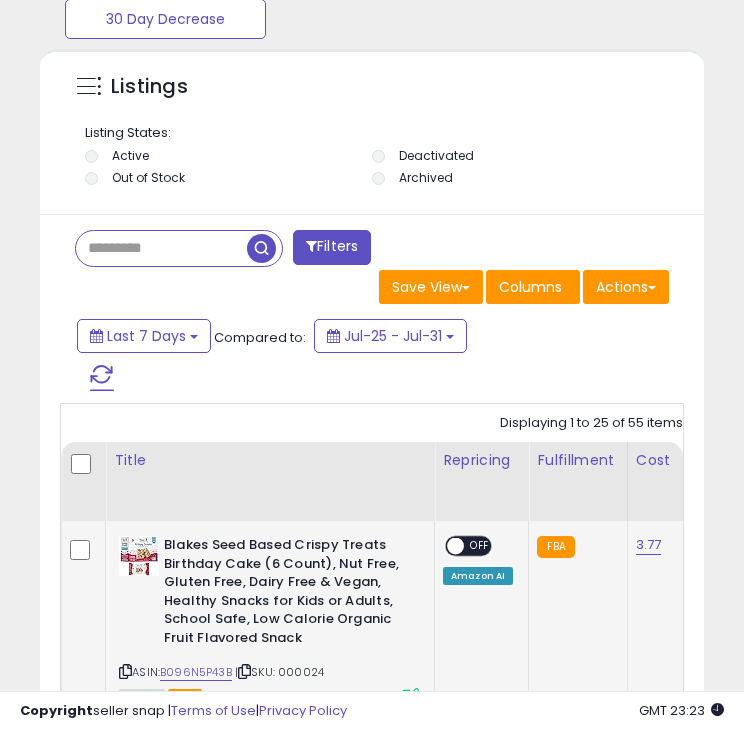 click at bounding box center (455, 546) 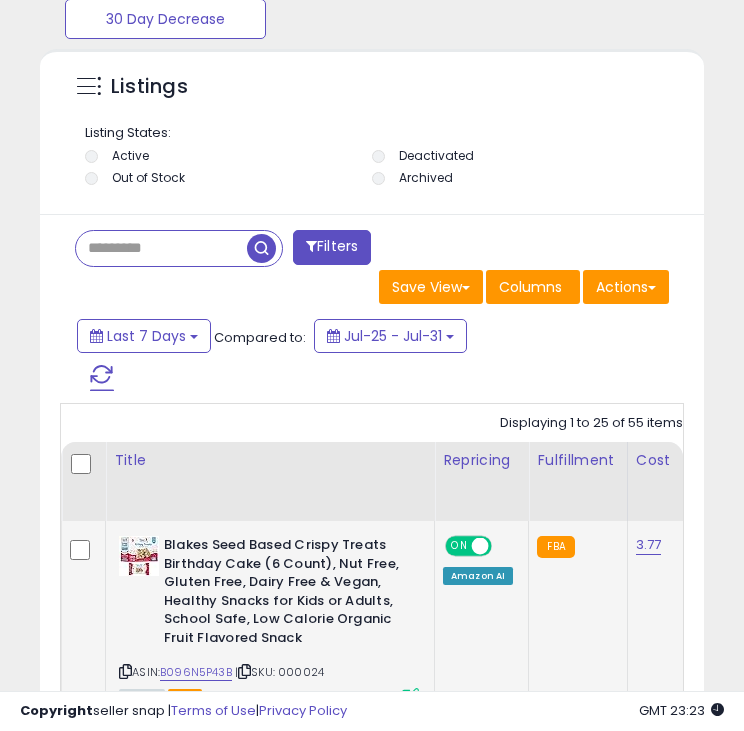 drag, startPoint x: 453, startPoint y: 546, endPoint x: 565, endPoint y: 595, distance: 122.24974 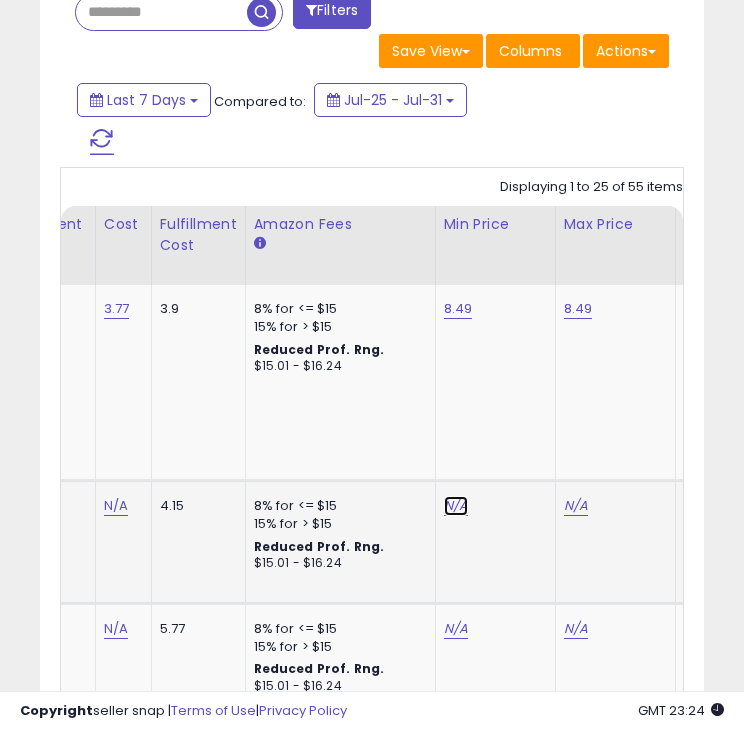 click on "N/A" at bounding box center [456, 506] 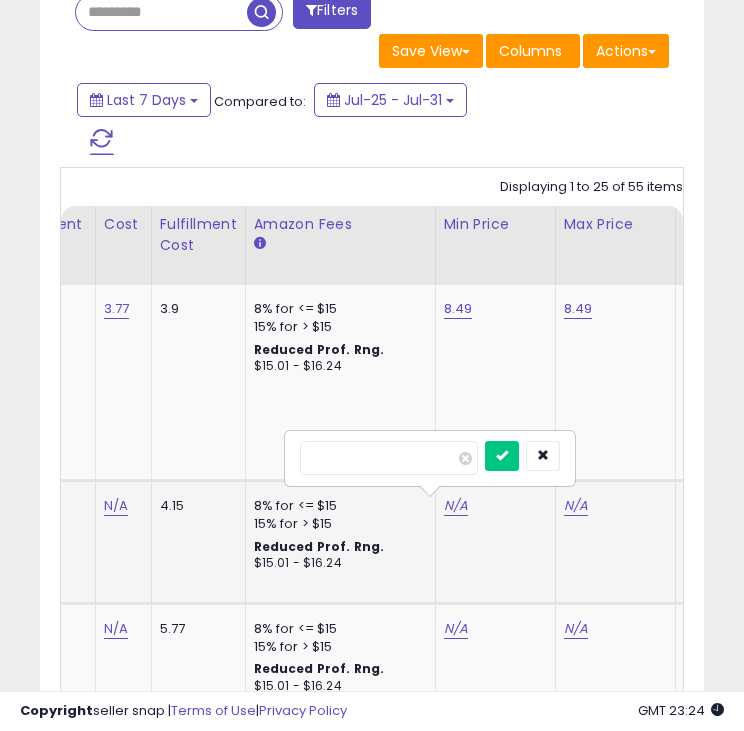 type on "****" 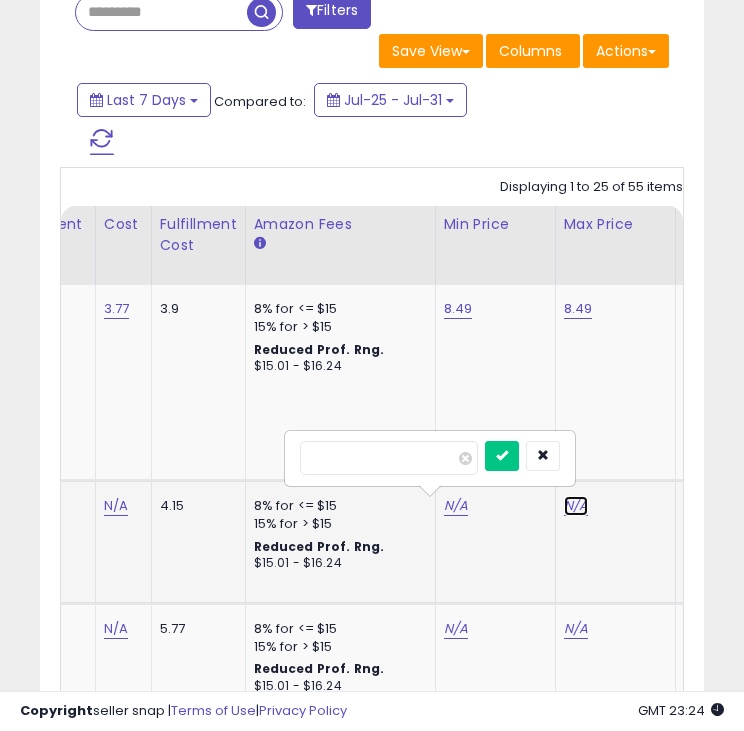 click on "N/A" at bounding box center (576, 506) 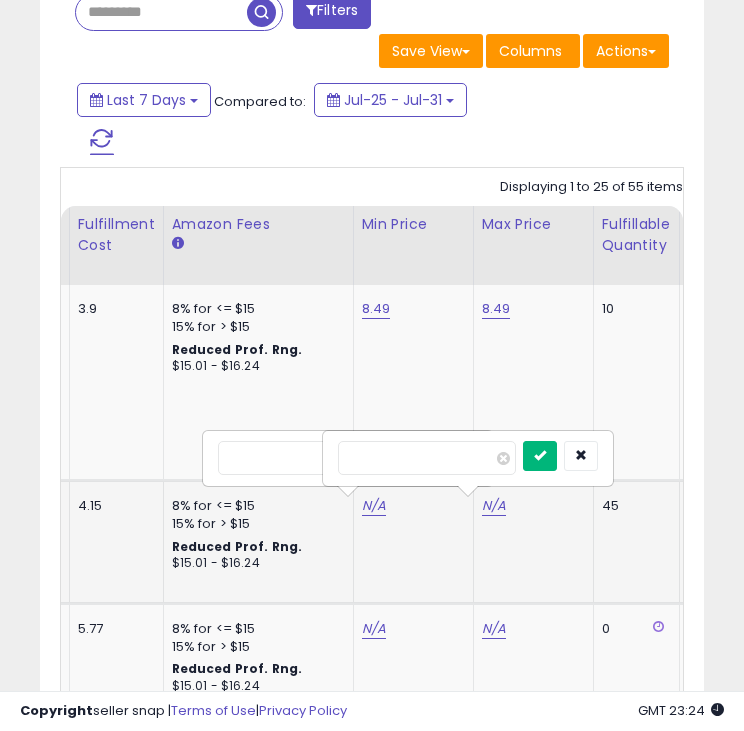 type on "****" 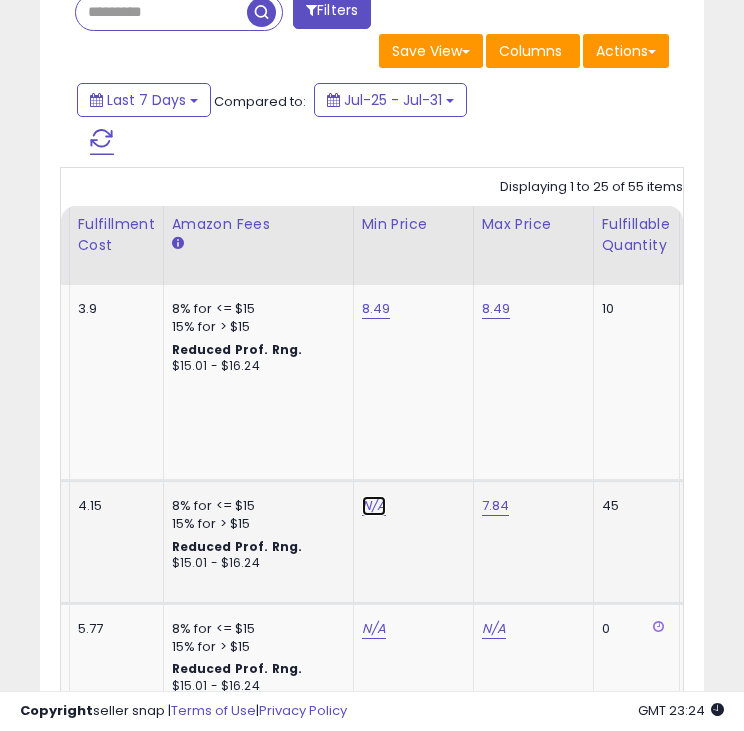 click on "N/A" at bounding box center (374, 506) 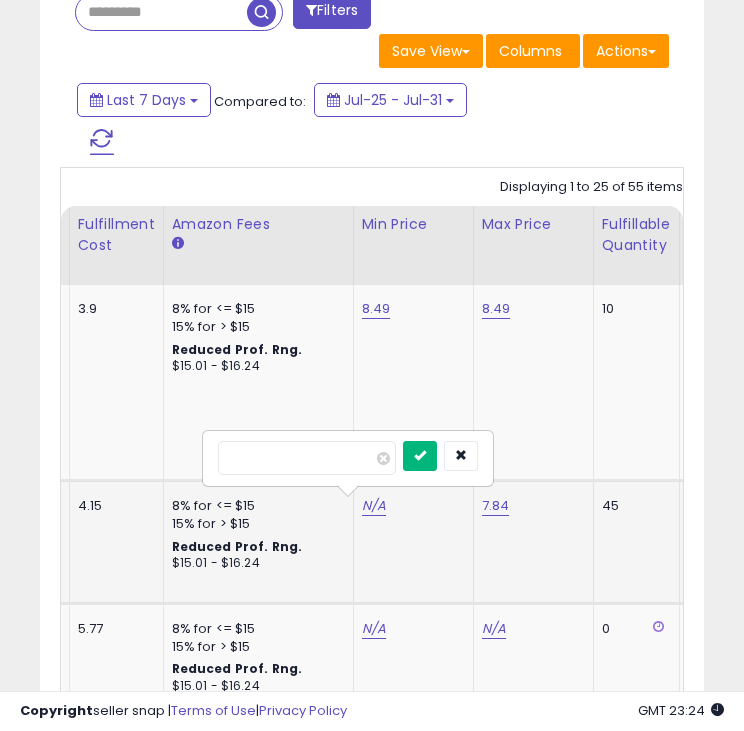 type on "****" 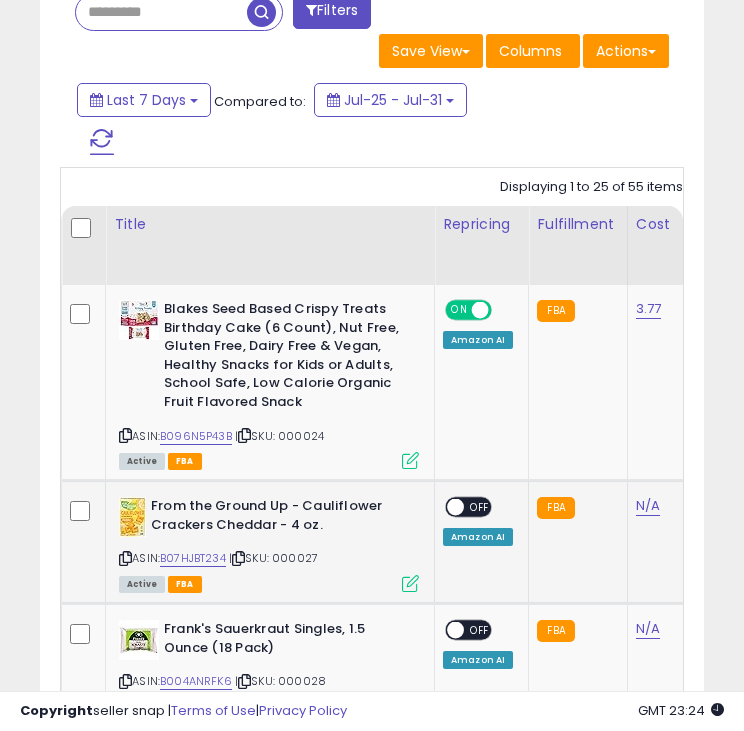 click at bounding box center [455, 507] 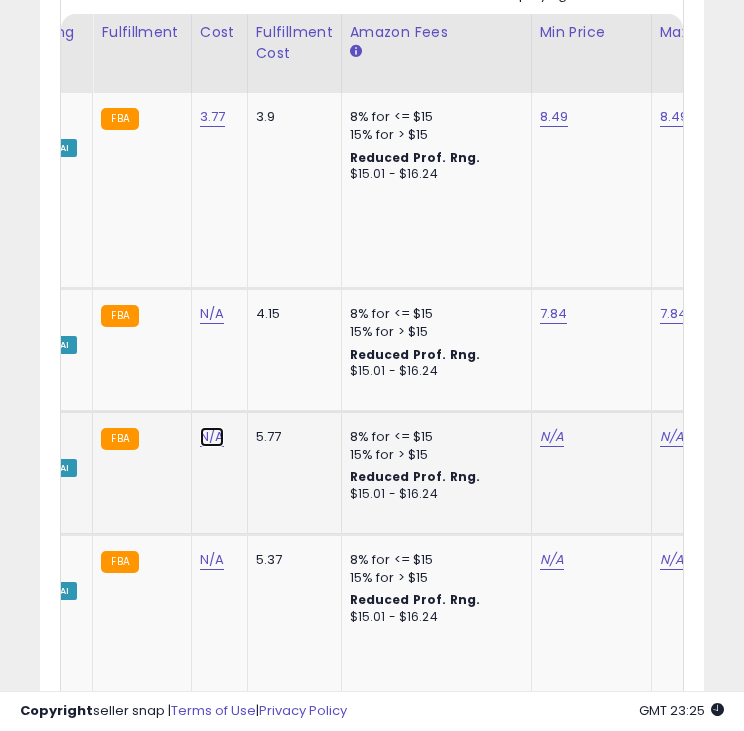 click on "N/A" at bounding box center (212, 314) 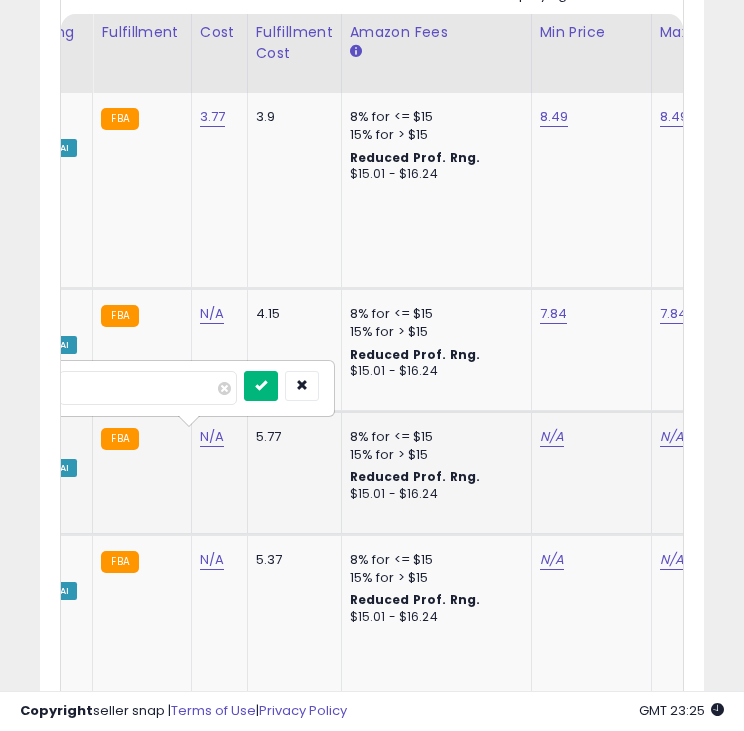 type on "****" 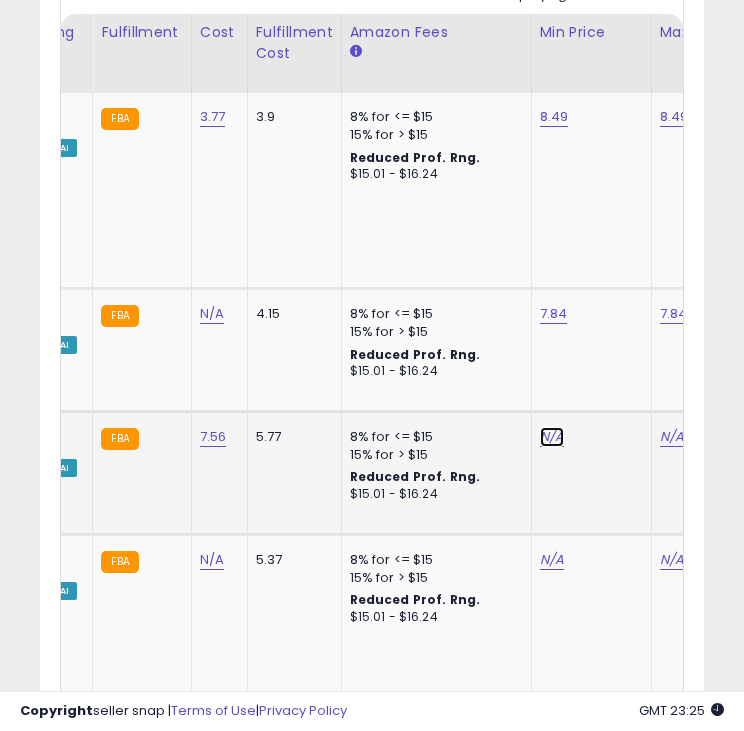 click on "N/A" at bounding box center (552, 437) 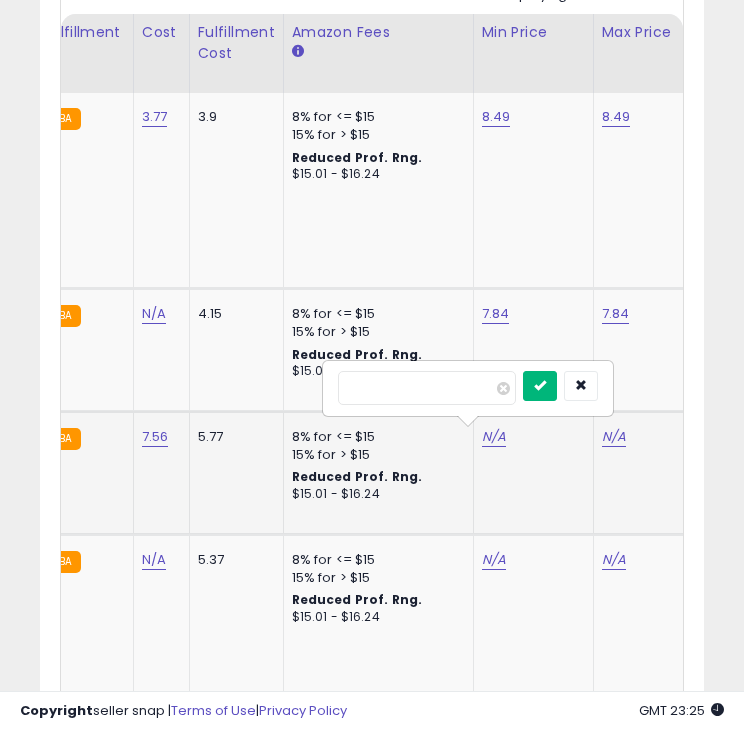type on "*****" 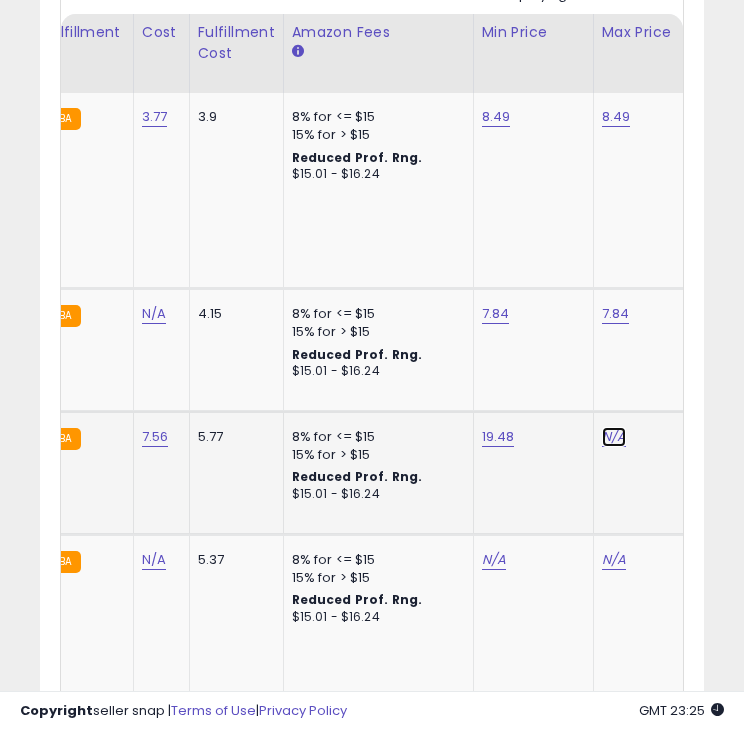 click on "N/A" at bounding box center (614, 437) 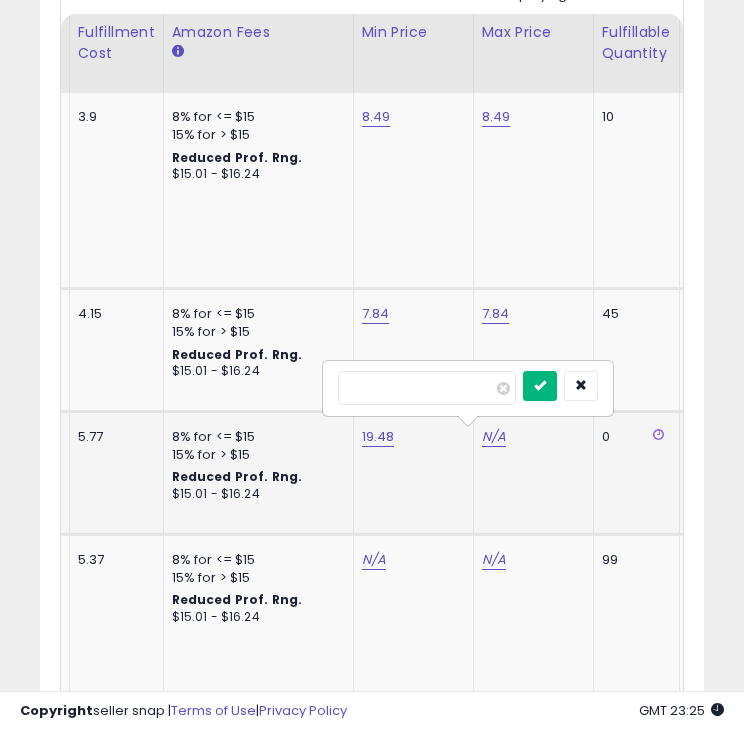 type on "*****" 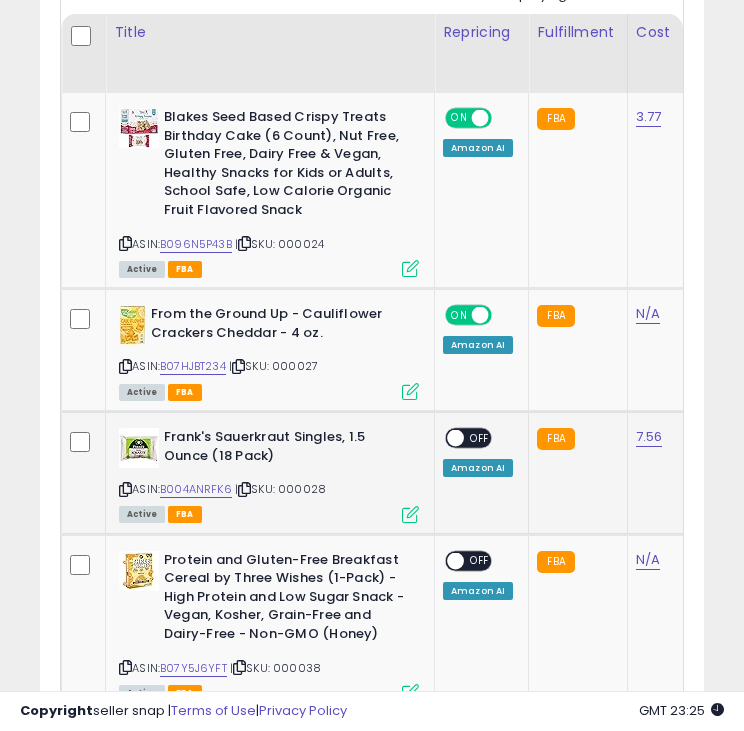 click at bounding box center [455, 438] 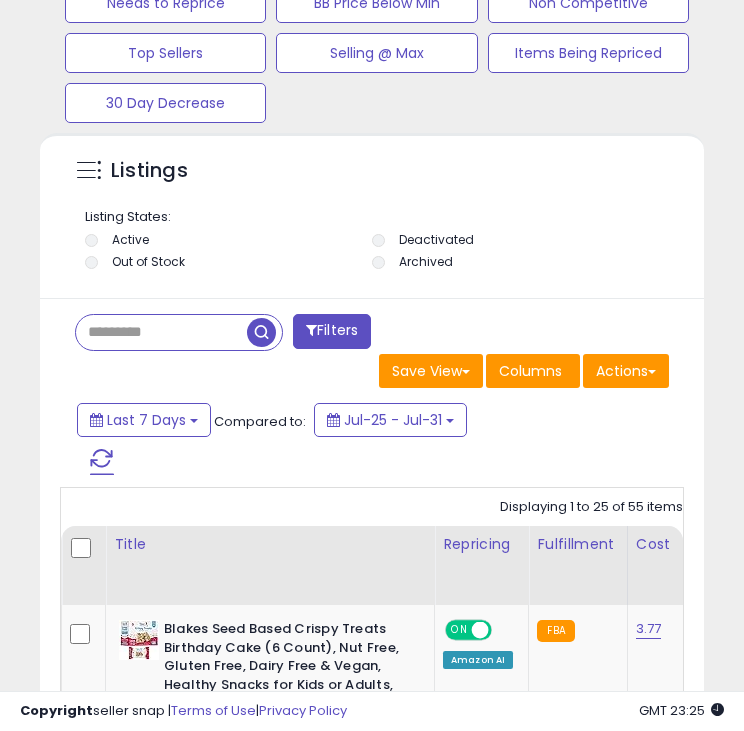 click at bounding box center [102, 462] 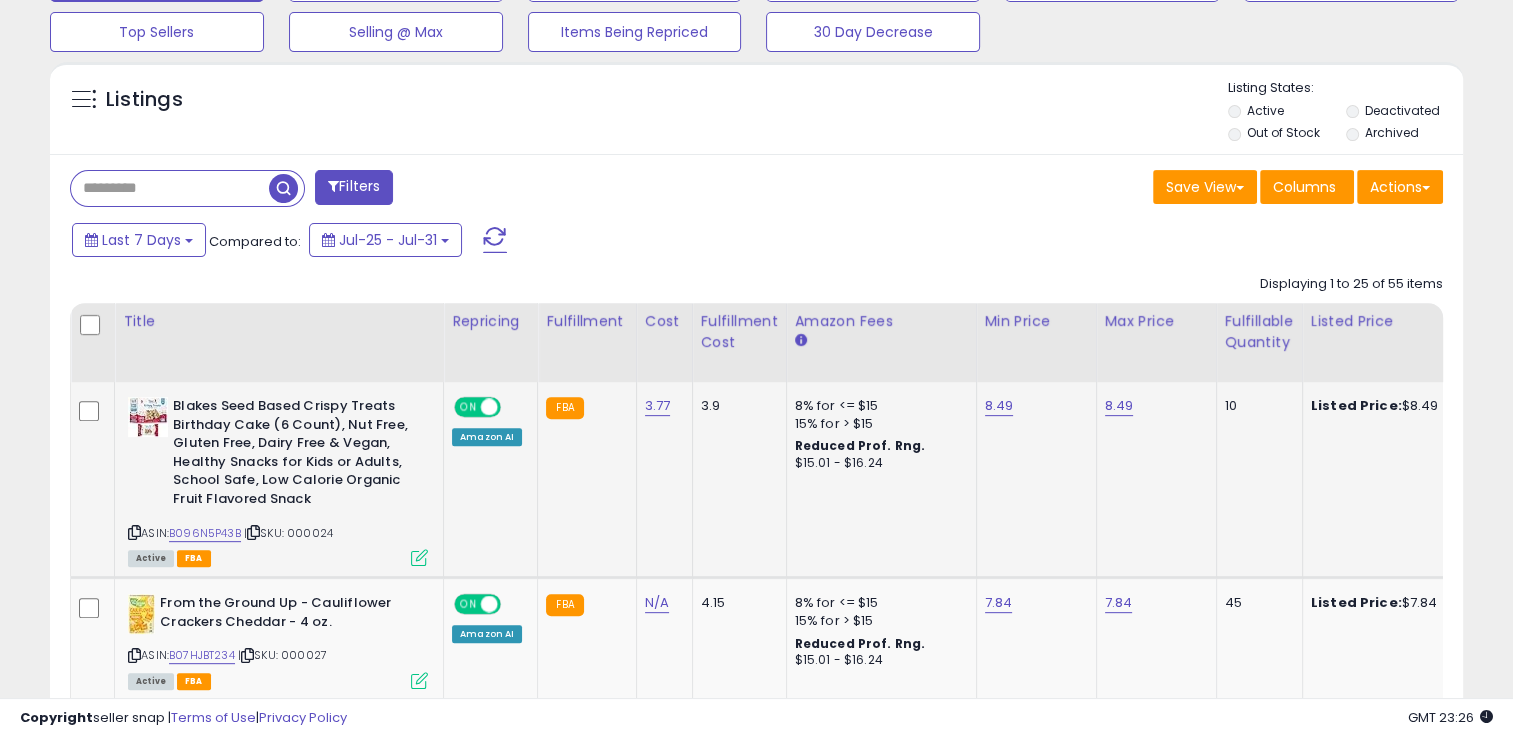 click on "Amazon AI" at bounding box center [487, 437] 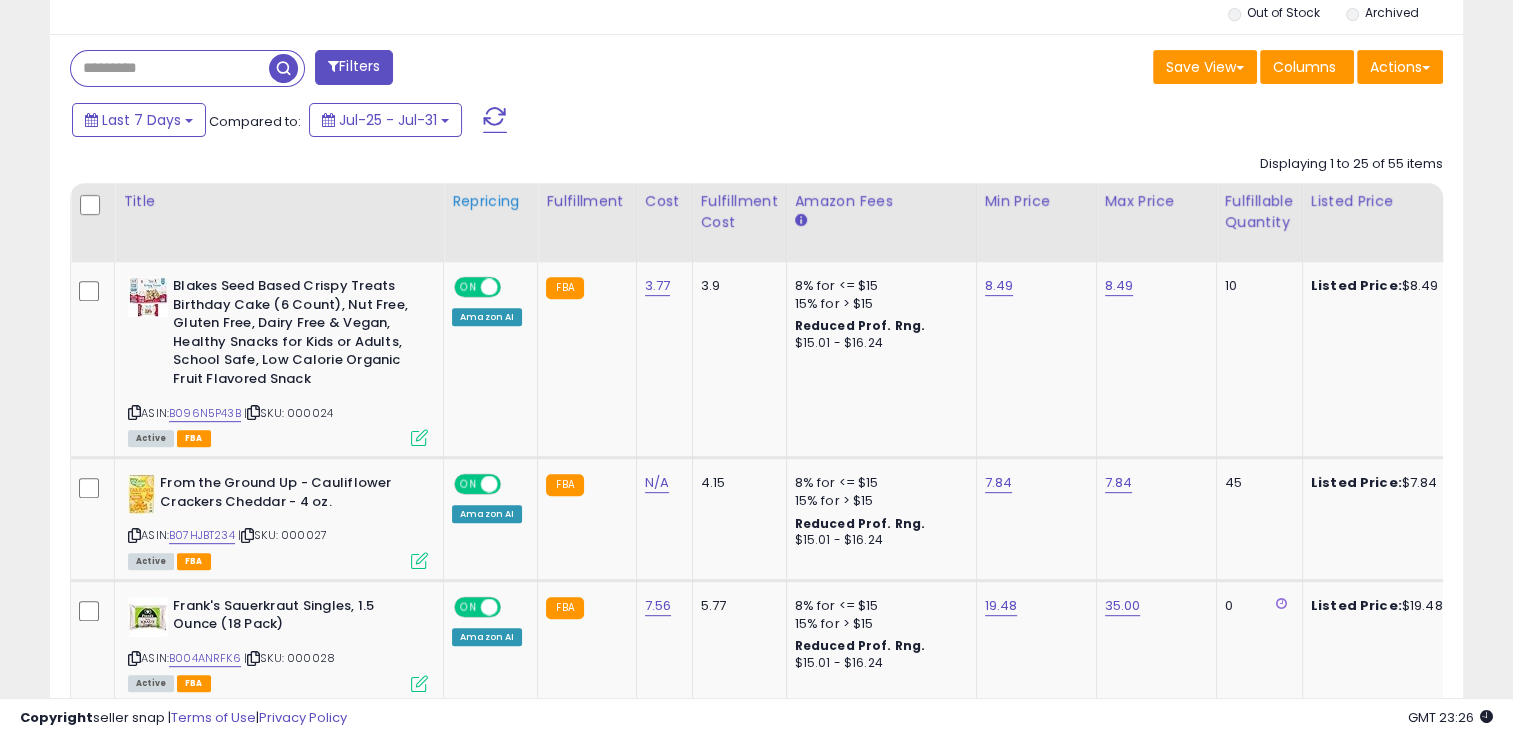 click on "Repricing" at bounding box center [490, 201] 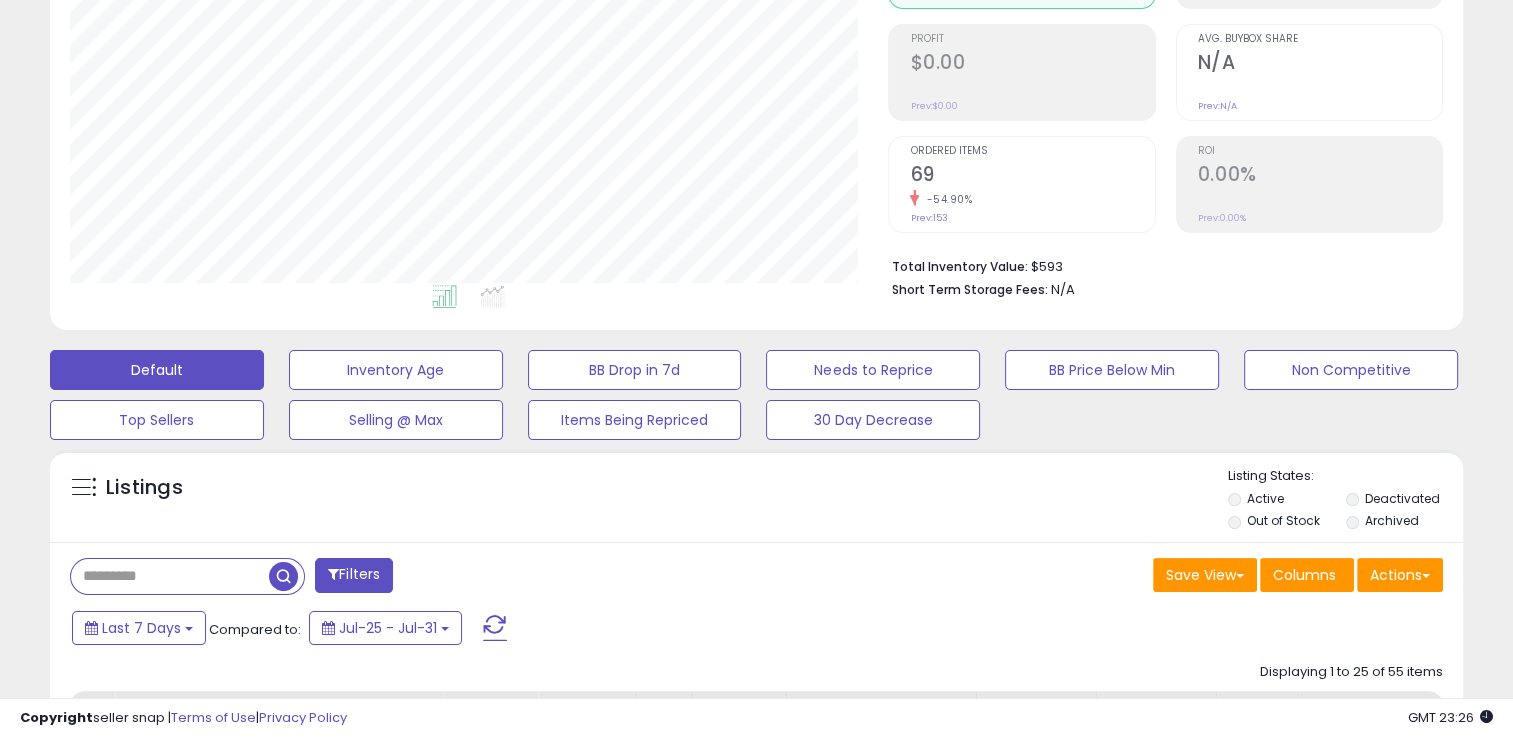 scroll, scrollTop: 284, scrollLeft: 0, axis: vertical 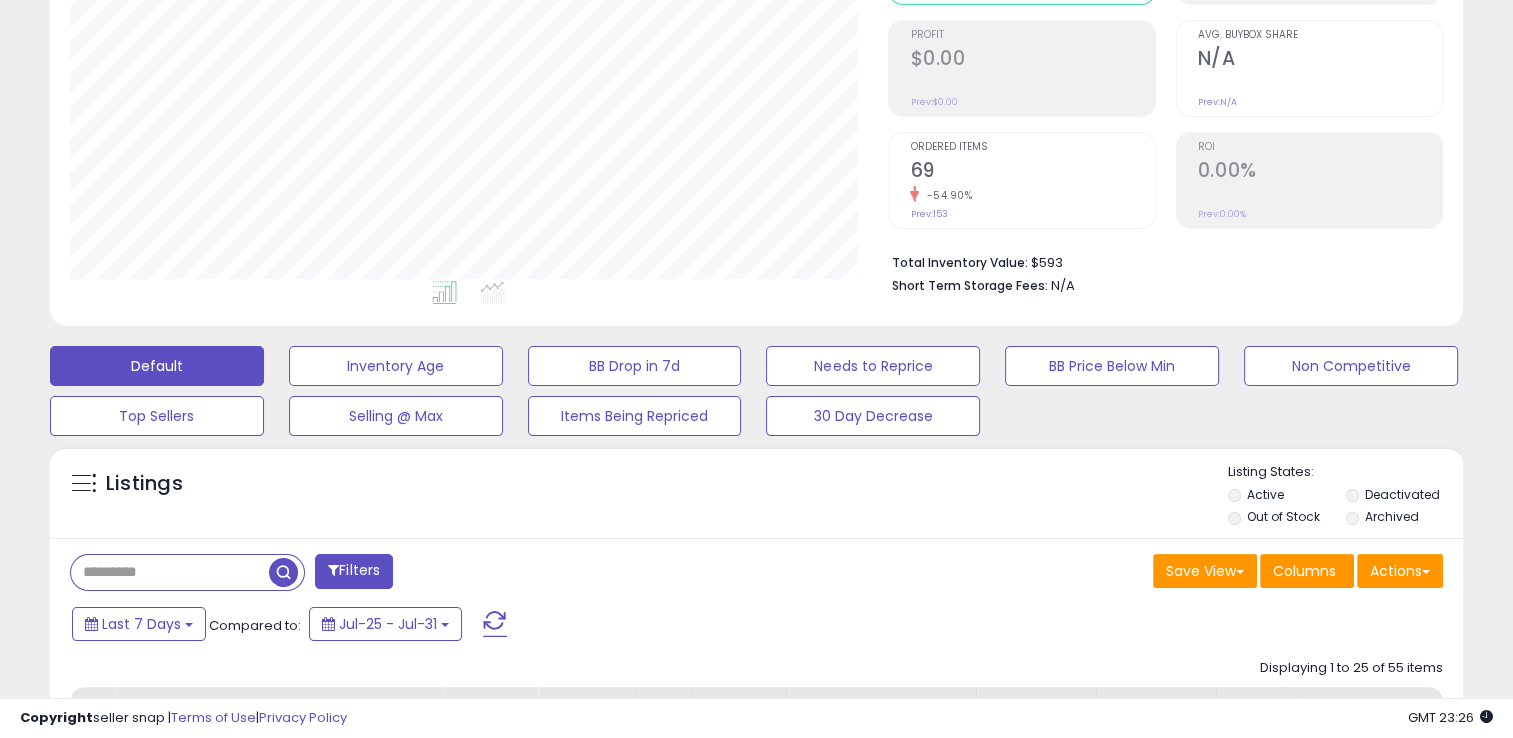 click on "Listings" at bounding box center [756, 497] 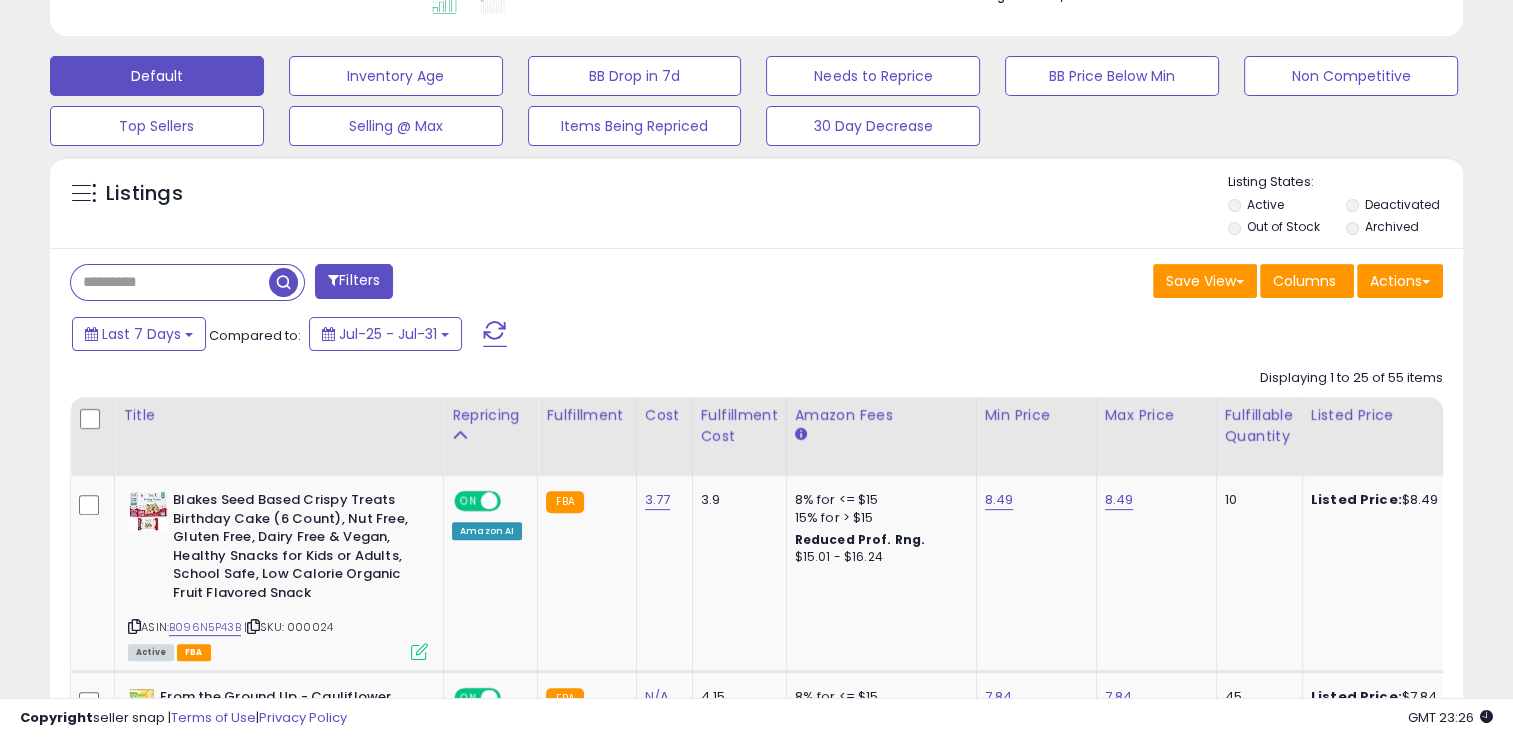scroll, scrollTop: 580, scrollLeft: 0, axis: vertical 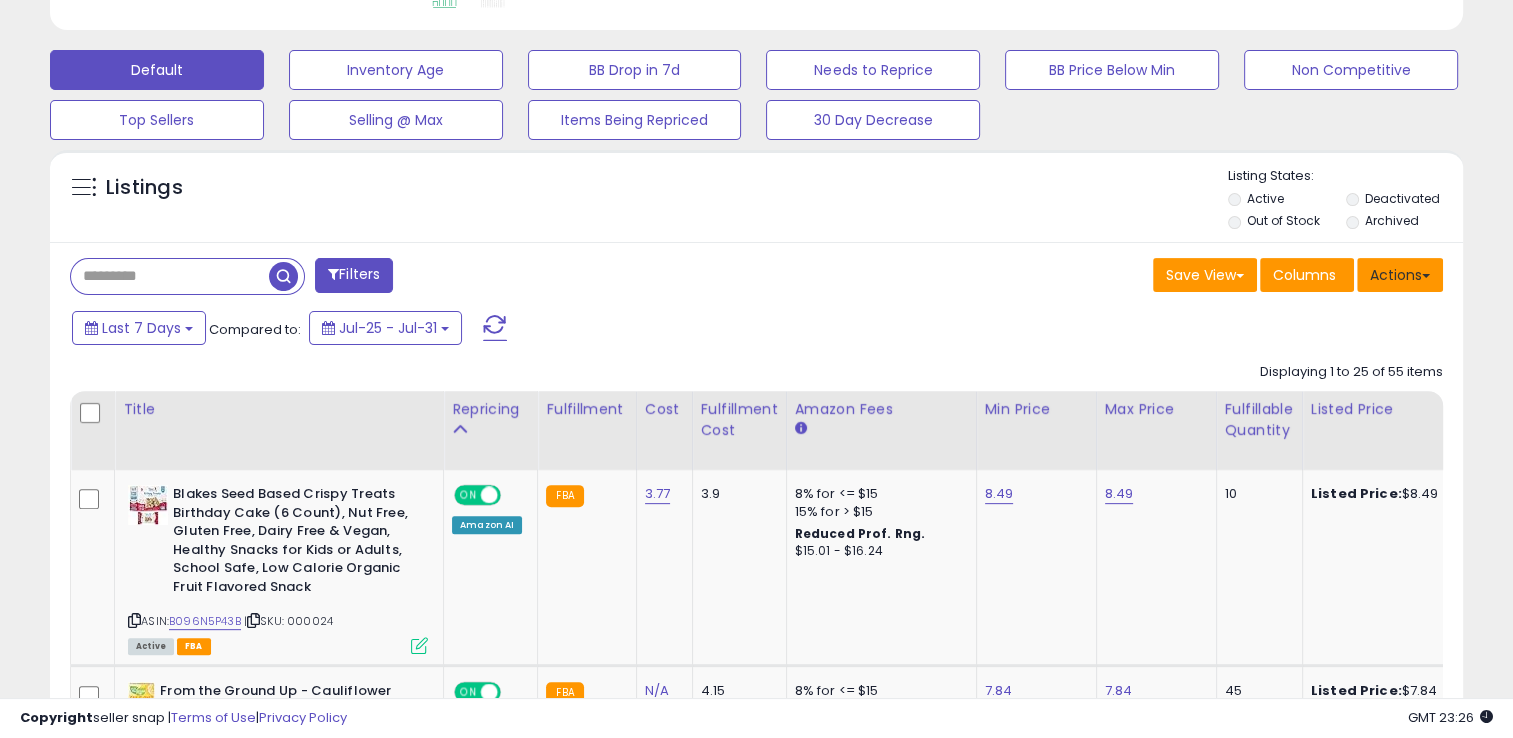 click on "Actions" at bounding box center (1400, 275) 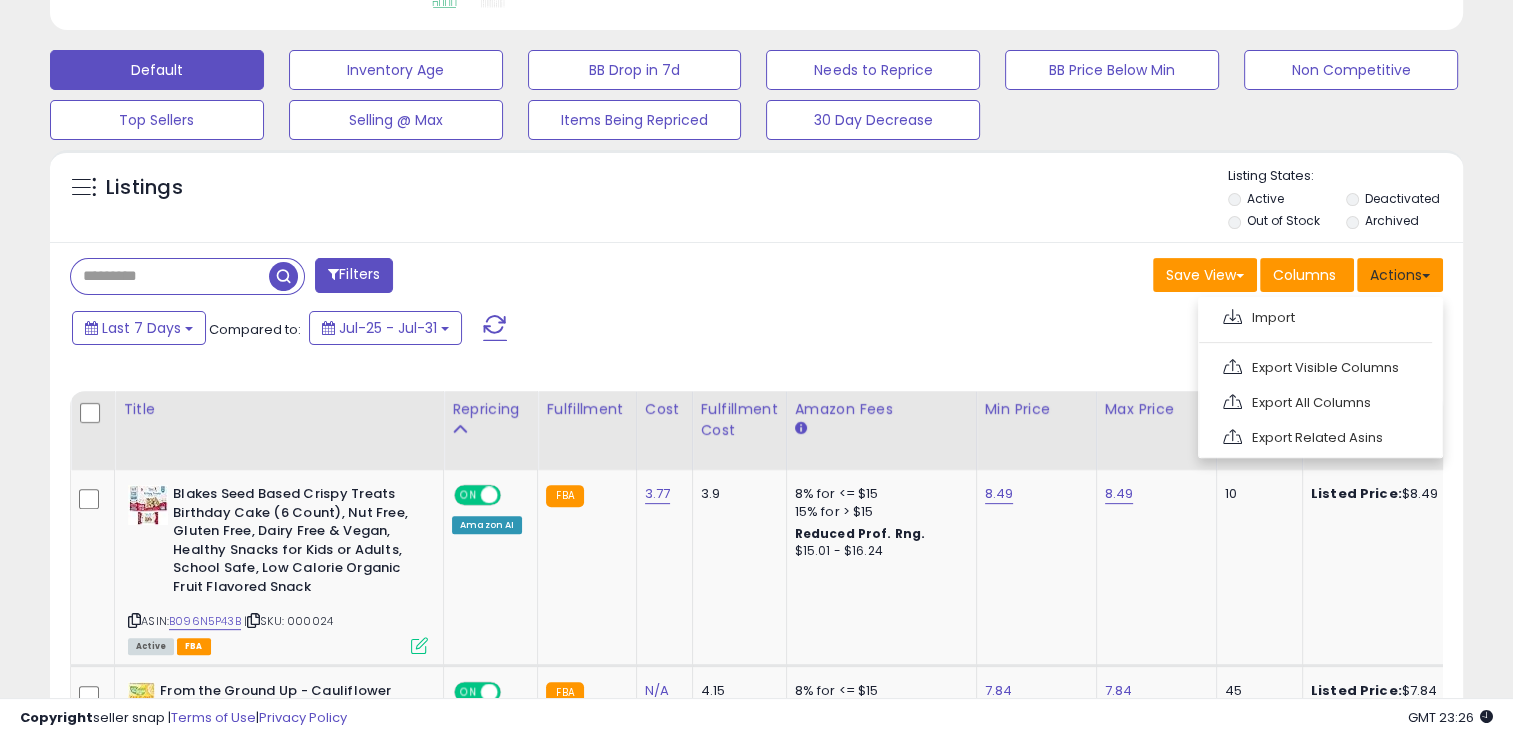 click on "Actions" at bounding box center (1400, 275) 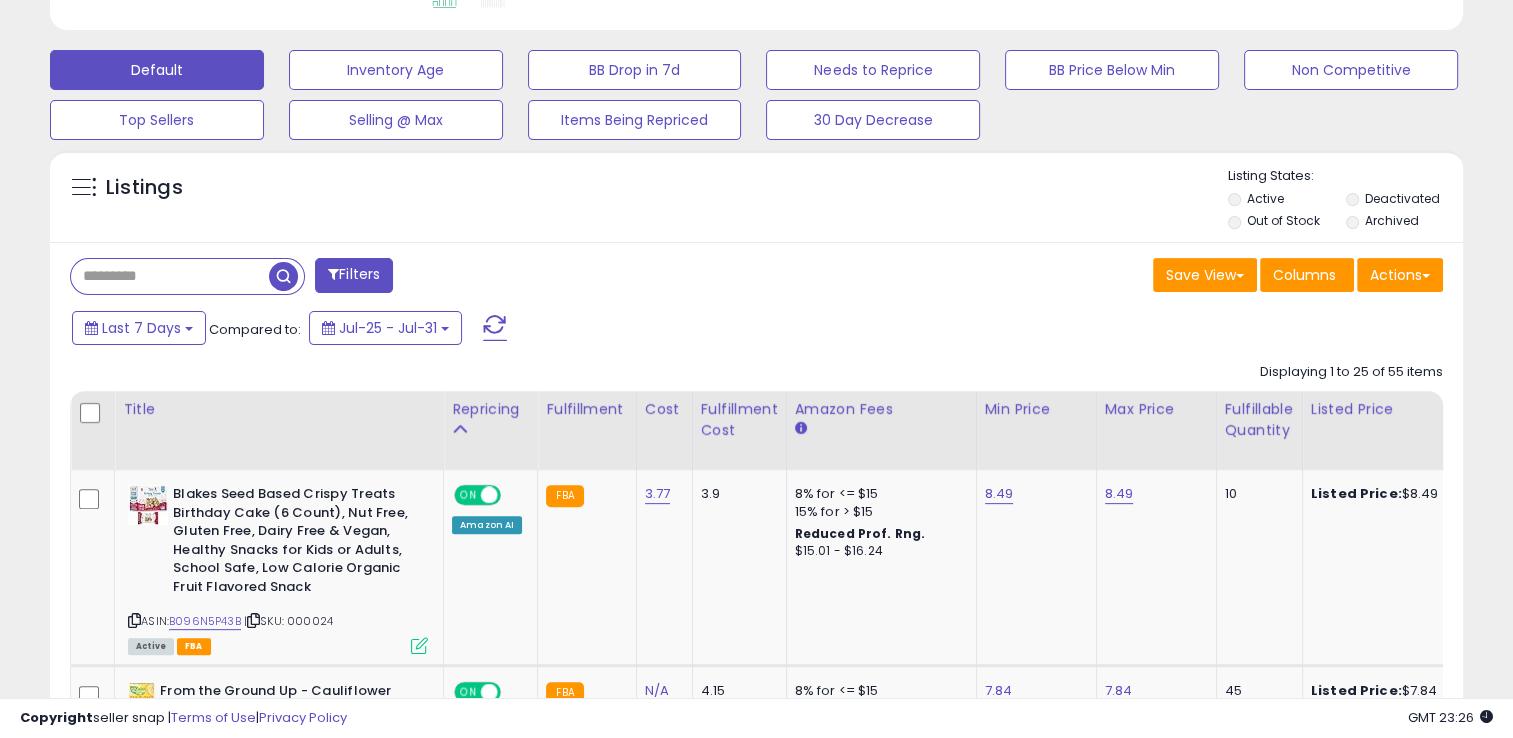 click on "Save View
Save As New View
Update Current View
Columns
Actions
Import  Export Visible Columns" at bounding box center [1108, 277] 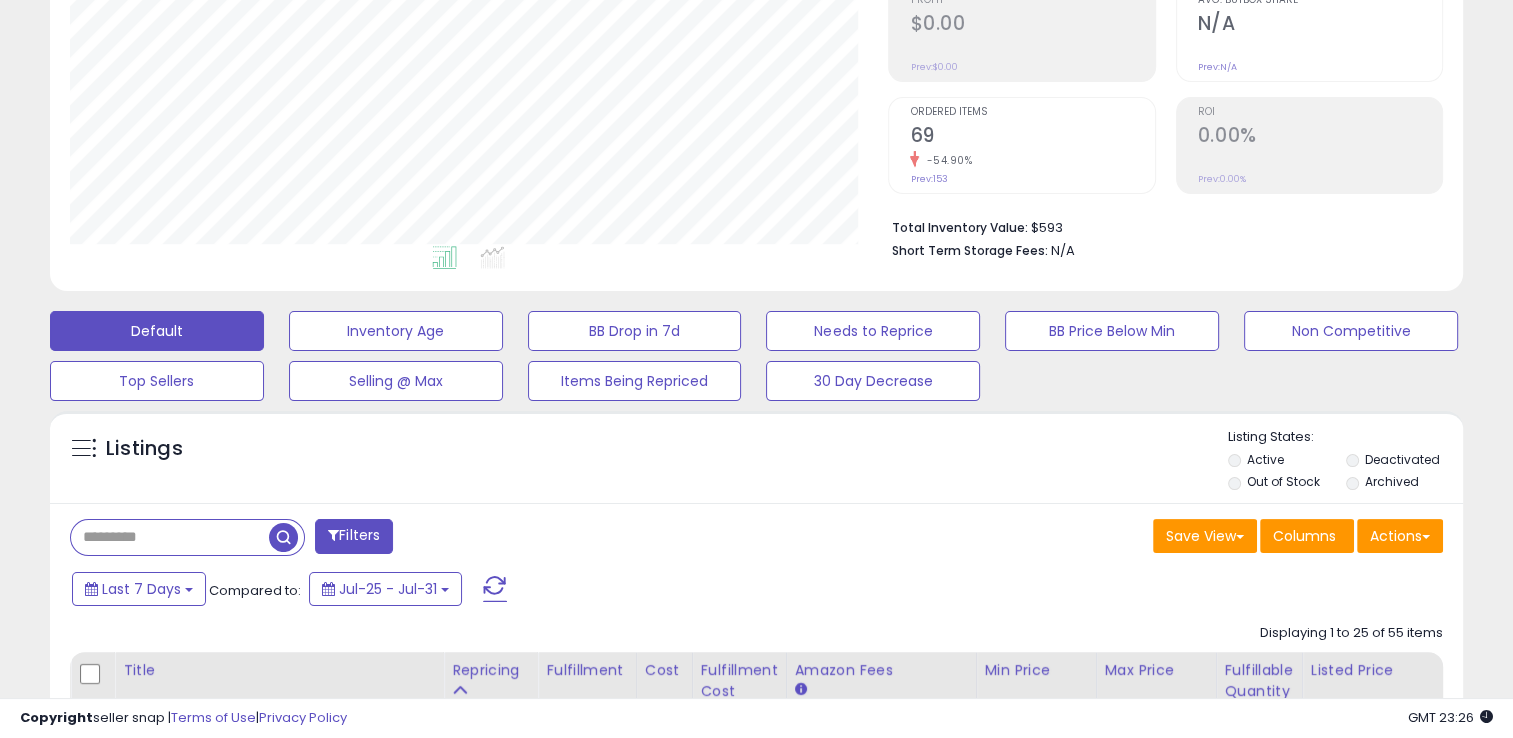 scroll, scrollTop: 0, scrollLeft: 0, axis: both 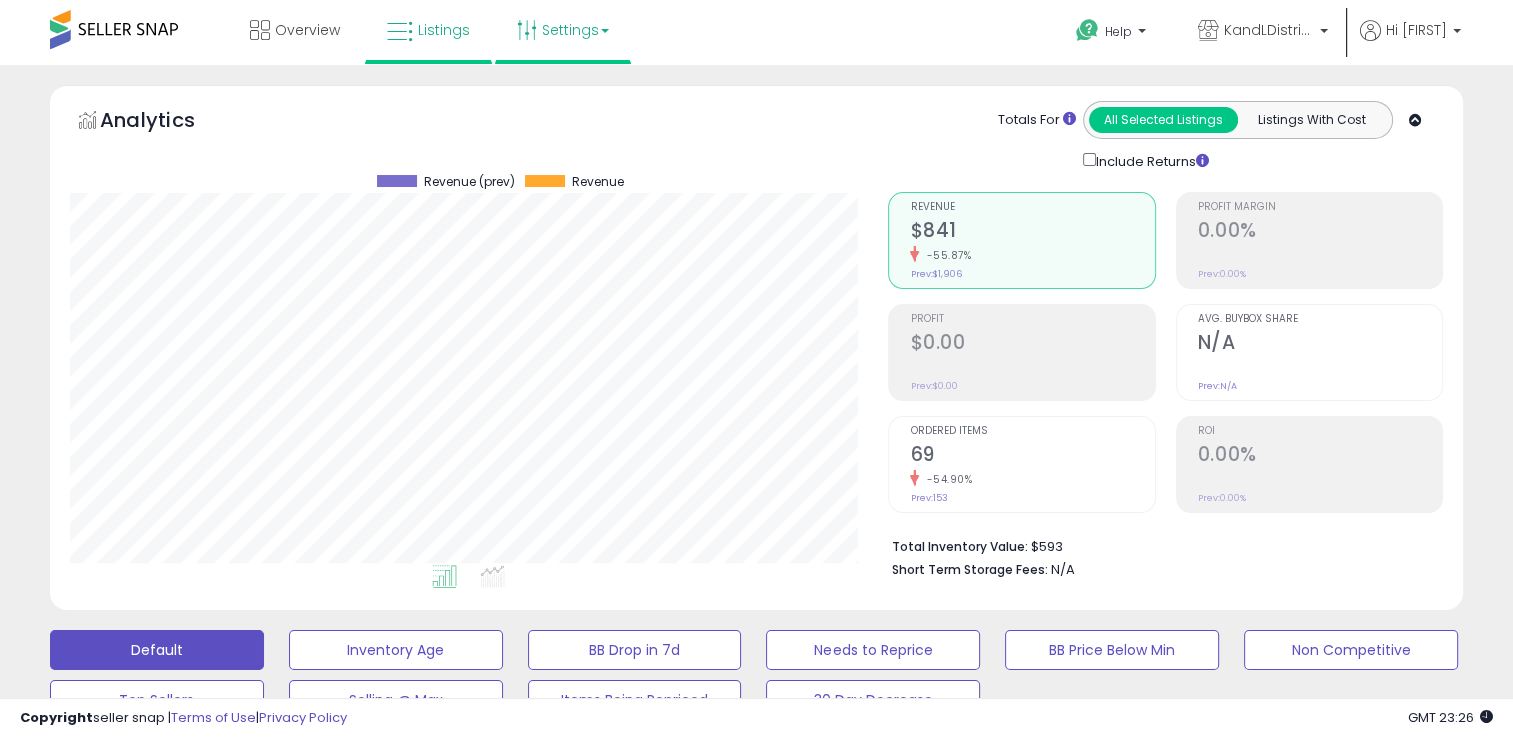 click on "Settings" at bounding box center [563, 30] 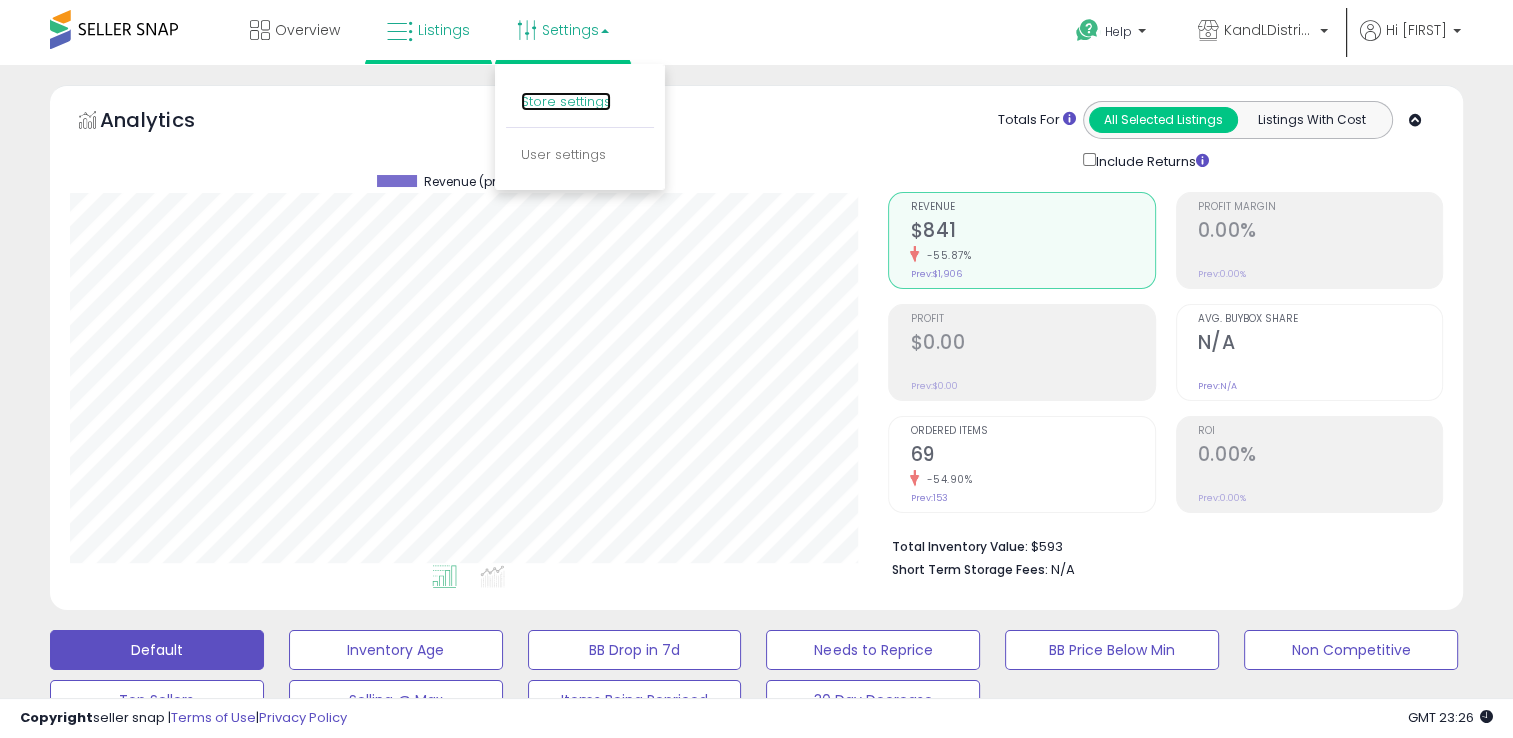 click on "Store
settings" at bounding box center (566, 101) 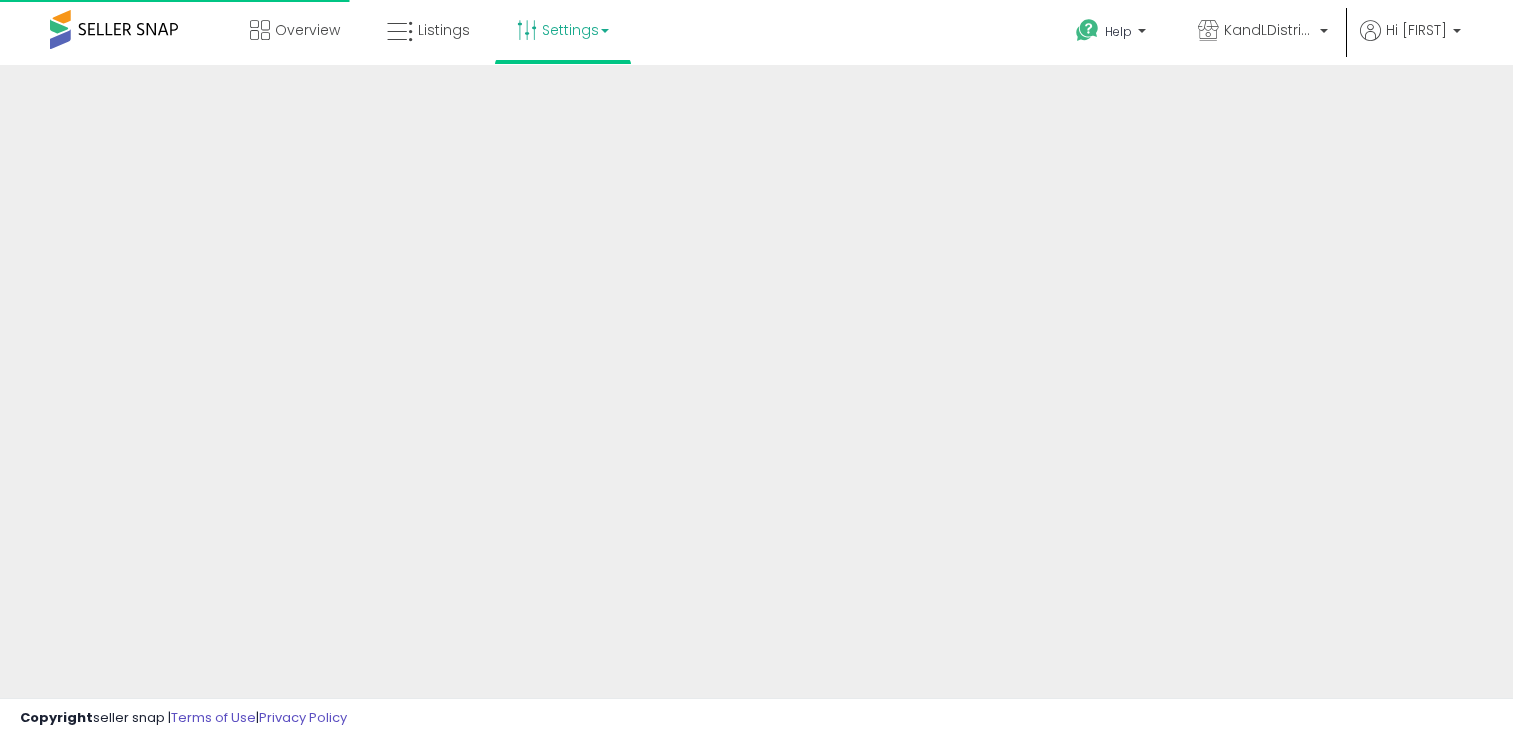 scroll, scrollTop: 0, scrollLeft: 0, axis: both 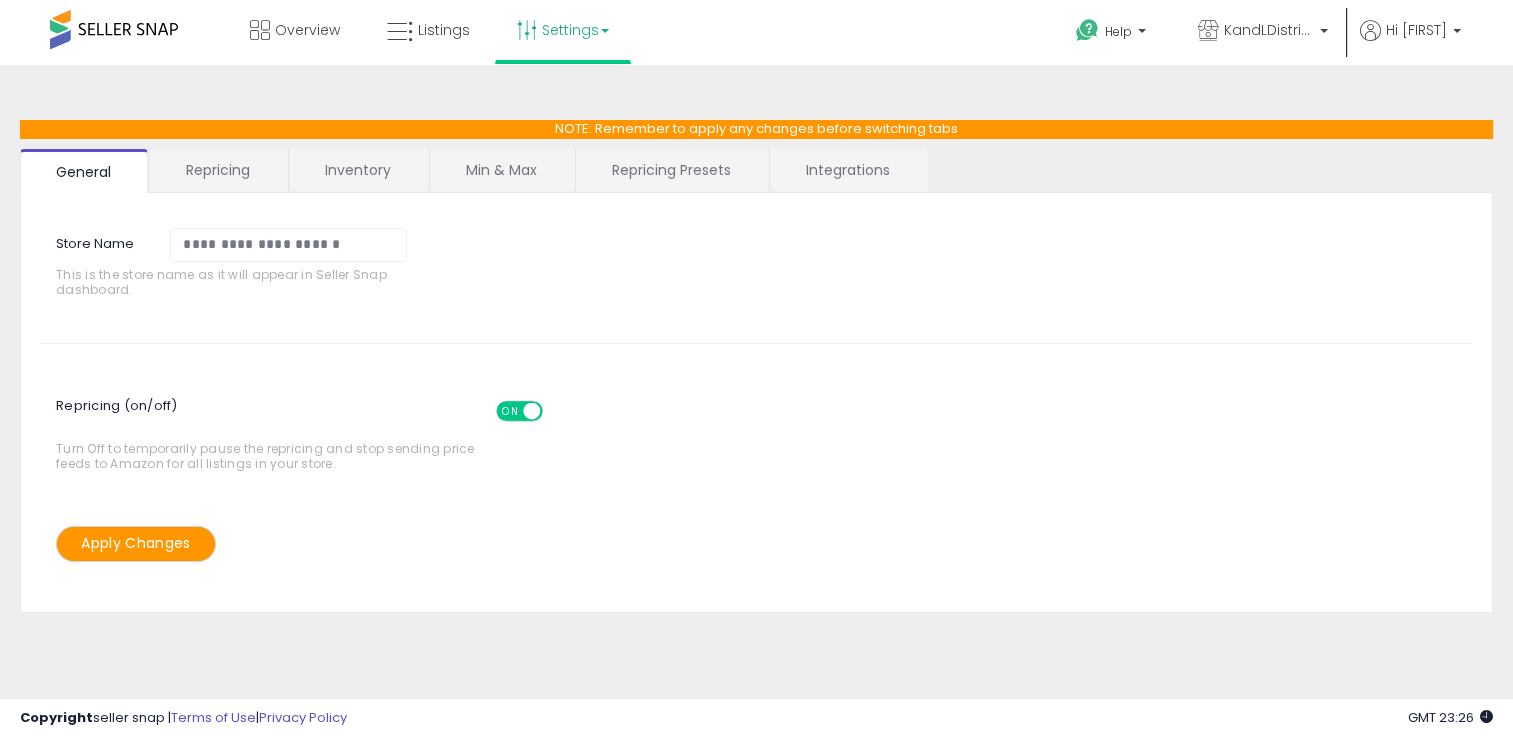 click on "Repricing" at bounding box center (218, 170) 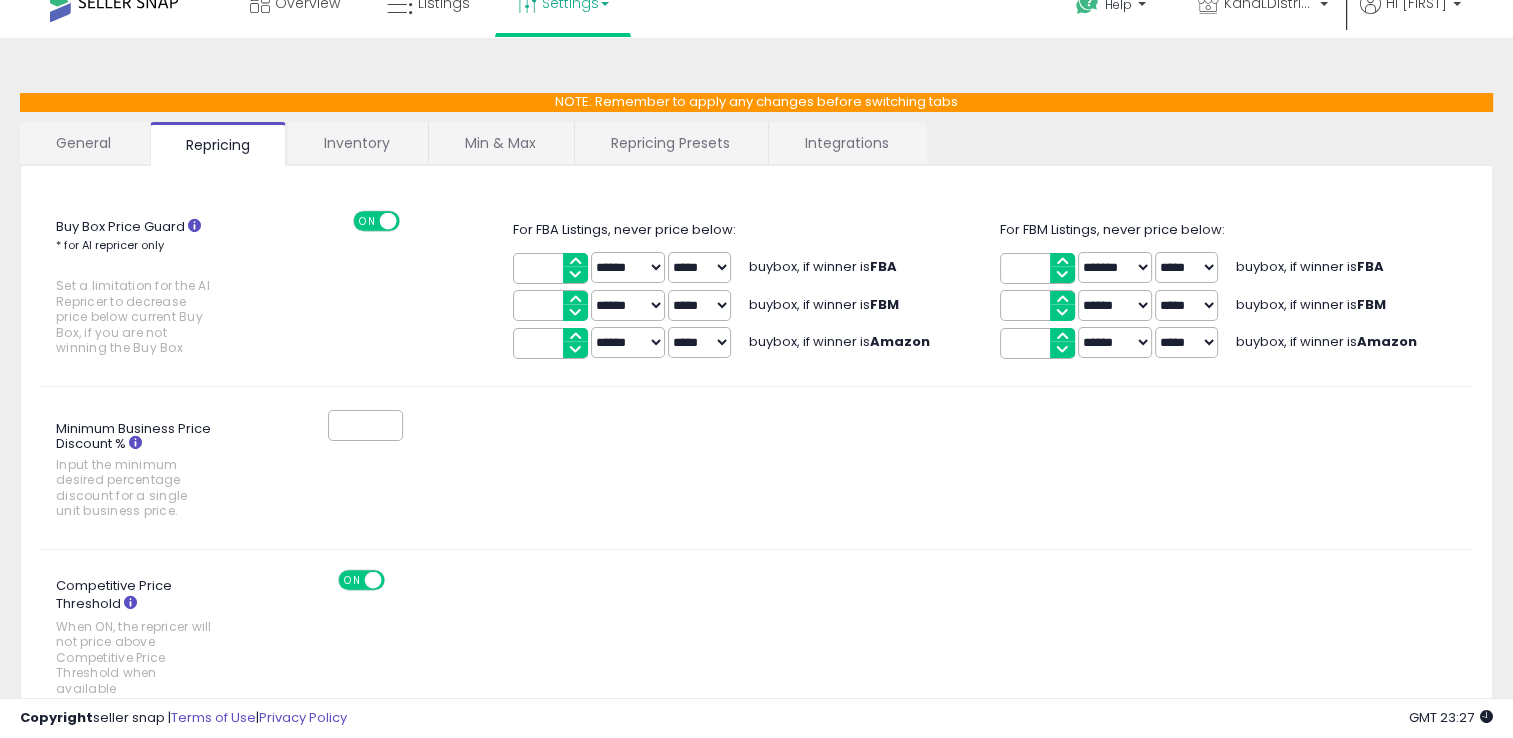 scroll, scrollTop: 28, scrollLeft: 0, axis: vertical 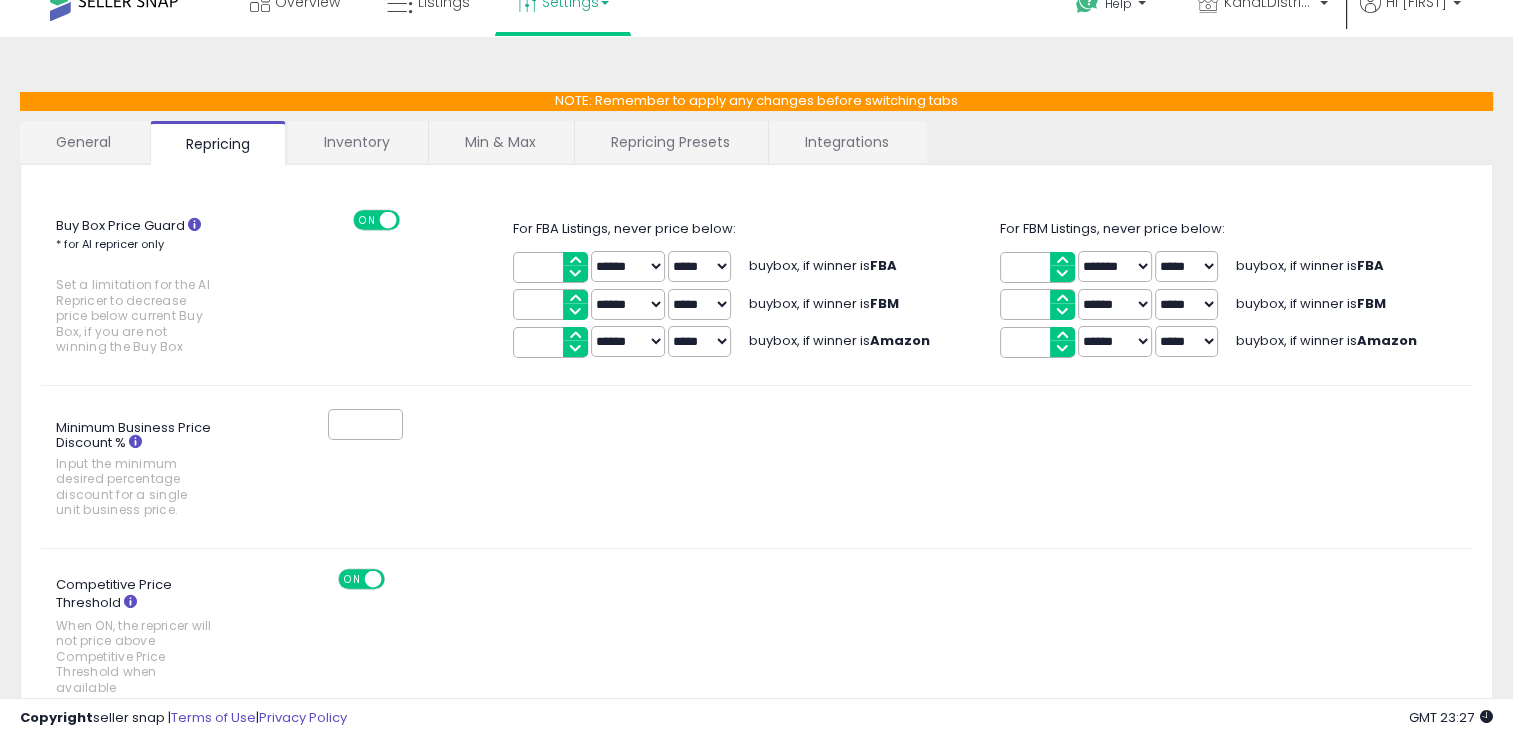 click on "Inventory" at bounding box center [357, 142] 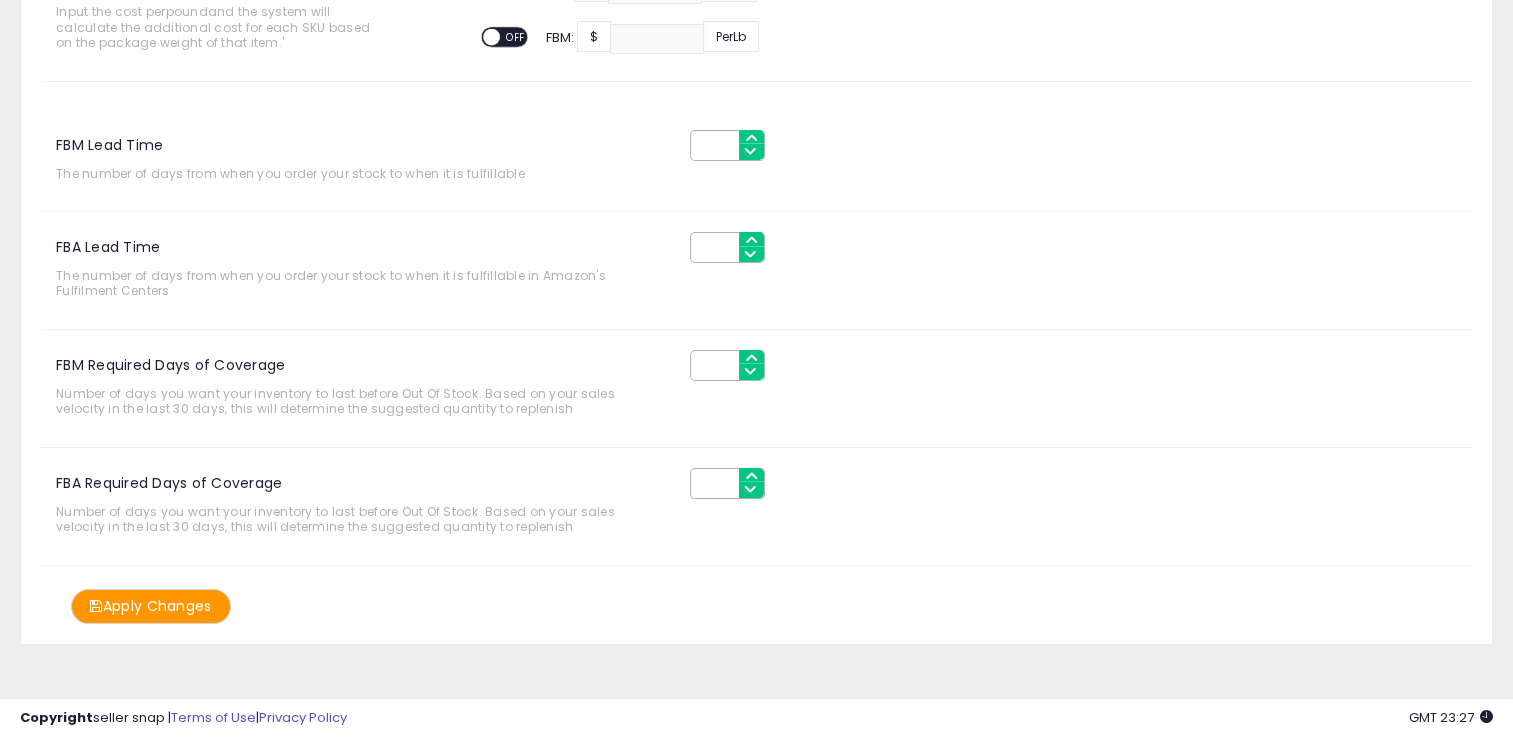 scroll, scrollTop: 0, scrollLeft: 0, axis: both 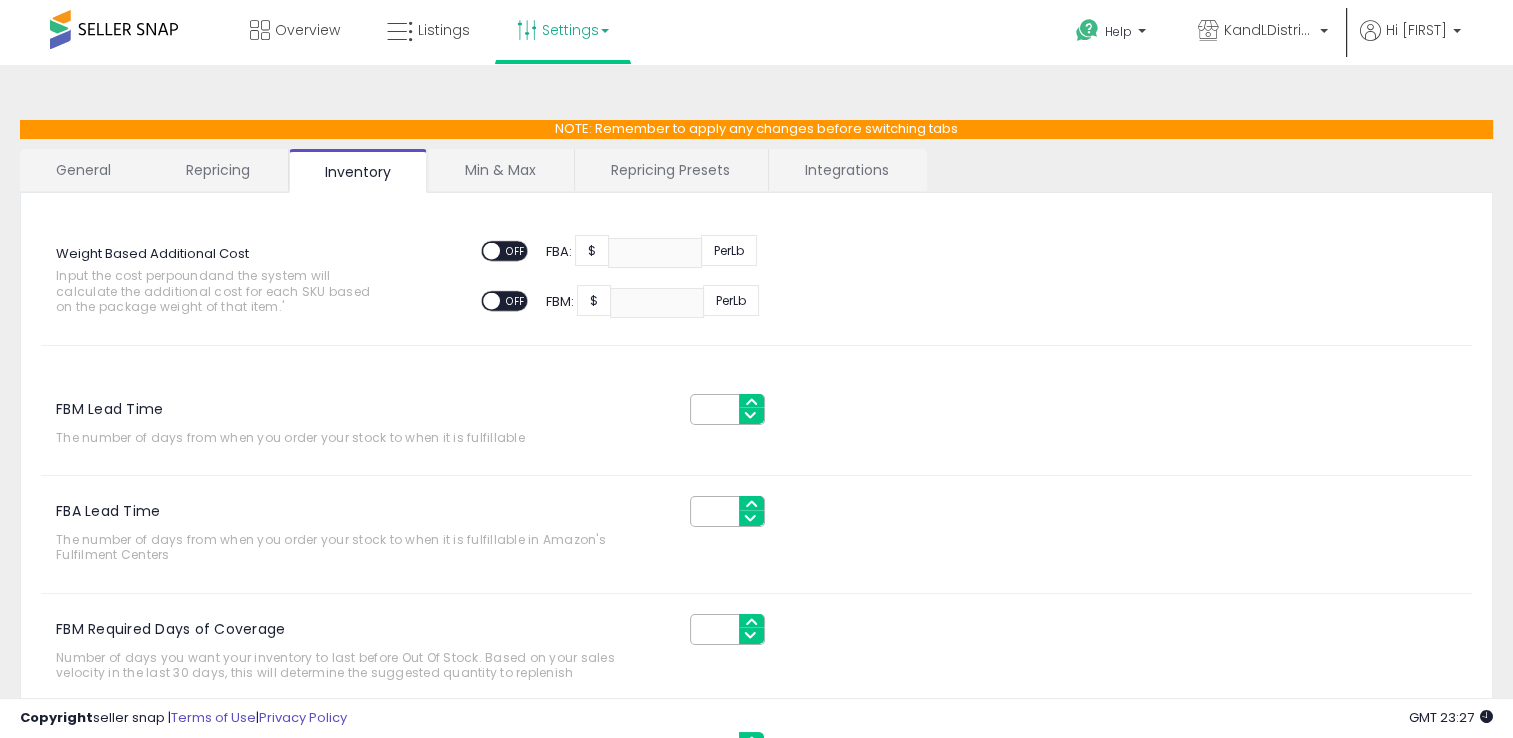 click on "Repricing" at bounding box center [218, 170] 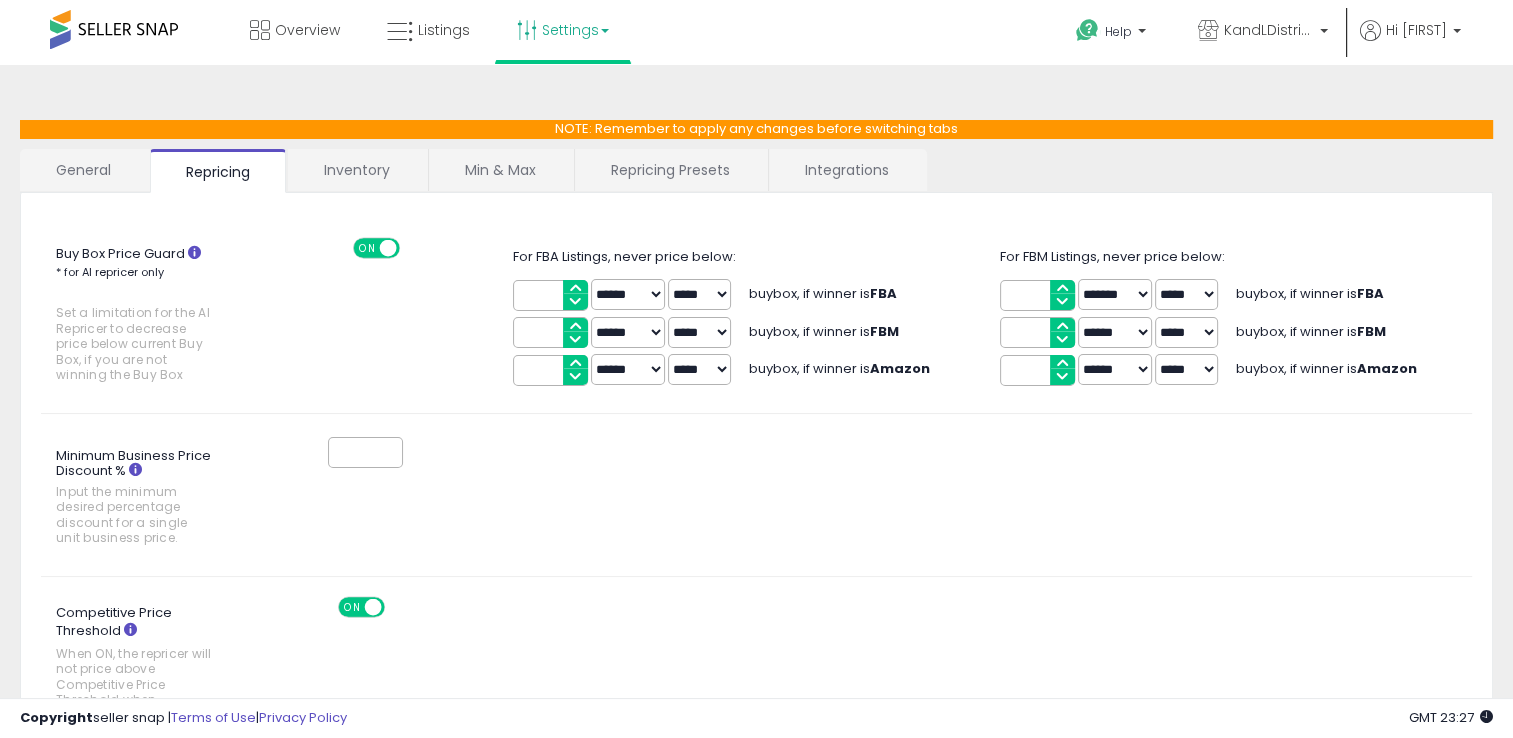 click on "***** *****" at bounding box center [1186, 332] 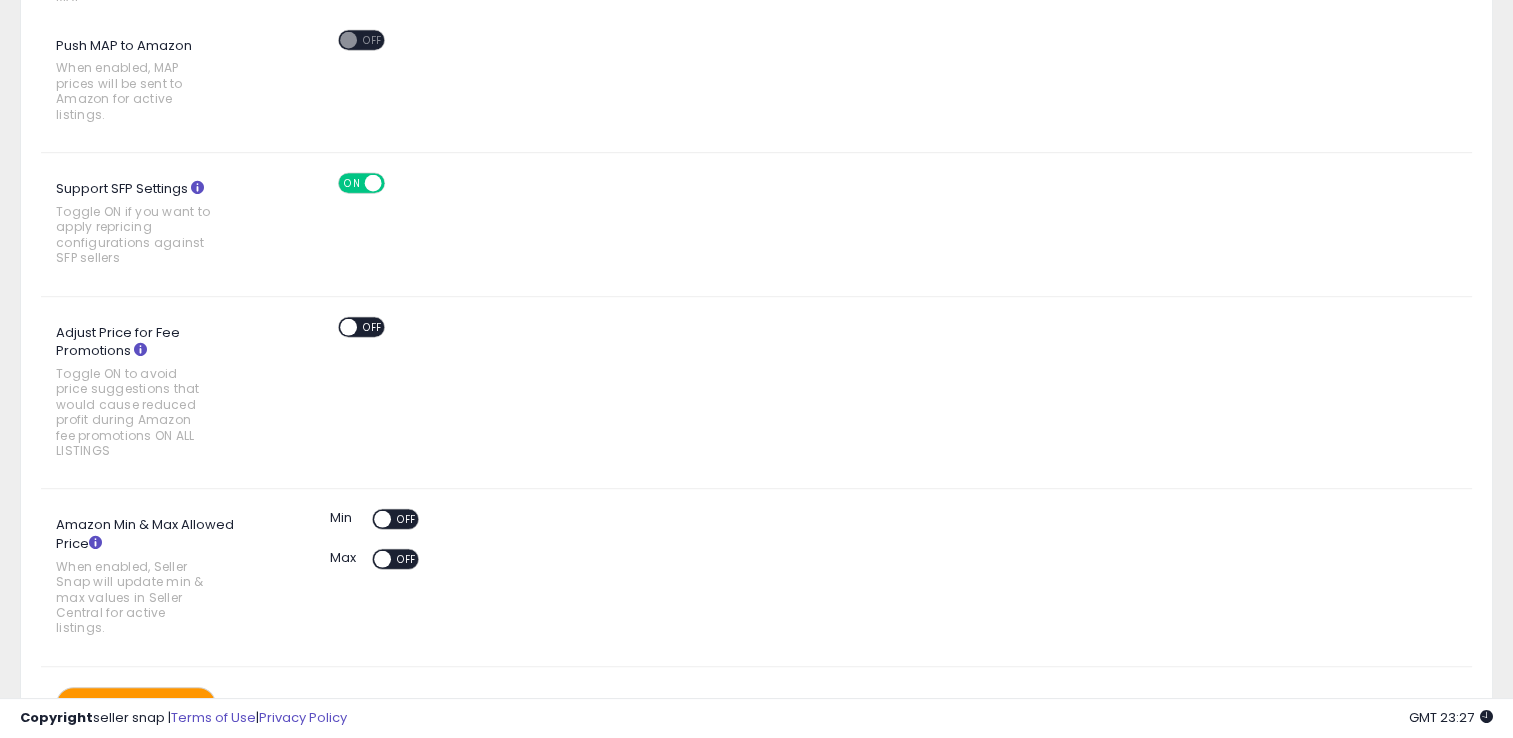 scroll, scrollTop: 1228, scrollLeft: 0, axis: vertical 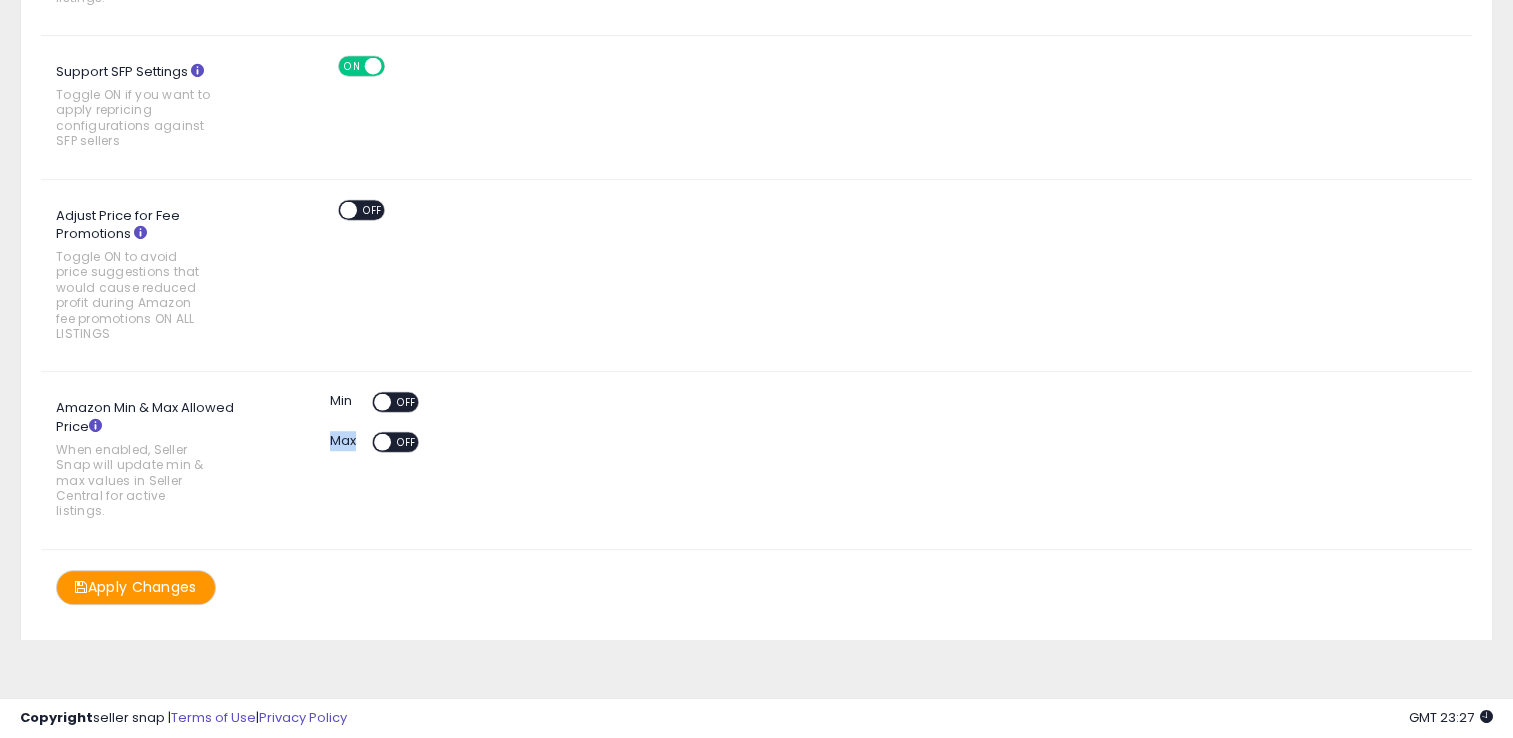 drag, startPoint x: 488, startPoint y: 542, endPoint x: 406, endPoint y: 399, distance: 164.84235 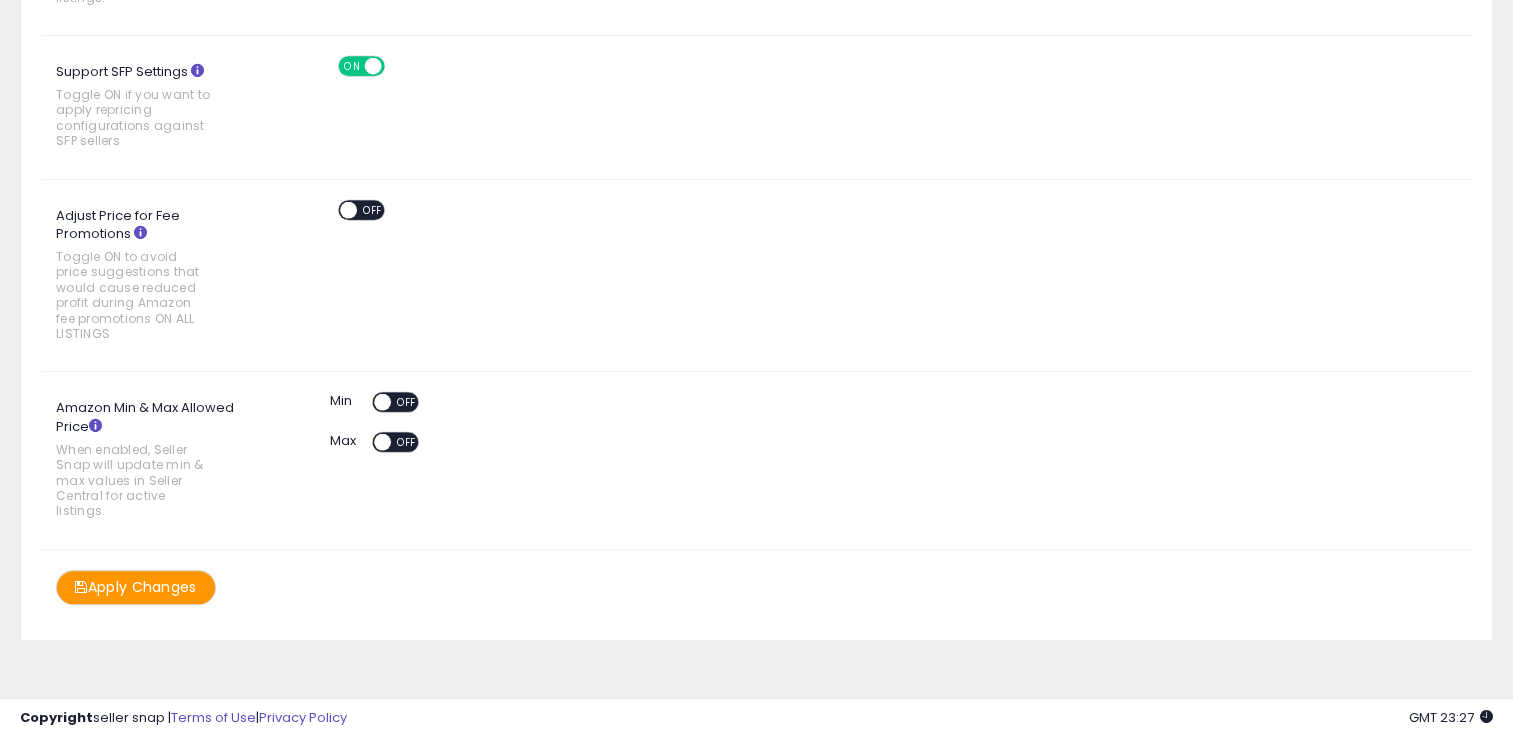 drag, startPoint x: 406, startPoint y: 399, endPoint x: 508, endPoint y: 466, distance: 122.03688 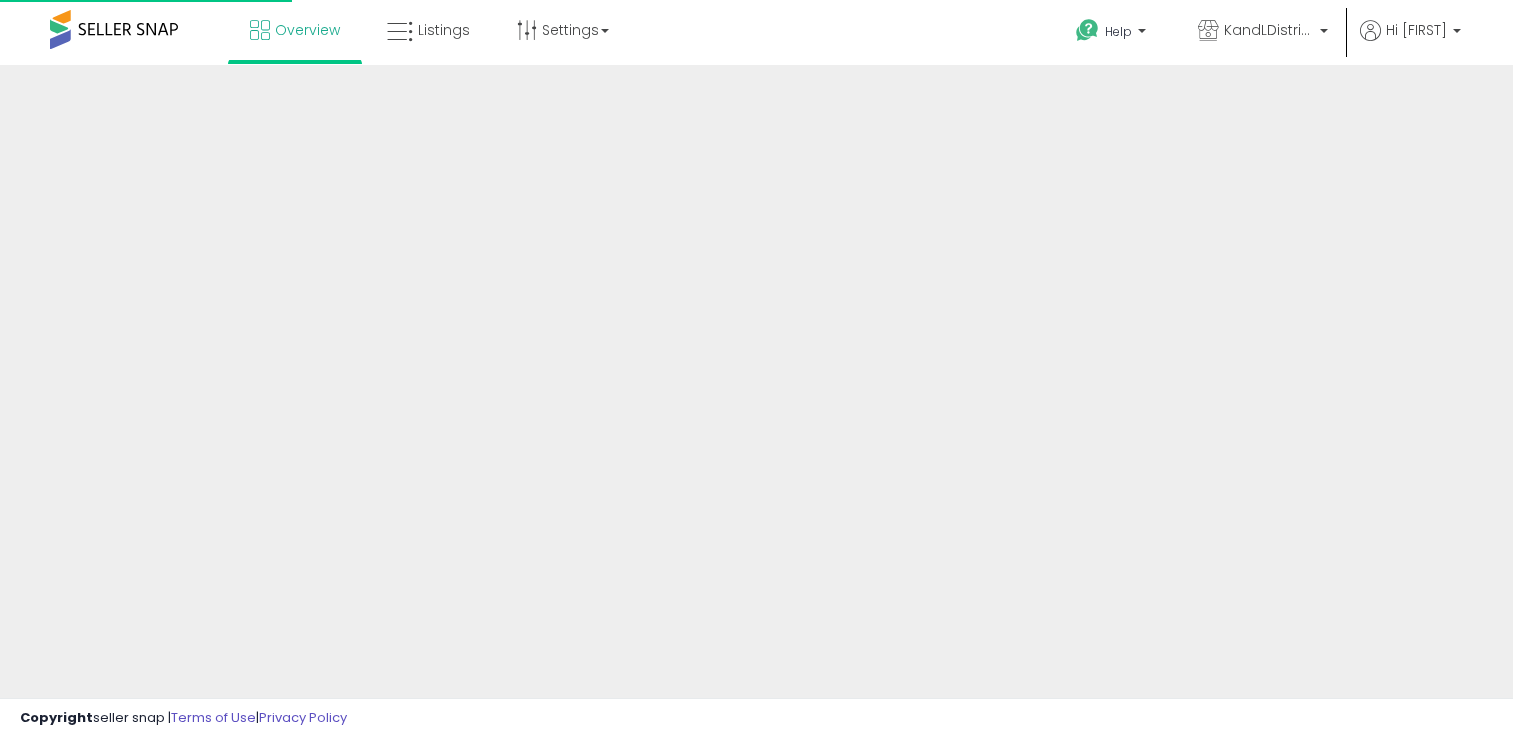 scroll, scrollTop: 0, scrollLeft: 0, axis: both 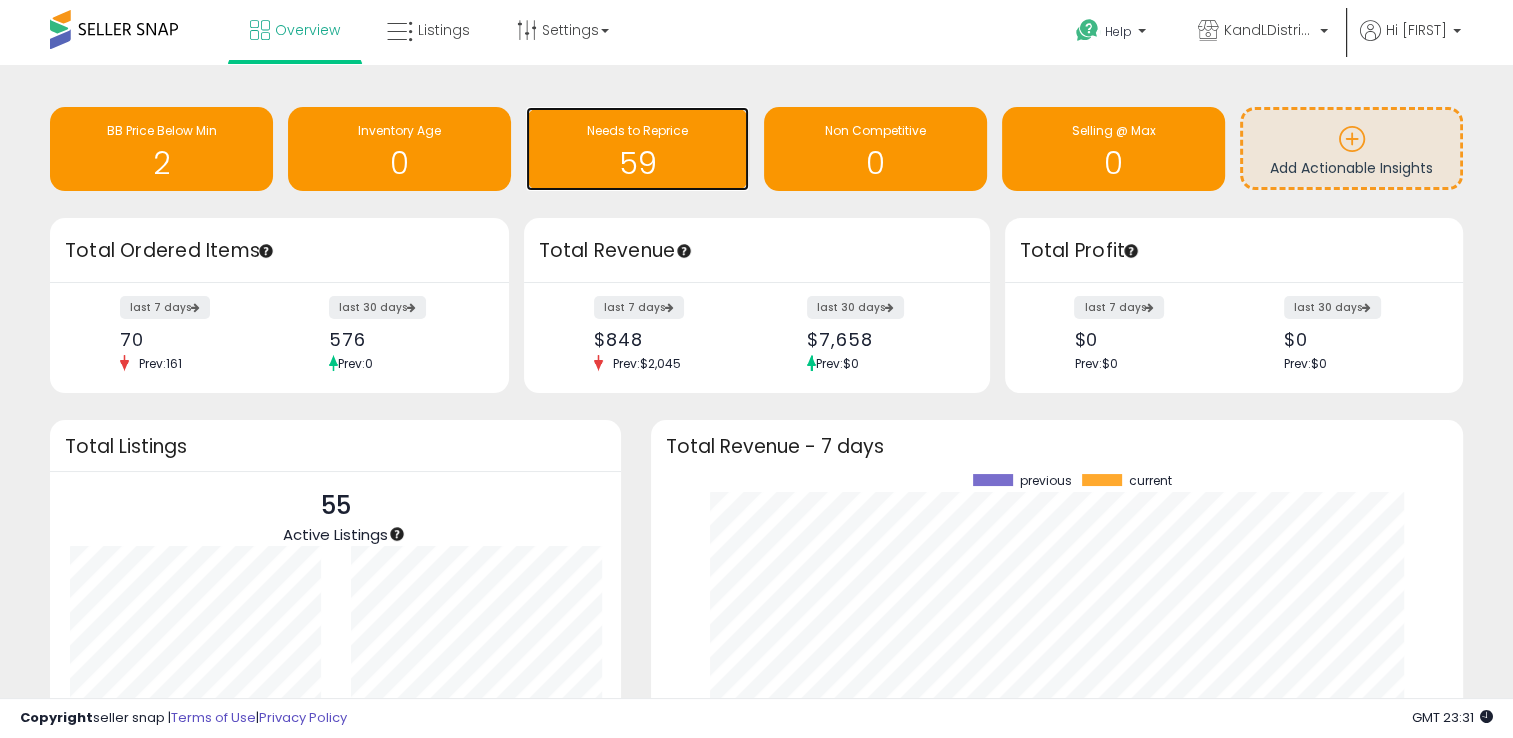 click on "59" at bounding box center (637, 163) 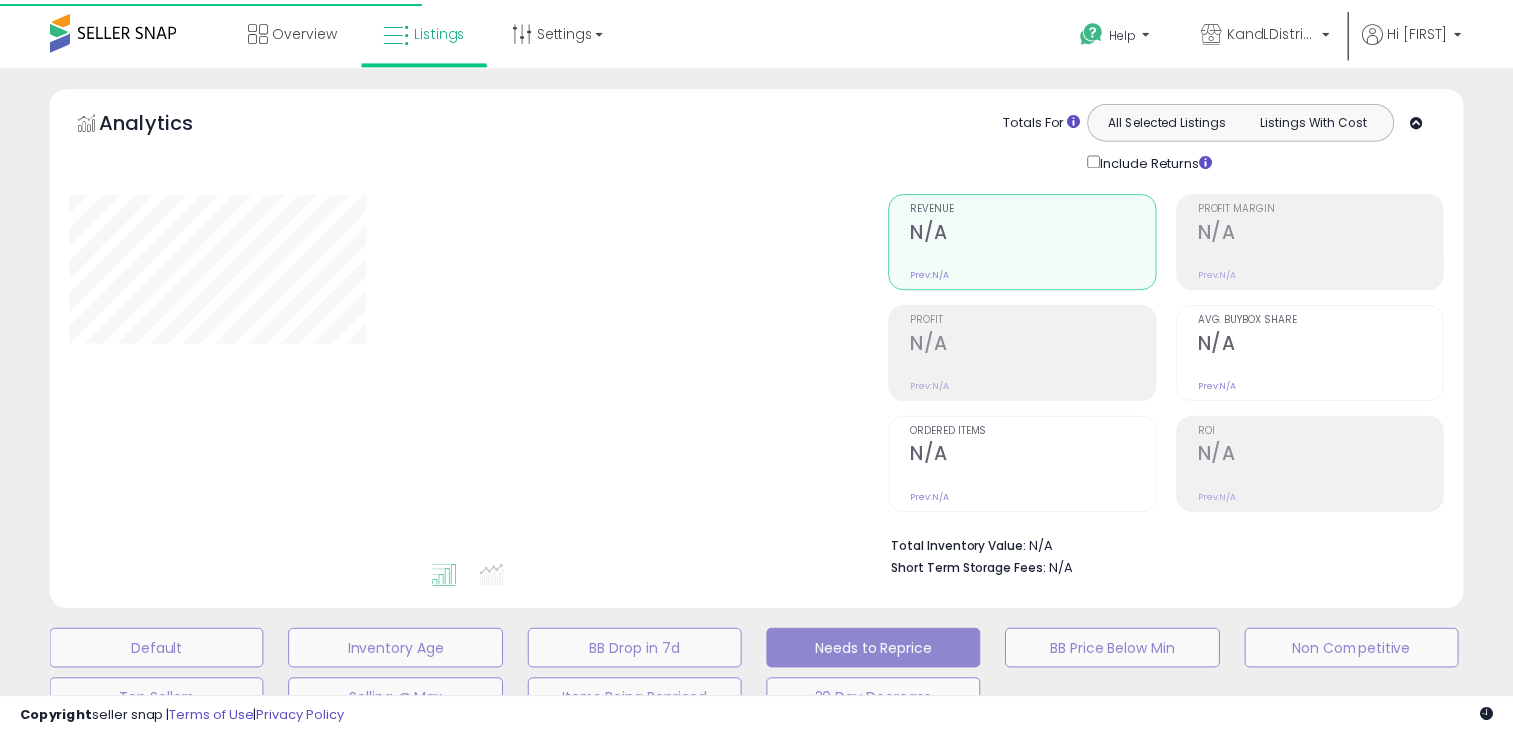 scroll, scrollTop: 0, scrollLeft: 0, axis: both 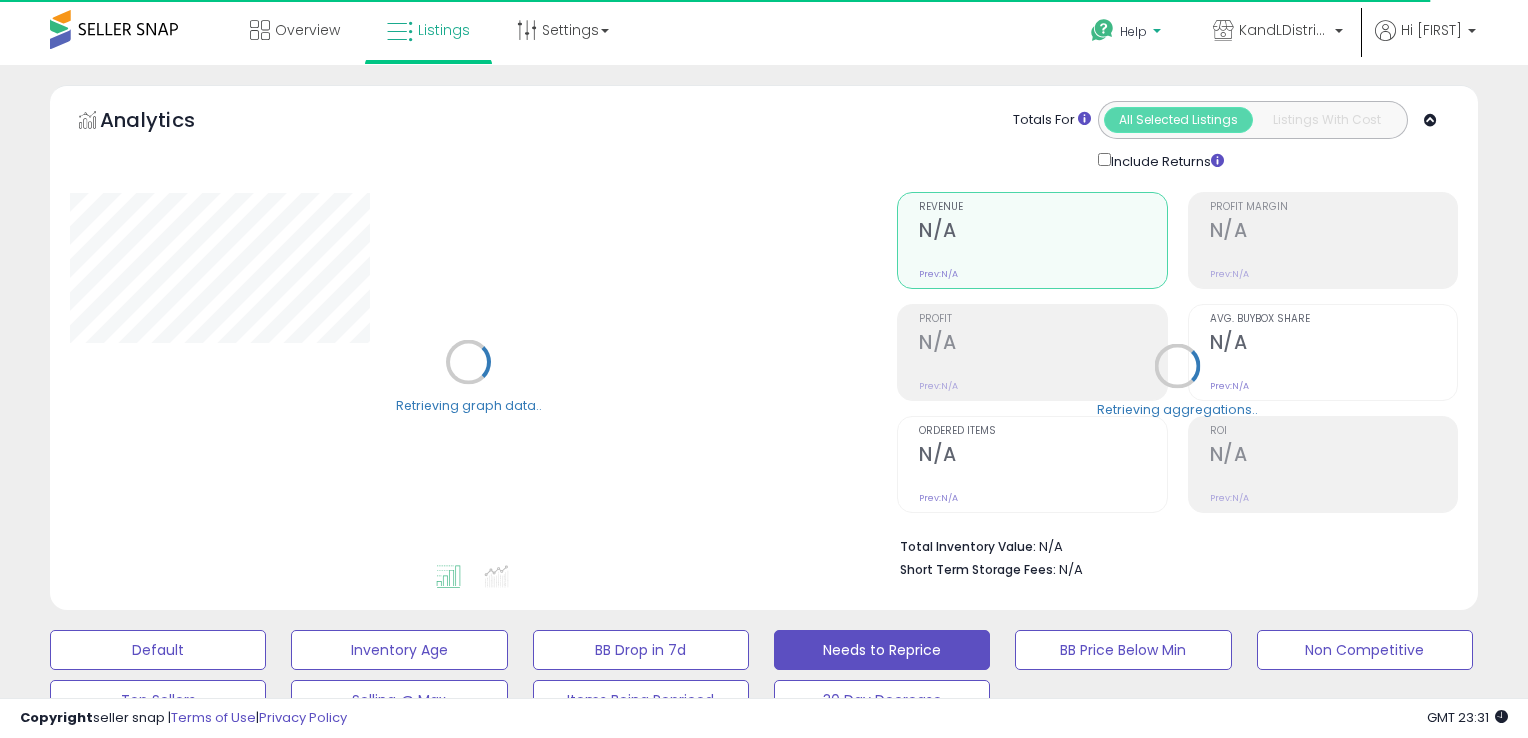 select on "**" 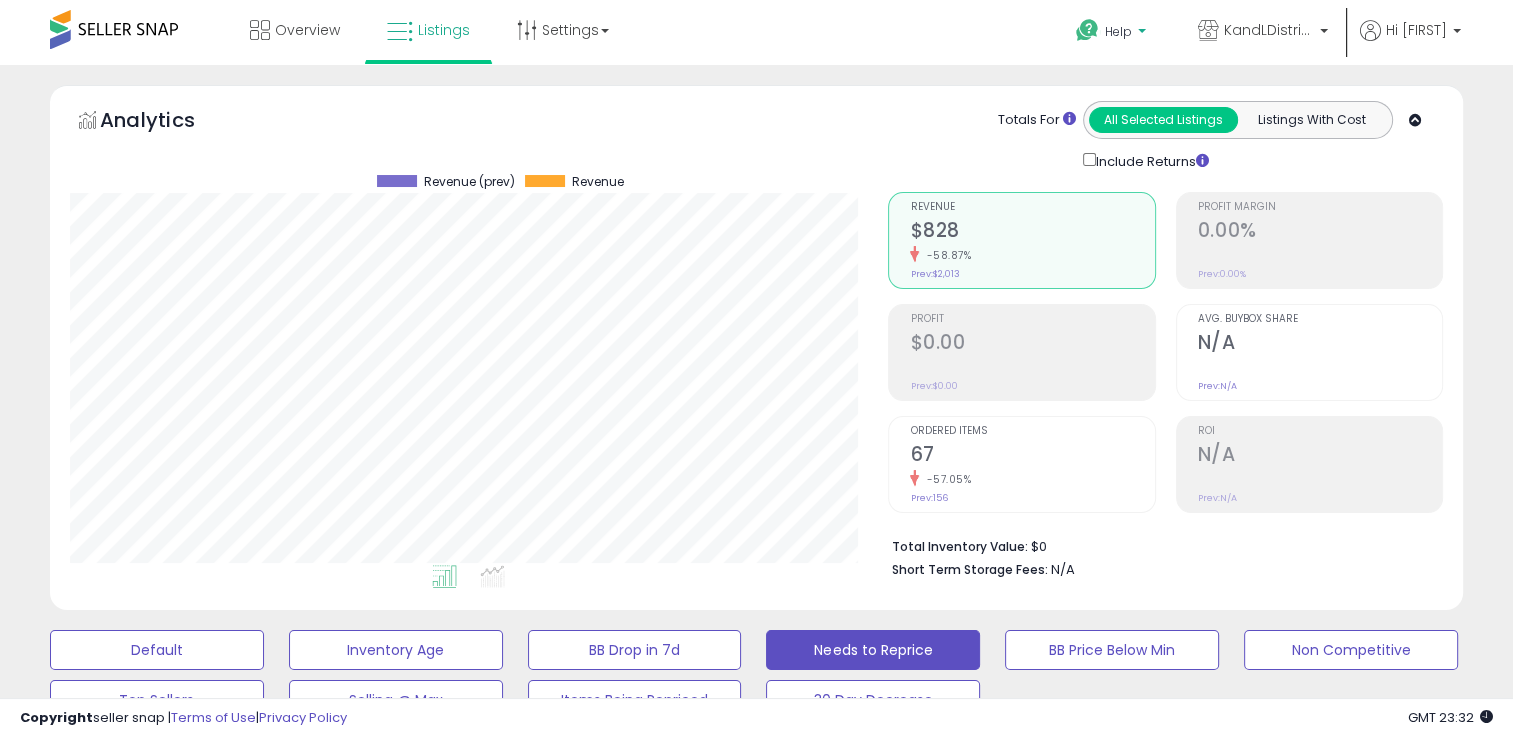 scroll, scrollTop: 999589, scrollLeft: 999181, axis: both 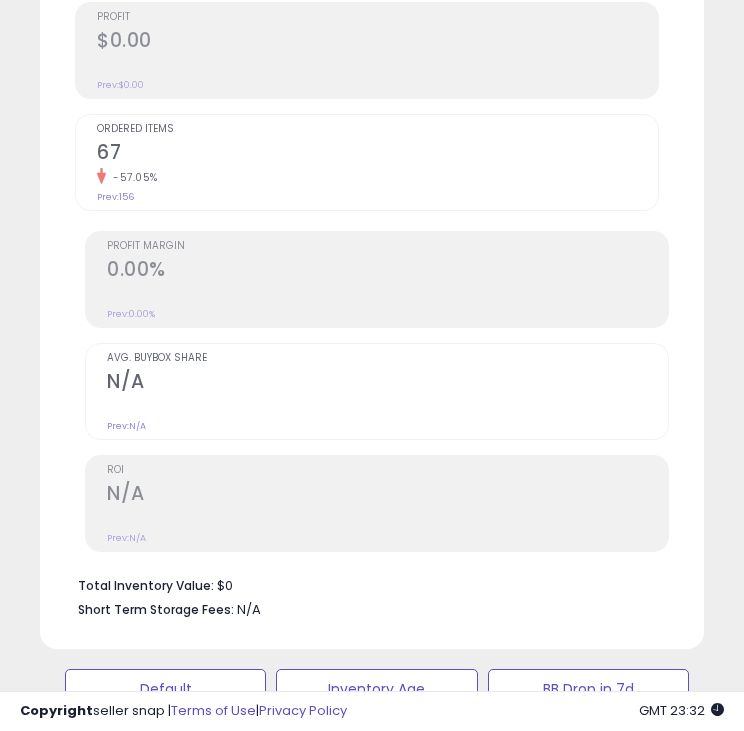 click on "Avg. Buybox Share
N/A
Prev:  N/A" at bounding box center [377, 391] 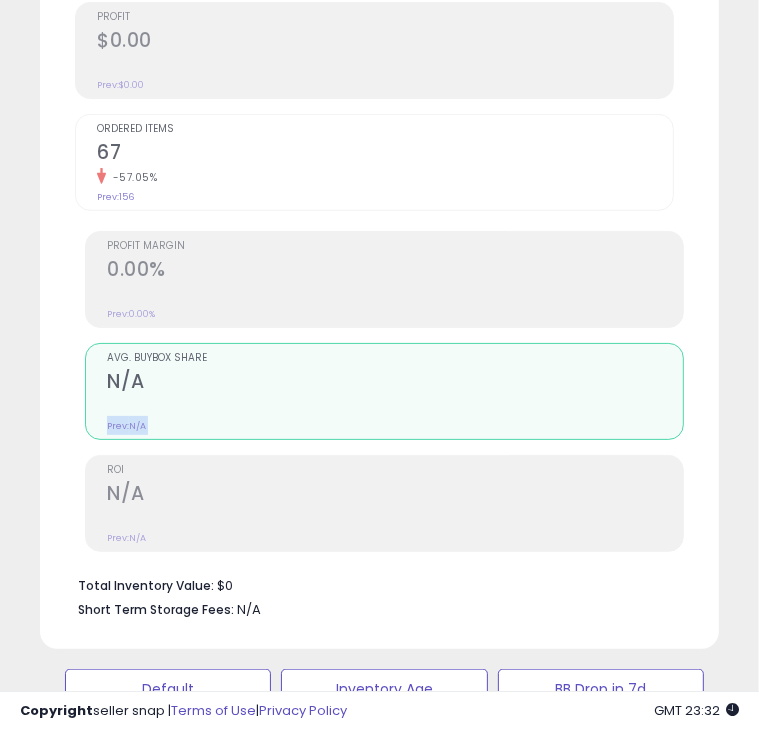 click on "Avg. Buybox Share
N/A
Prev:  N/A" at bounding box center [384, 391] 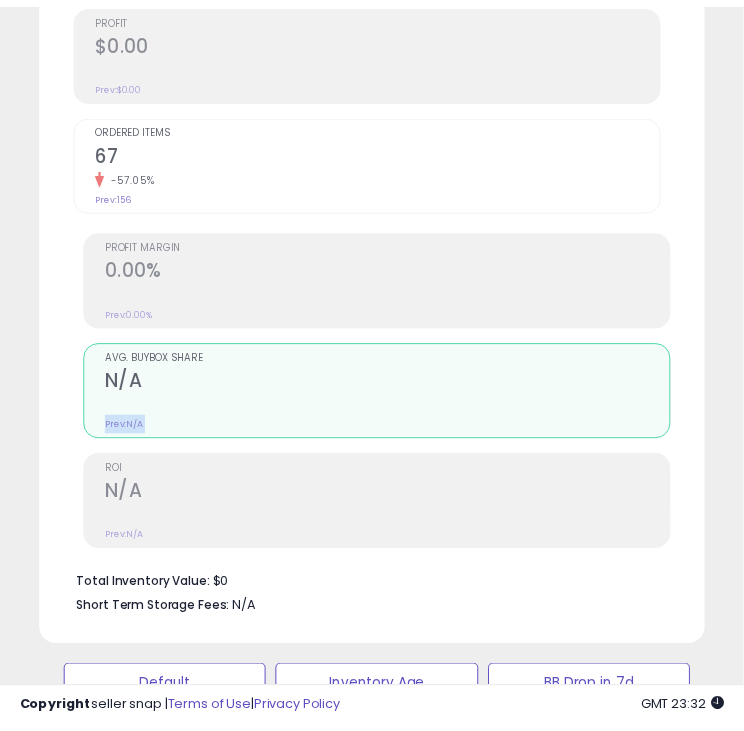 scroll, scrollTop: 0, scrollLeft: 0, axis: both 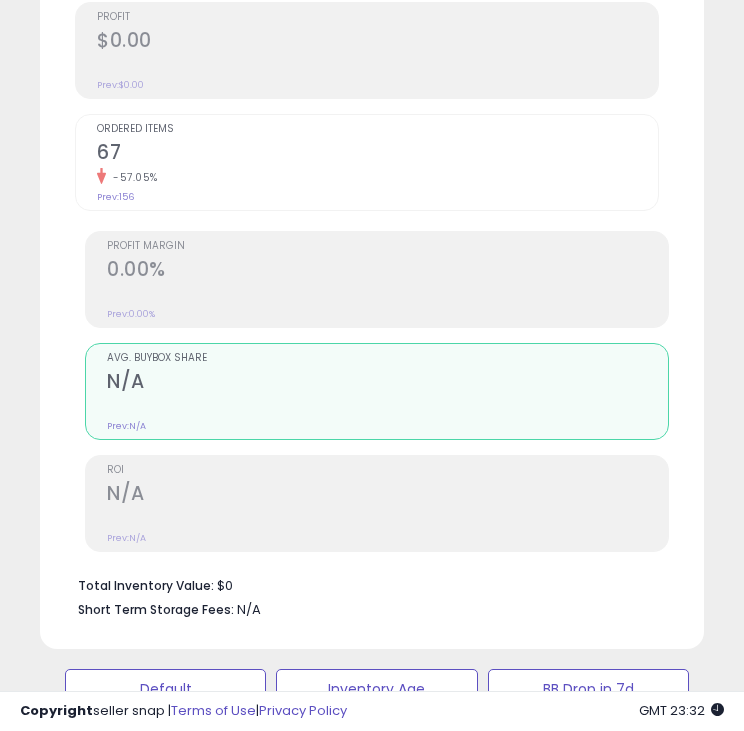 click on "ROI
N/A
Prev: N/A" at bounding box center [387, 501] 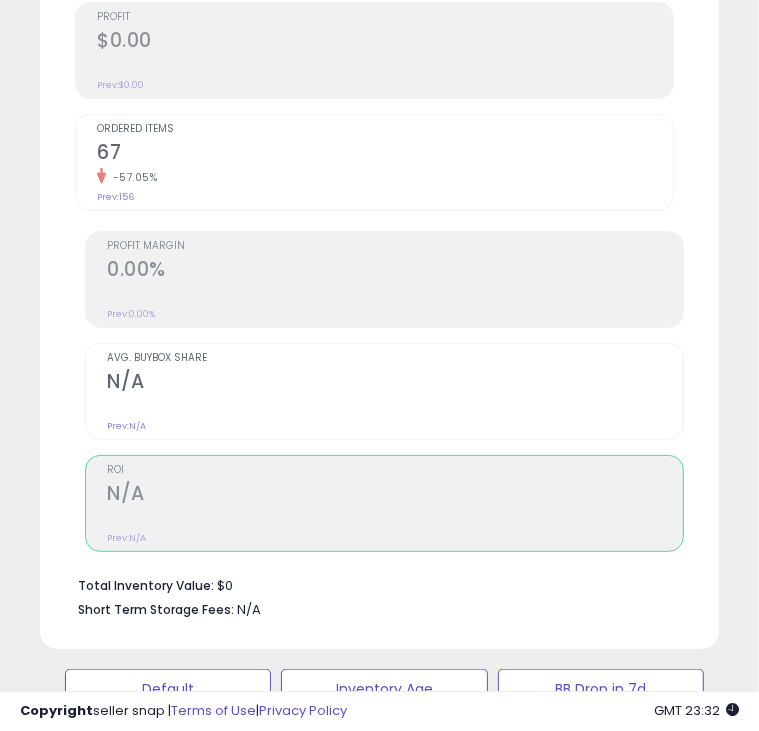 scroll, scrollTop: 999609, scrollLeft: 999360, axis: both 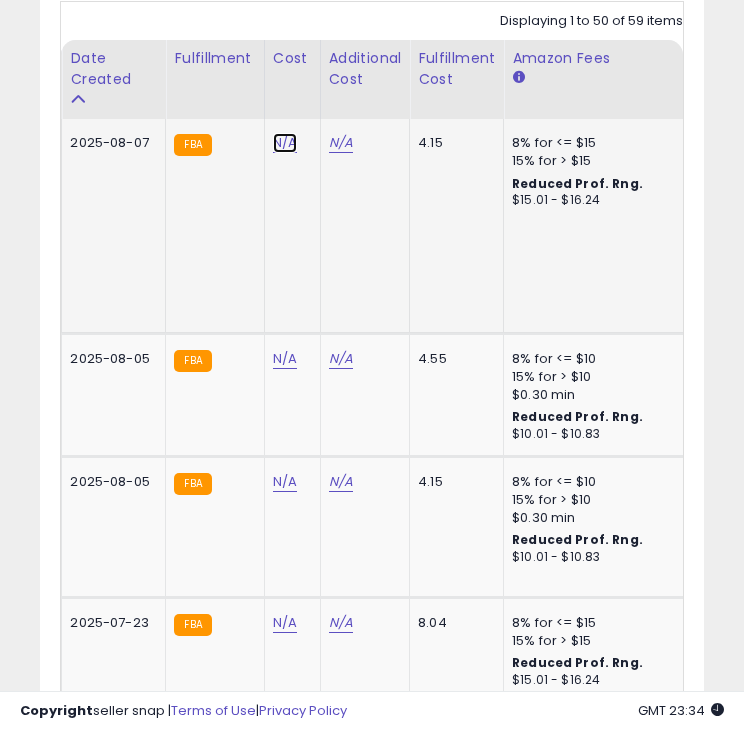 click on "N/A" at bounding box center (285, 143) 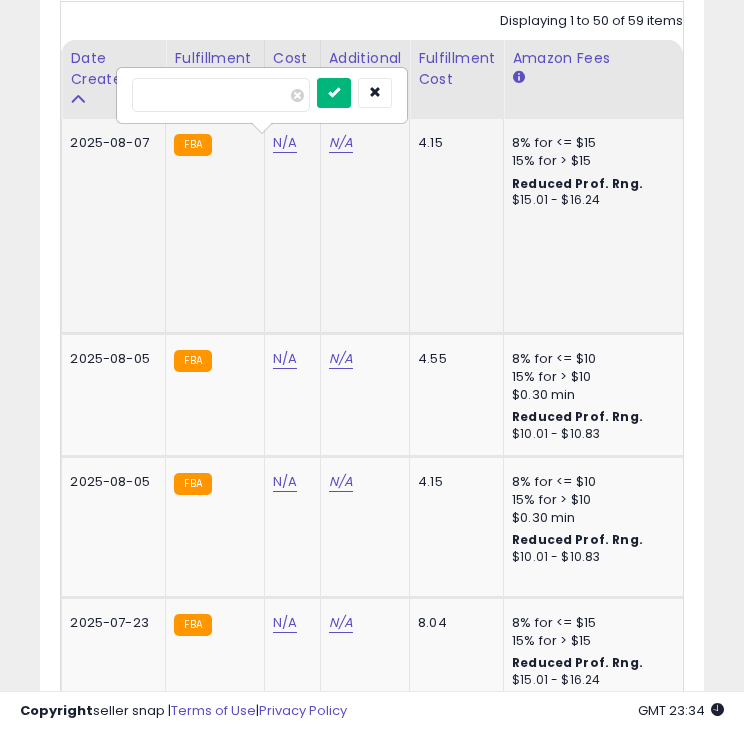 type on "****" 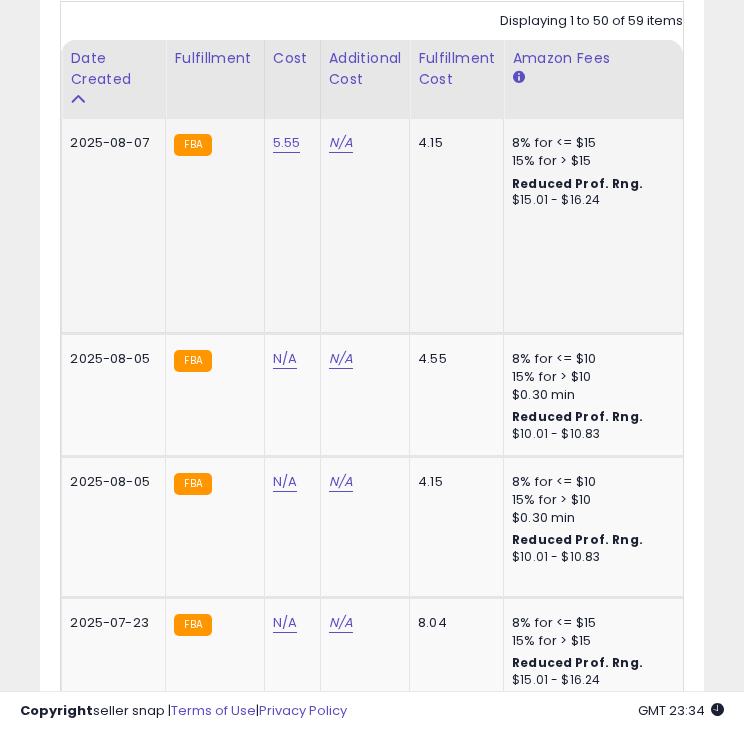 scroll, scrollTop: 0, scrollLeft: 671, axis: horizontal 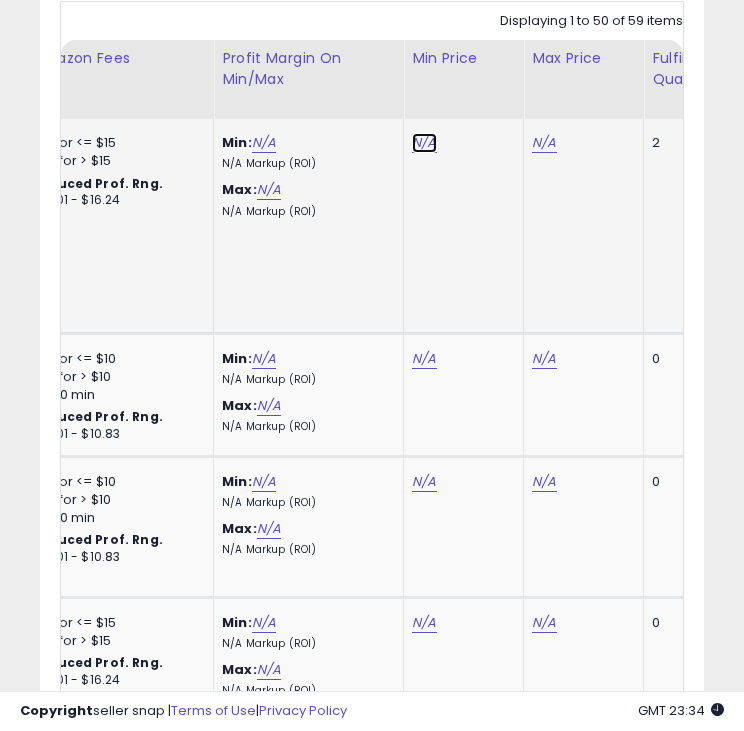 click on "N/A" at bounding box center (424, 143) 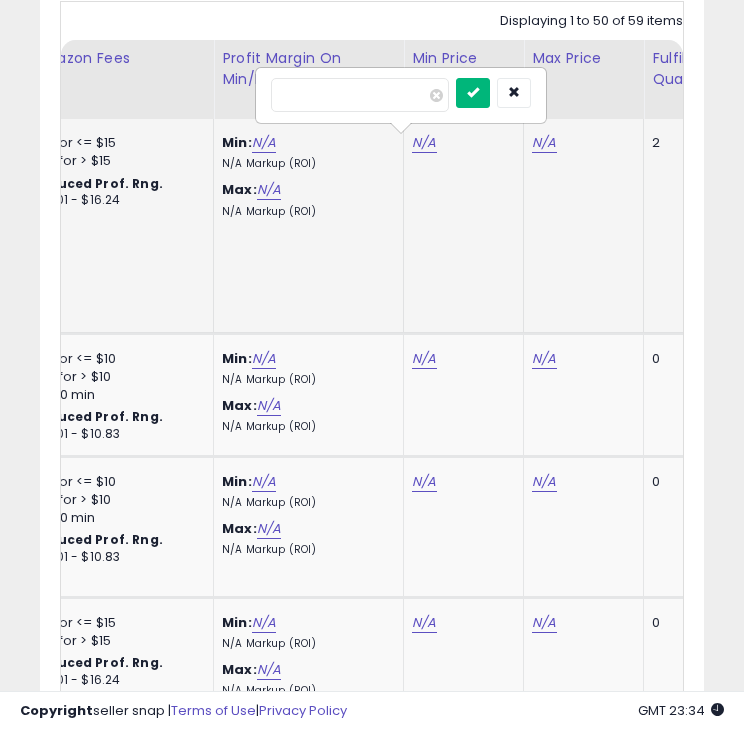 type on "****" 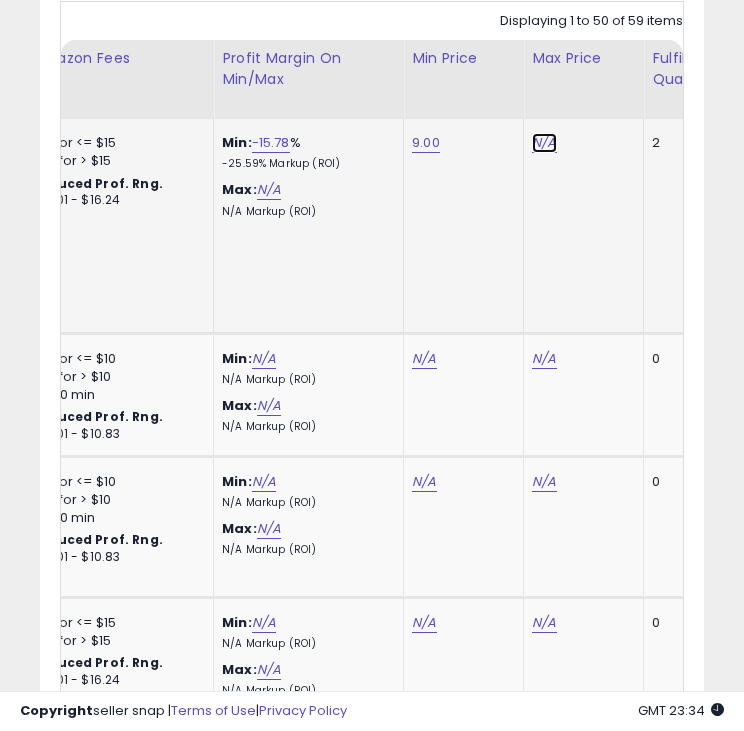 click on "N/A" at bounding box center [544, 143] 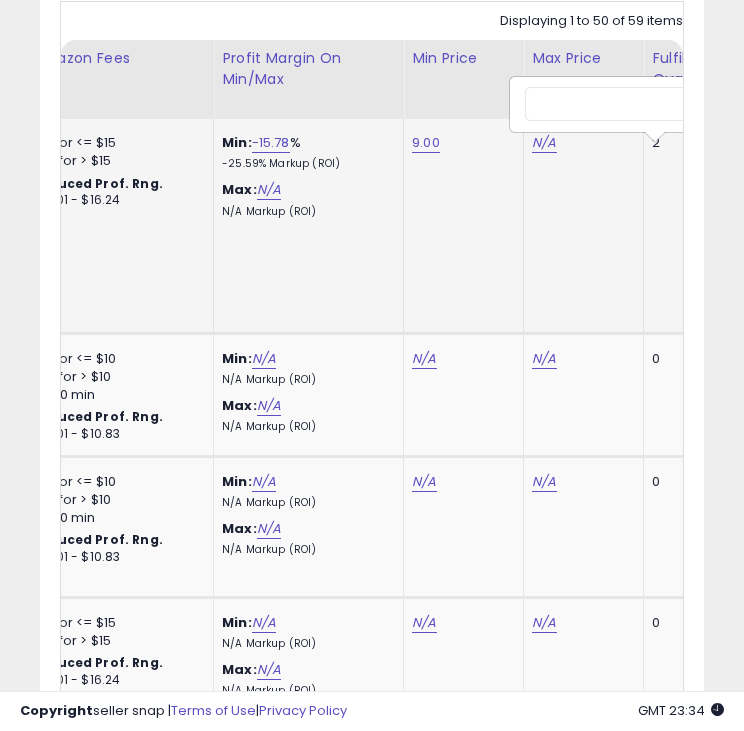scroll, scrollTop: 0, scrollLeft: 1000, axis: horizontal 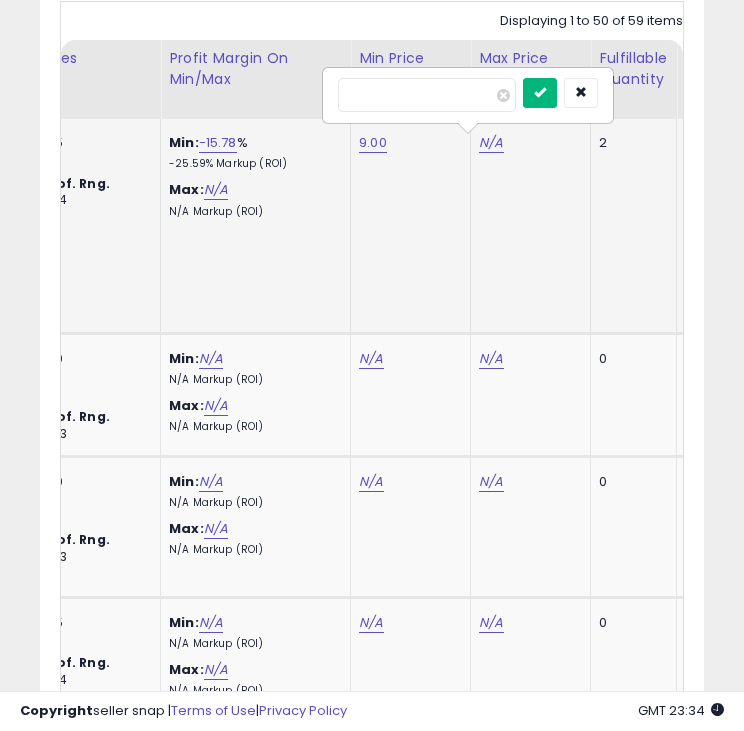 type on "*****" 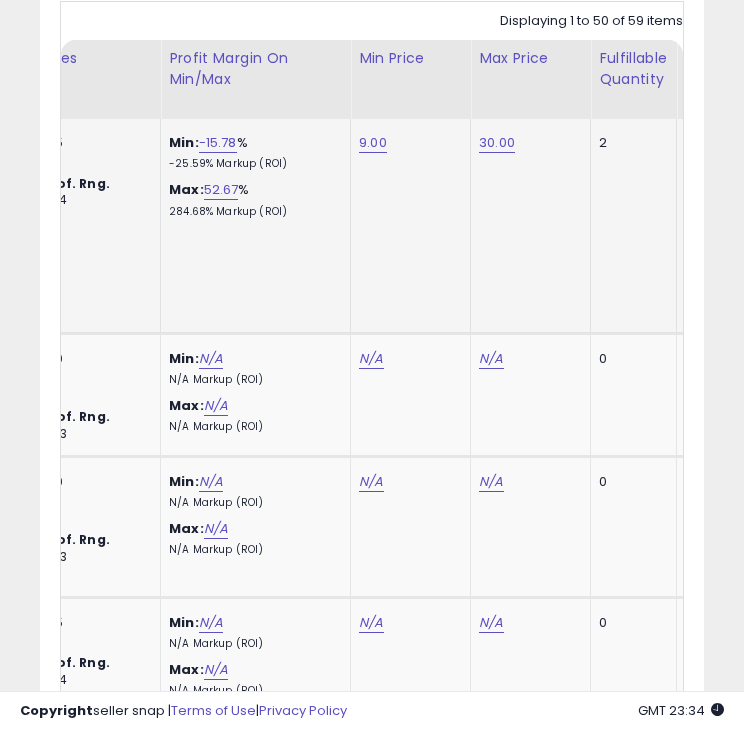 scroll, scrollTop: 0, scrollLeft: 1248, axis: horizontal 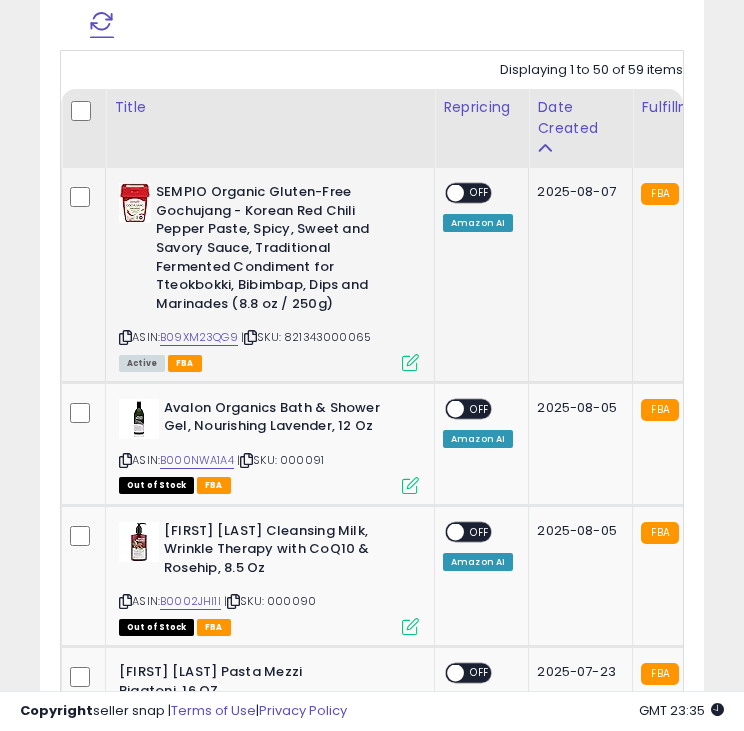 click at bounding box center [455, 193] 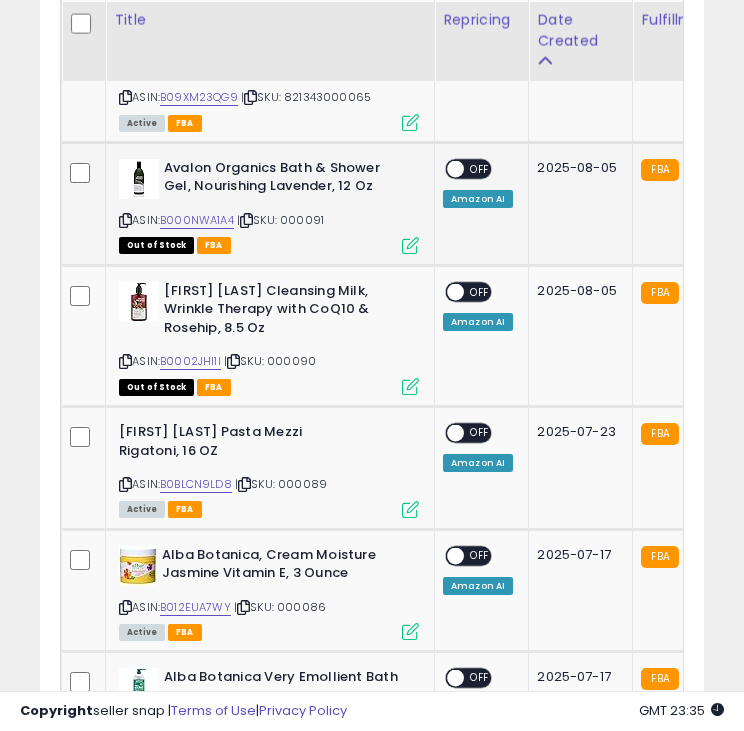 click on "ON   OFF Amazon AI" 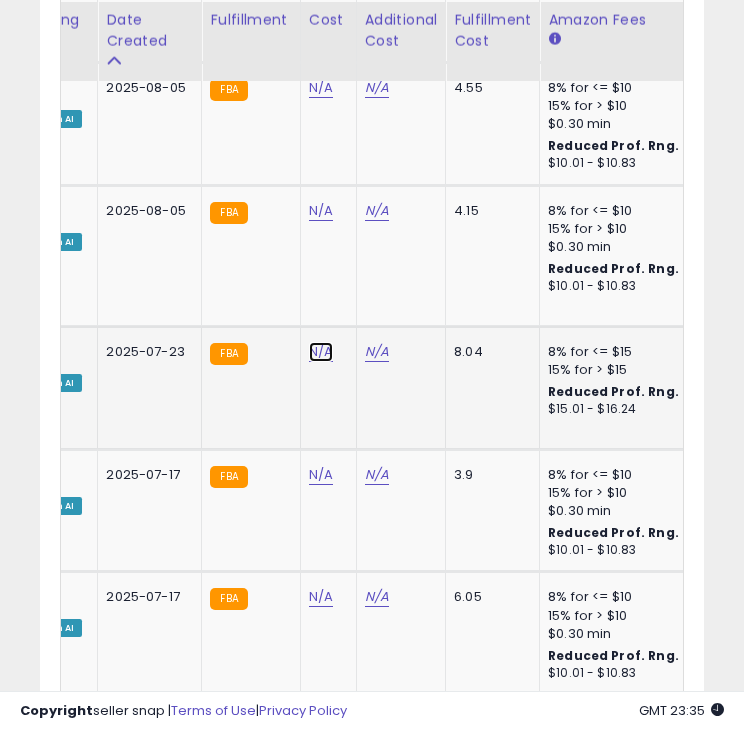click on "N/A" at bounding box center (321, 88) 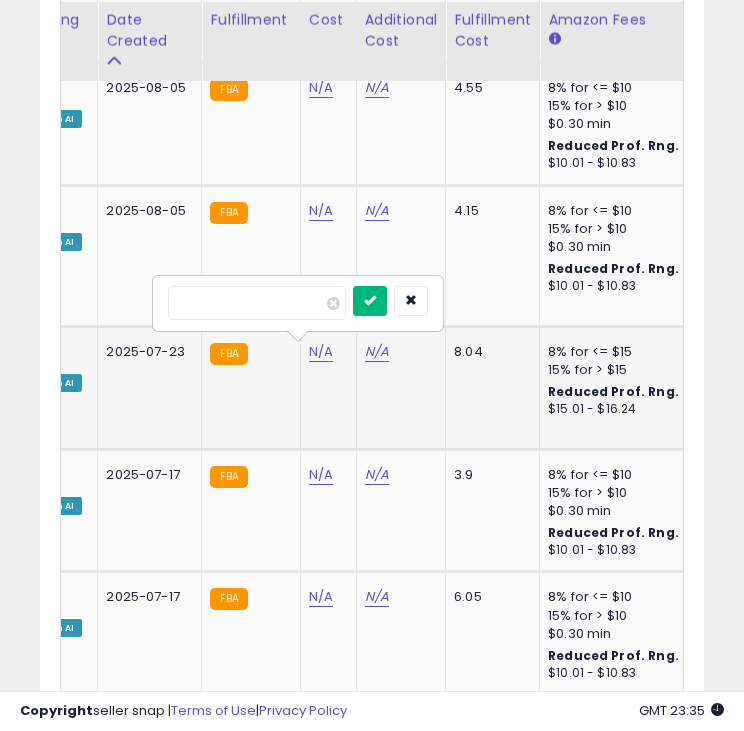 type on "****" 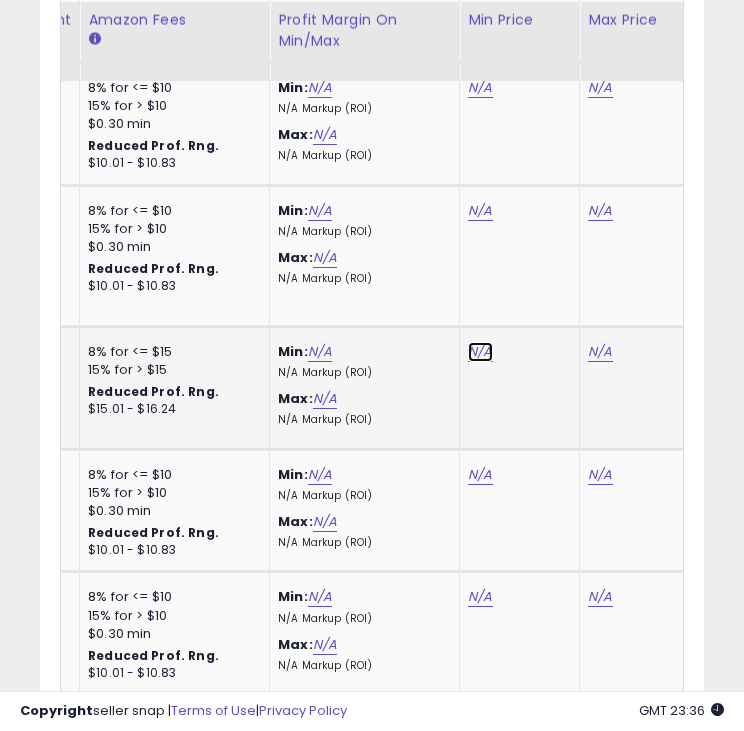 click on "N/A" at bounding box center (480, 88) 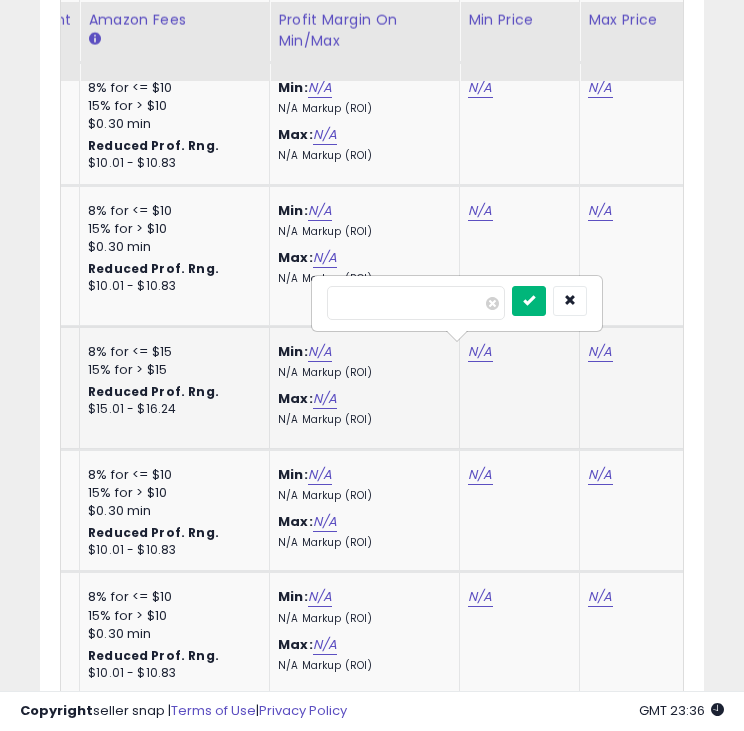 type on "*****" 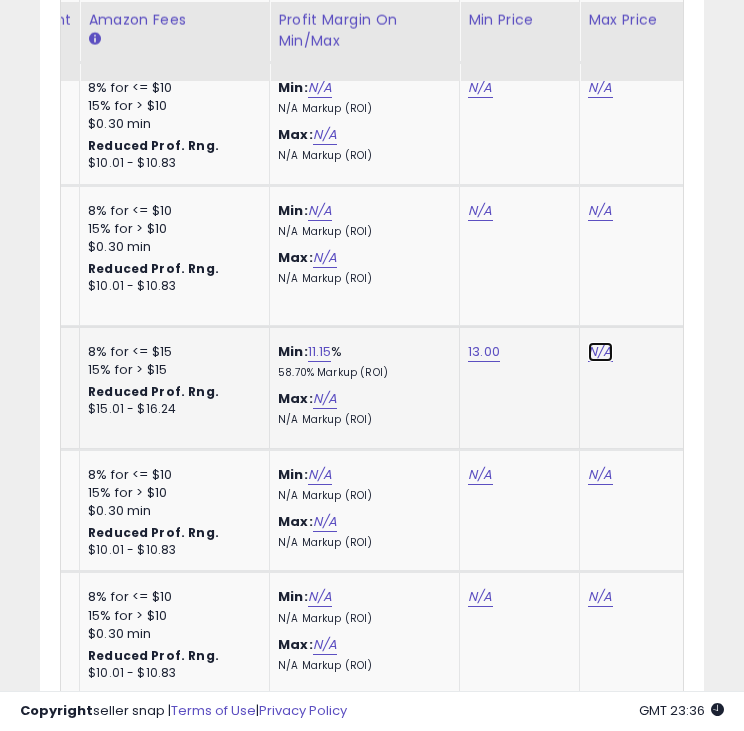 click on "N/A" at bounding box center [600, 88] 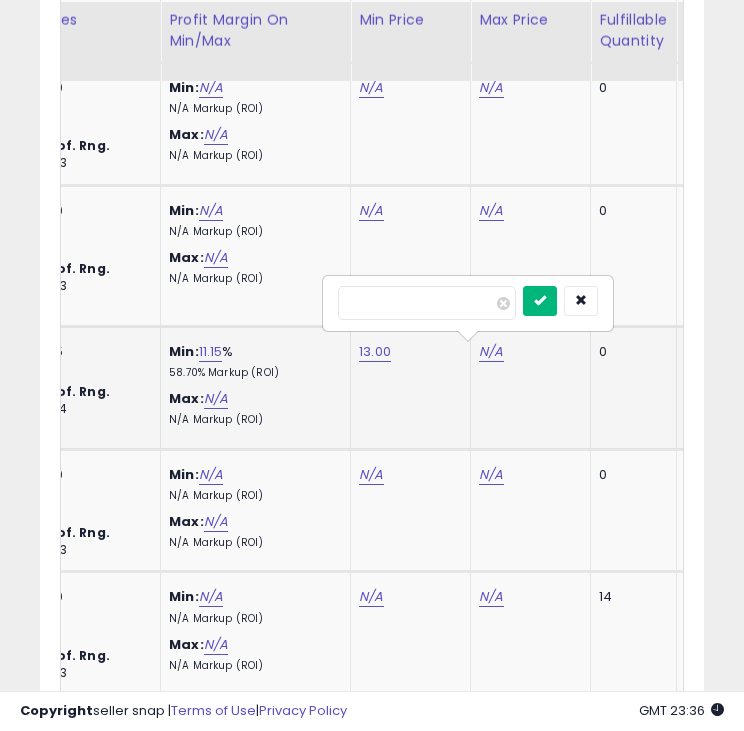 type on "*****" 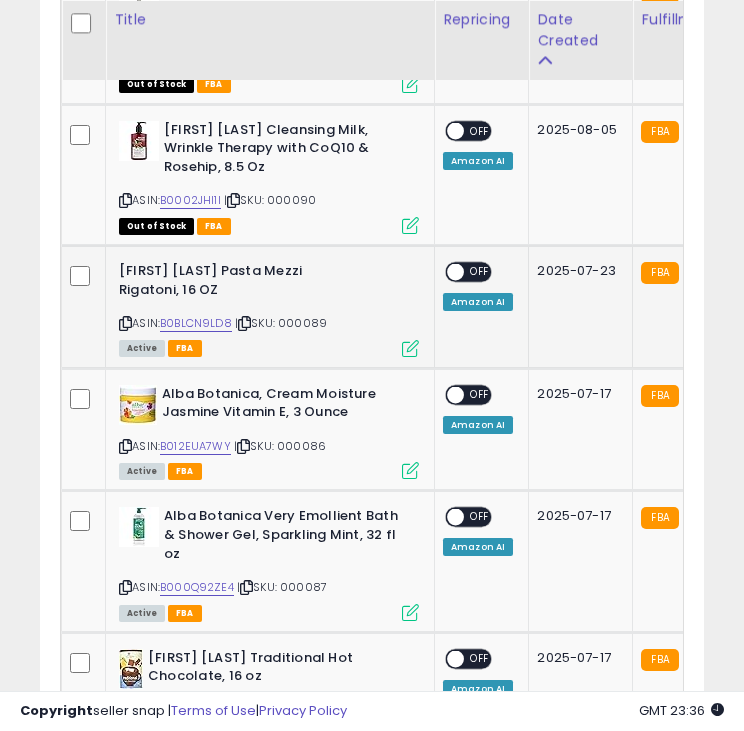 click at bounding box center [455, 272] 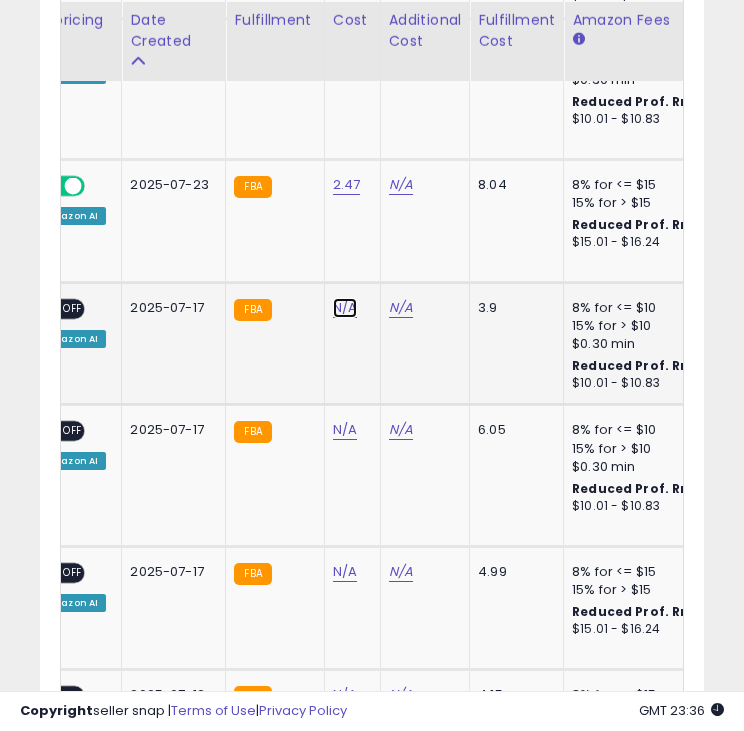 click on "N/A" at bounding box center [345, -79] 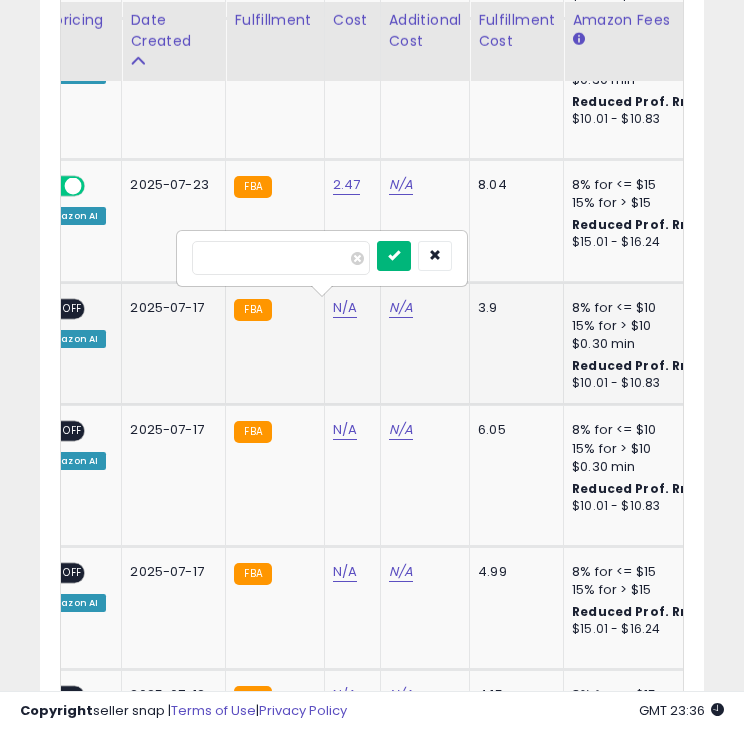 type on "*****" 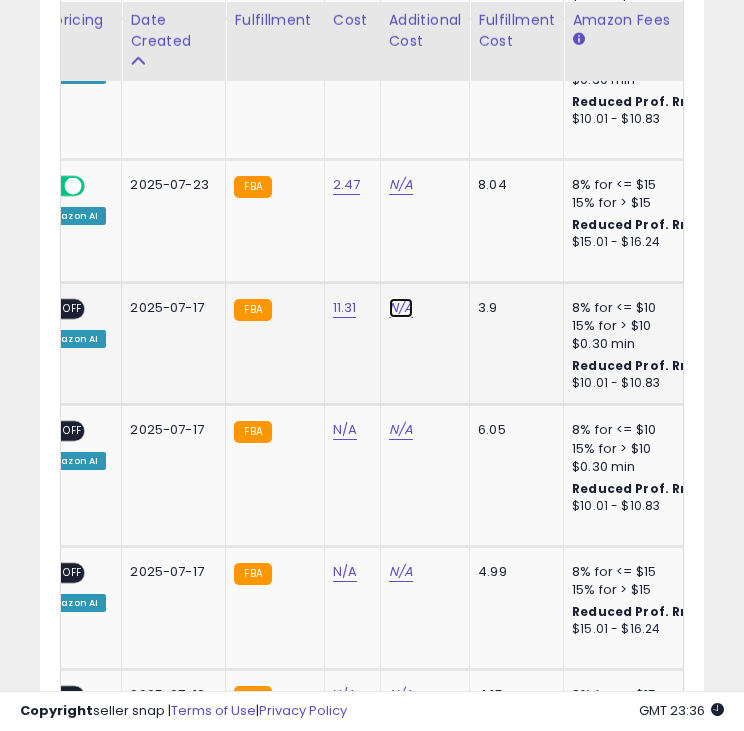 click on "N/A" at bounding box center [401, -295] 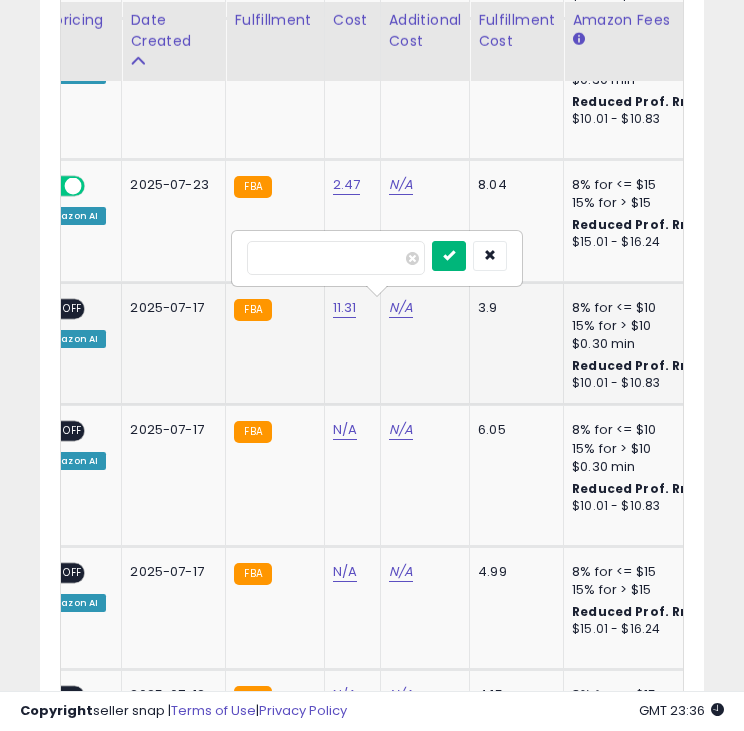 type on "*****" 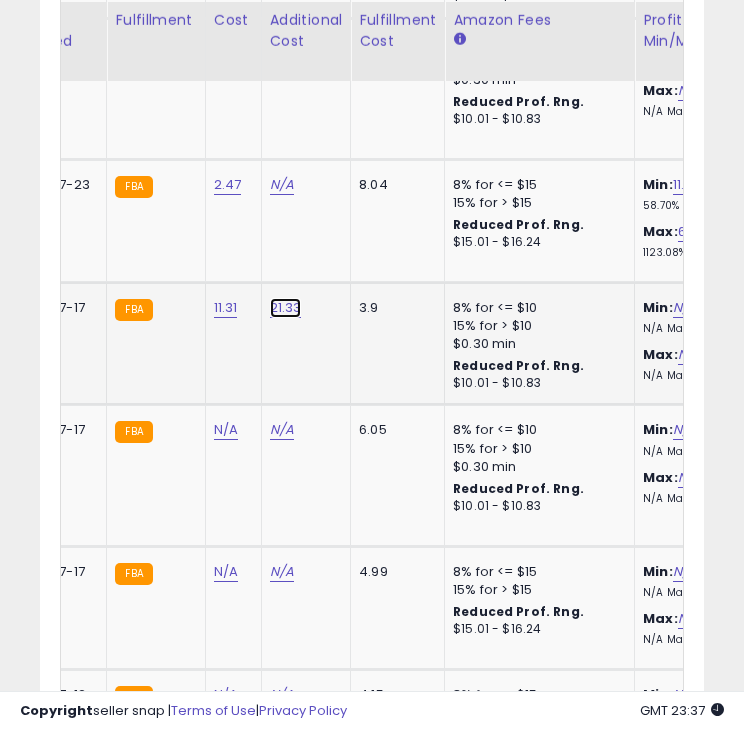click on "21.33" at bounding box center [282, -295] 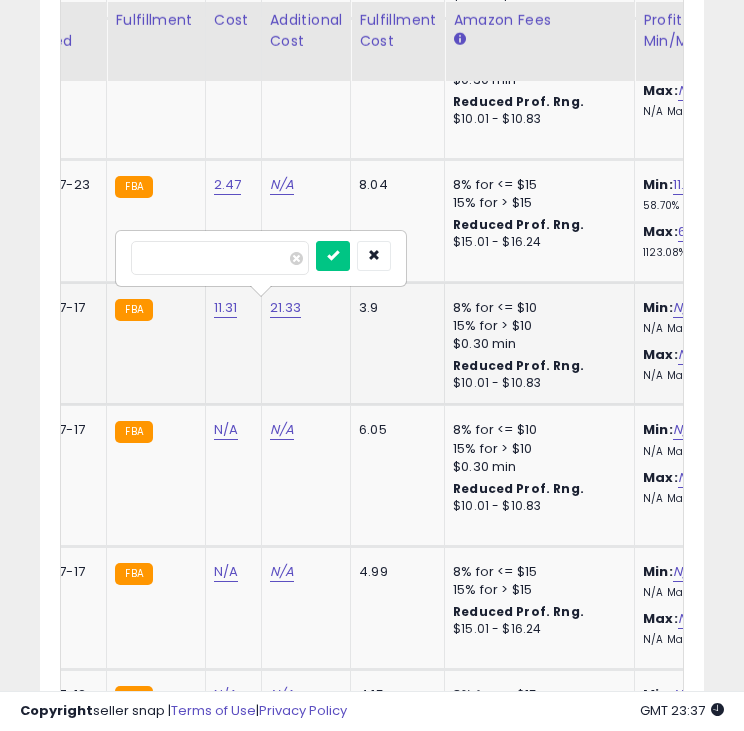 type on "*" 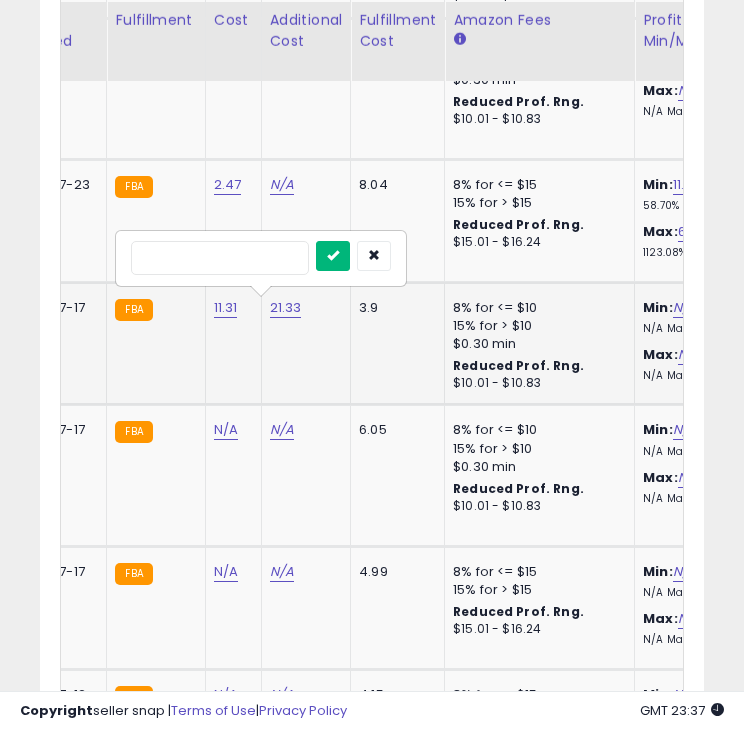type 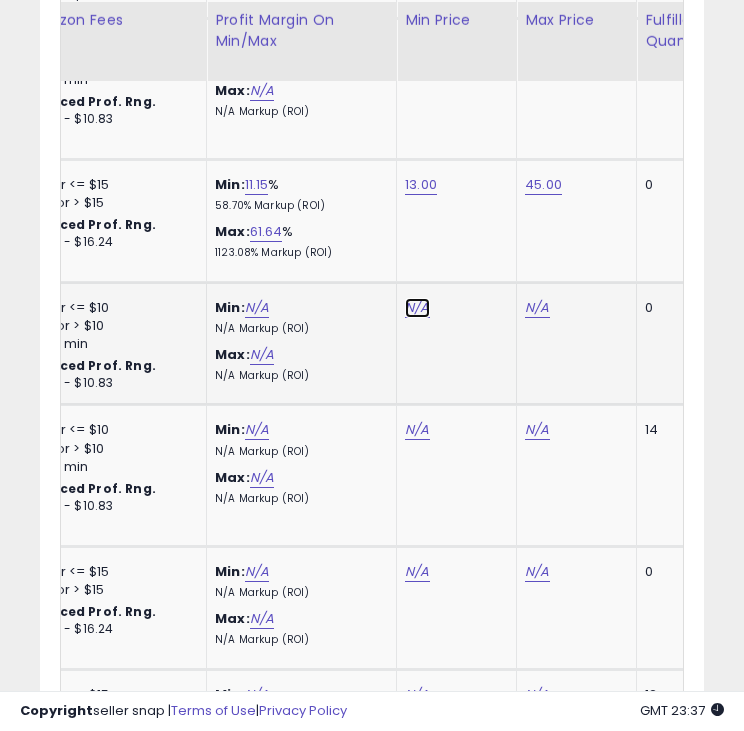 click on "N/A" at bounding box center (417, -79) 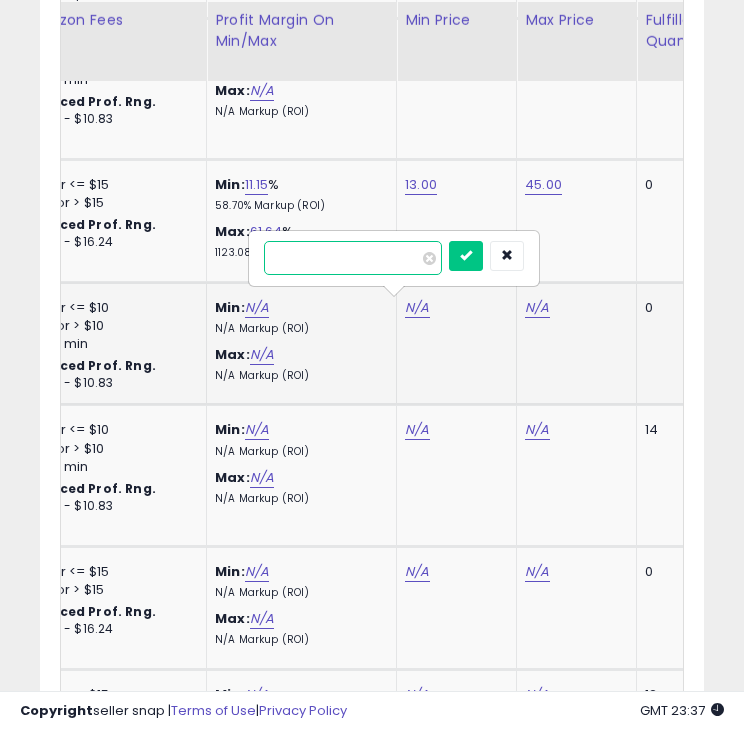 click at bounding box center [353, 258] 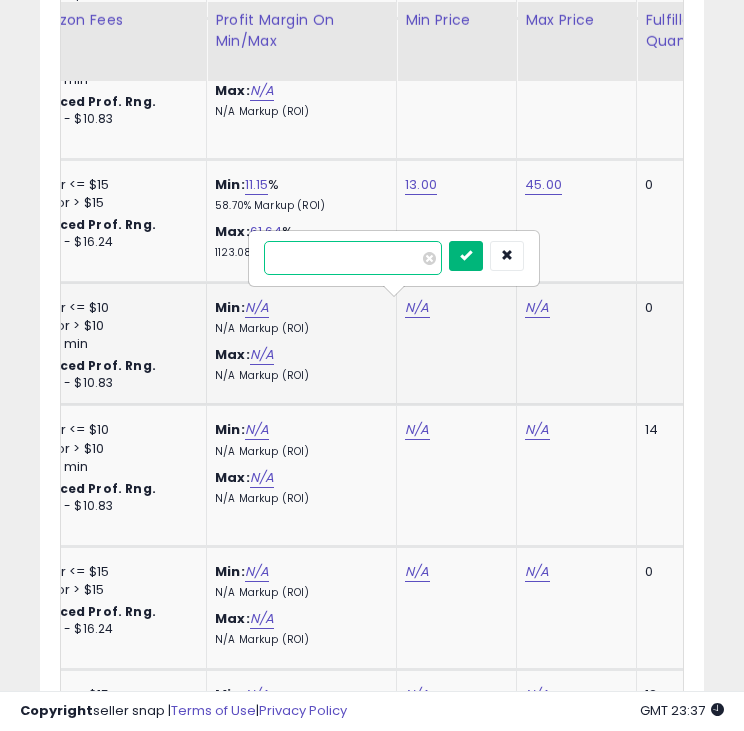 type on "*****" 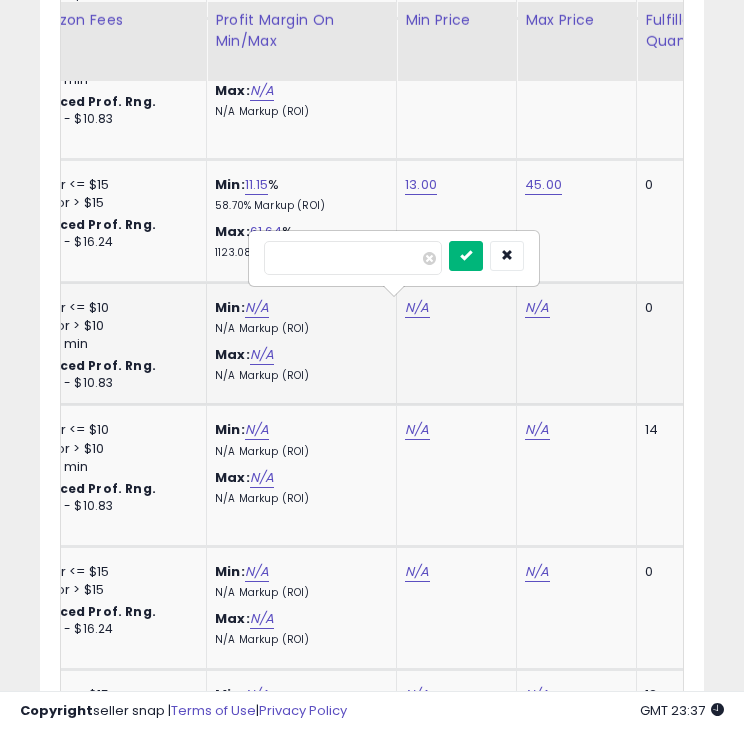 click at bounding box center (466, 256) 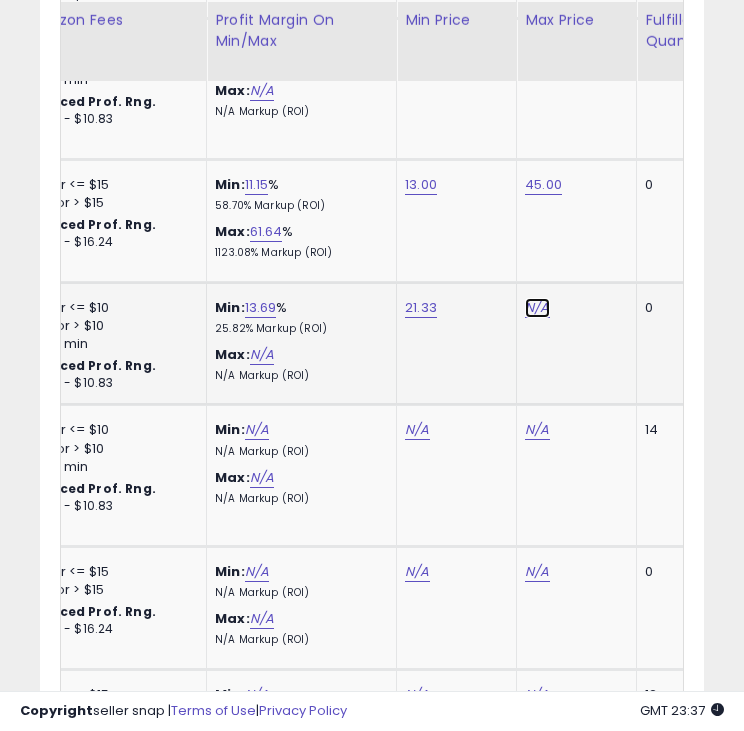 click on "N/A" at bounding box center [537, -79] 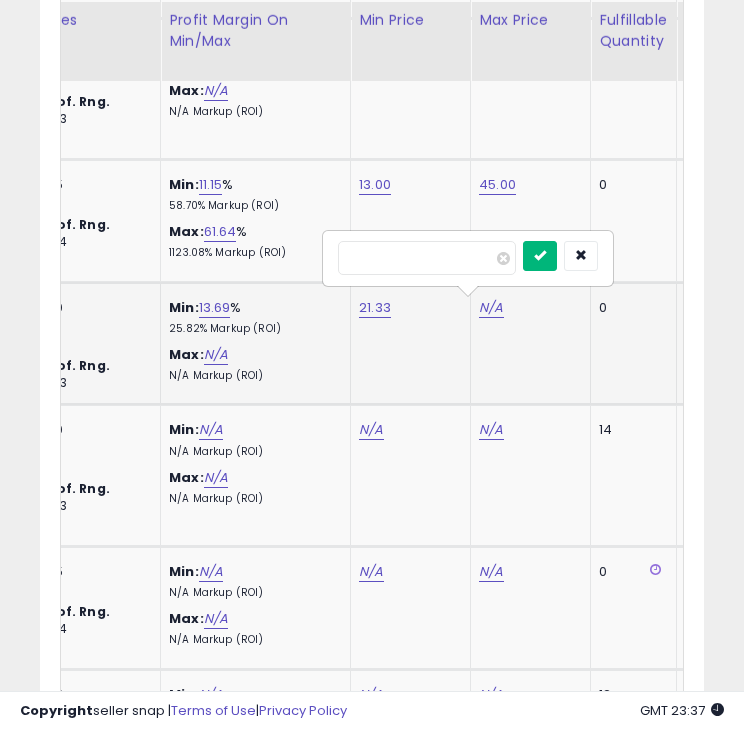 type on "*****" 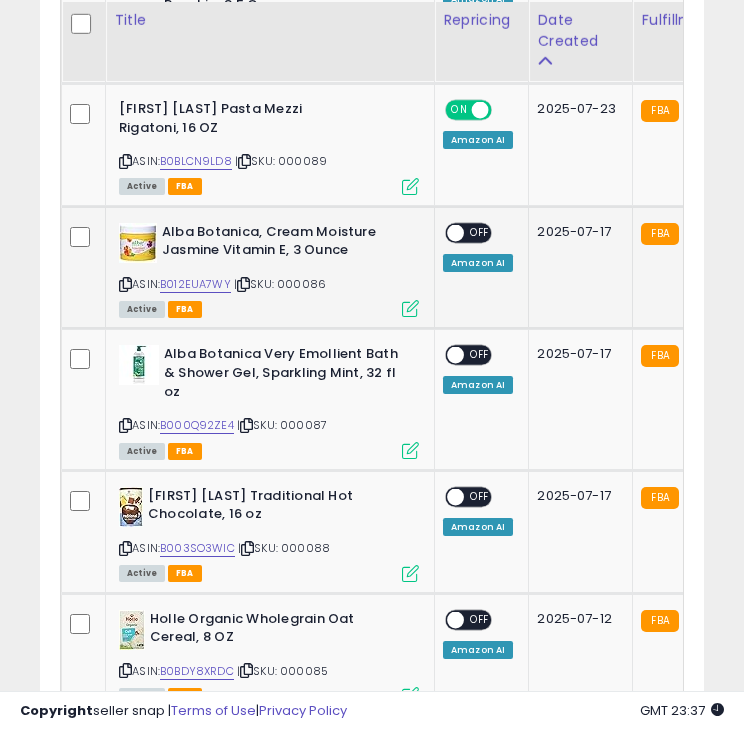 click at bounding box center (455, 232) 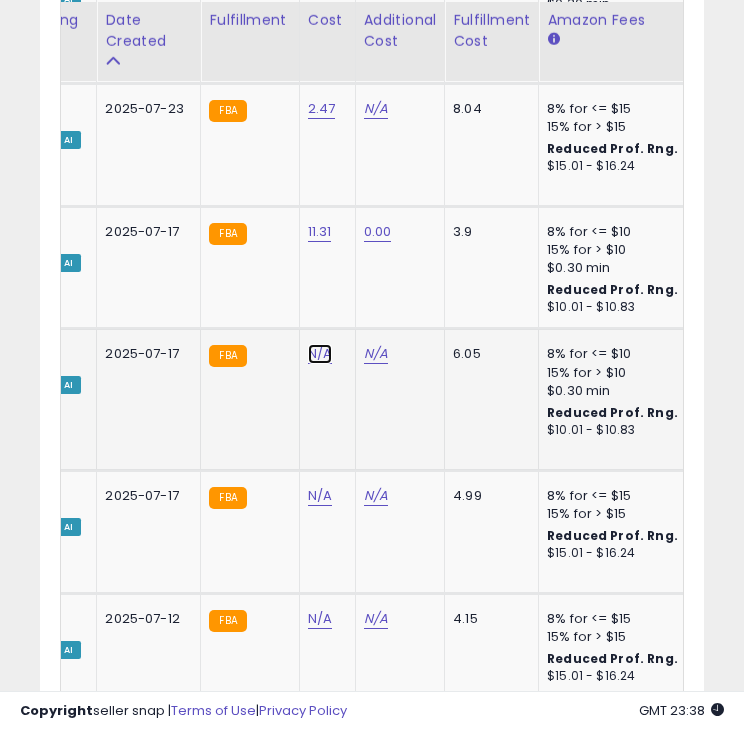 click on "N/A" at bounding box center (320, -155) 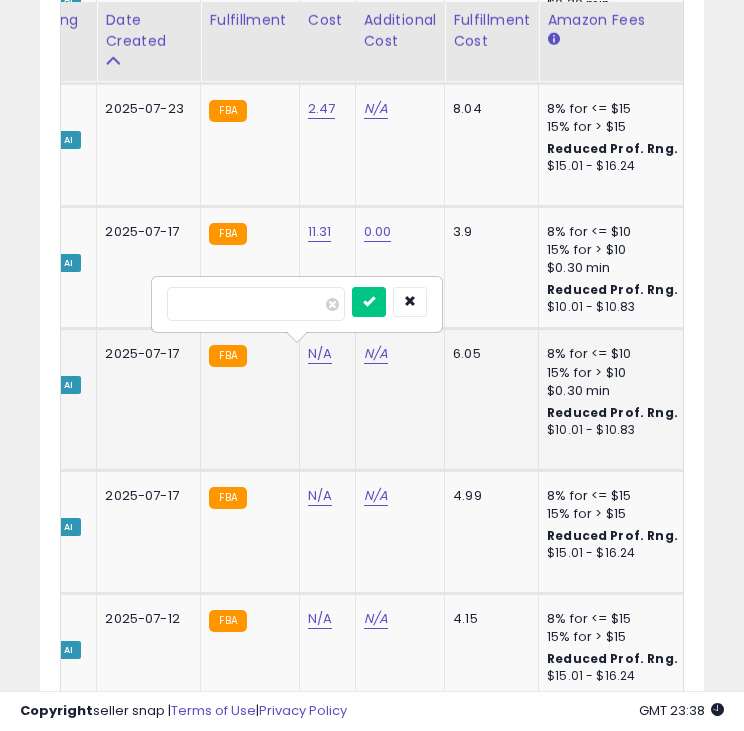 type on "*****" 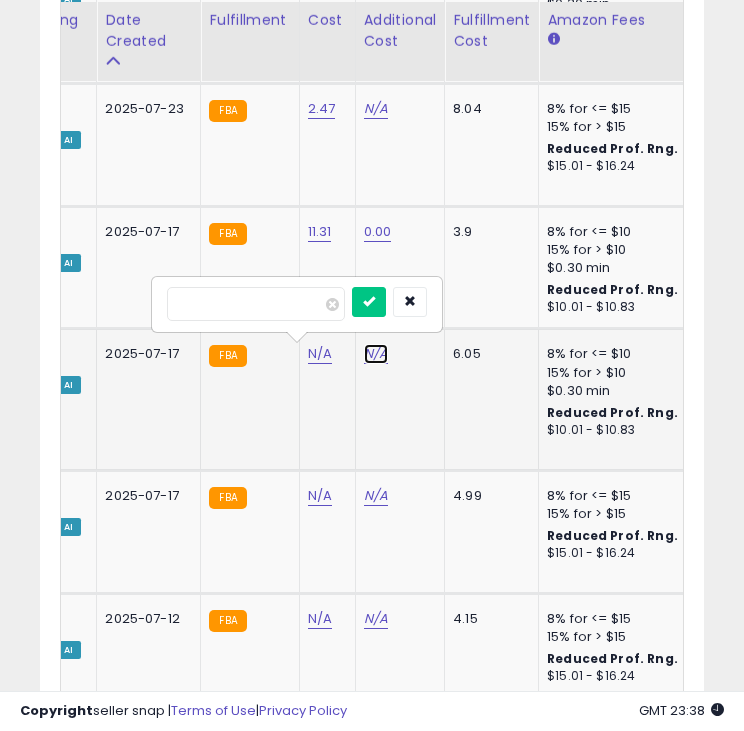 click on "N/A" at bounding box center (376, -371) 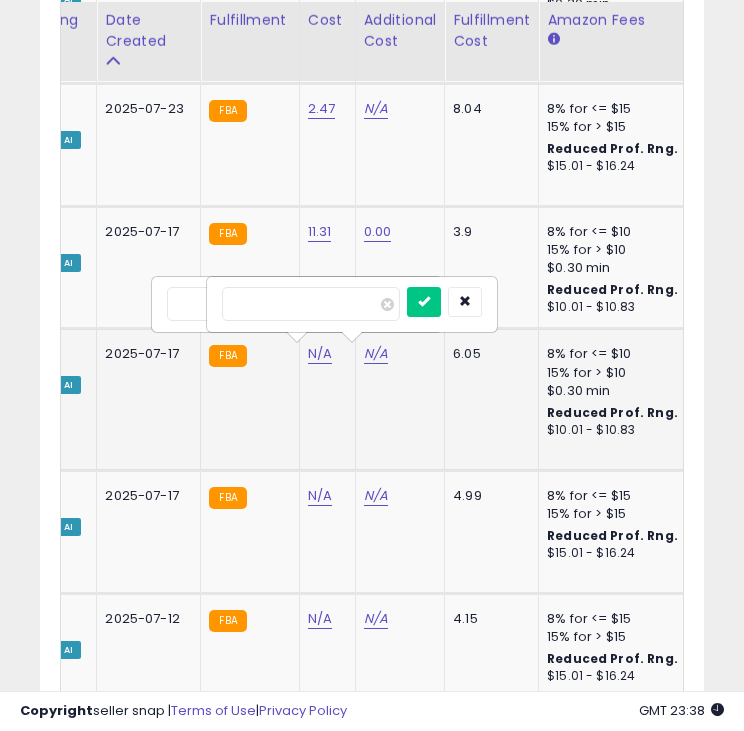 click on "N/A" 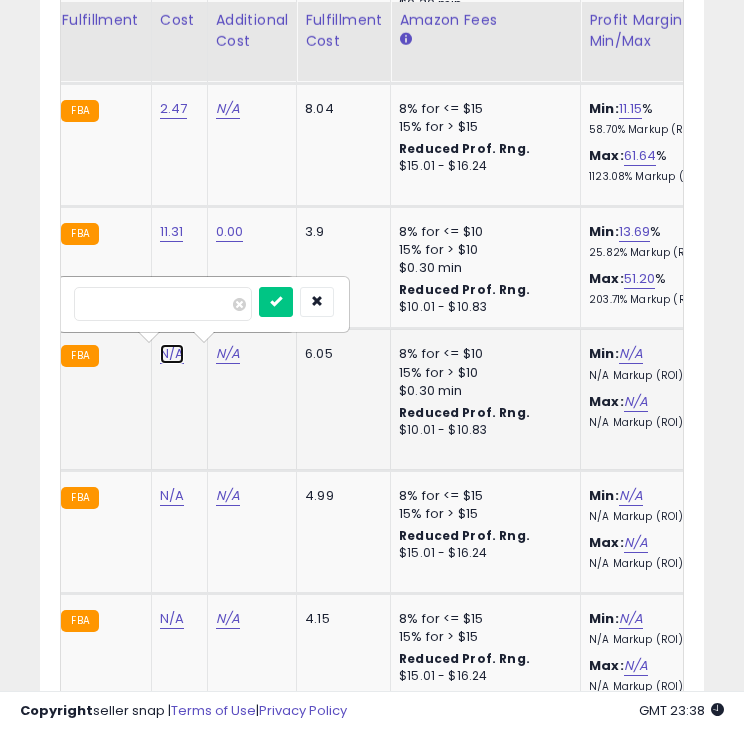 click on "N/A" at bounding box center [172, 354] 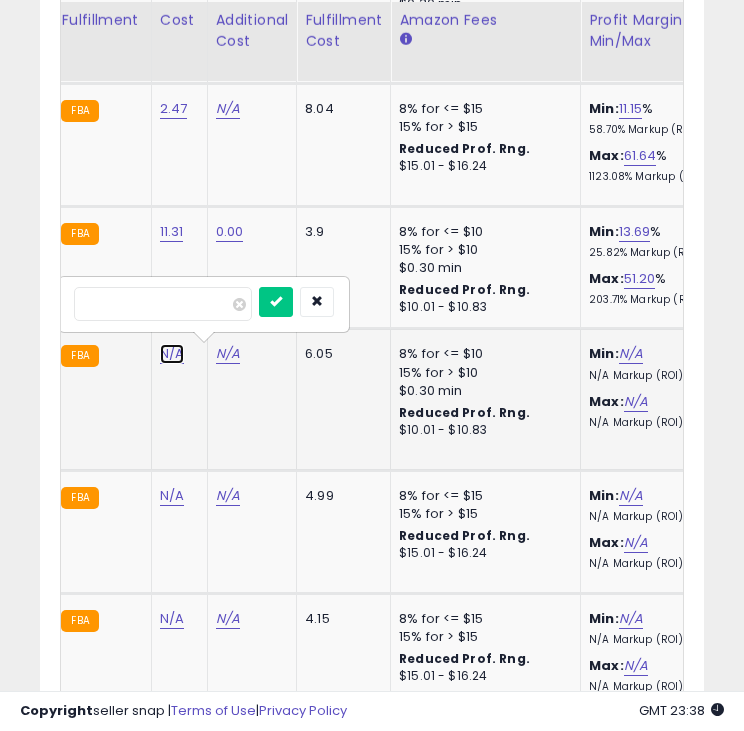 click on "N/A" at bounding box center (172, -155) 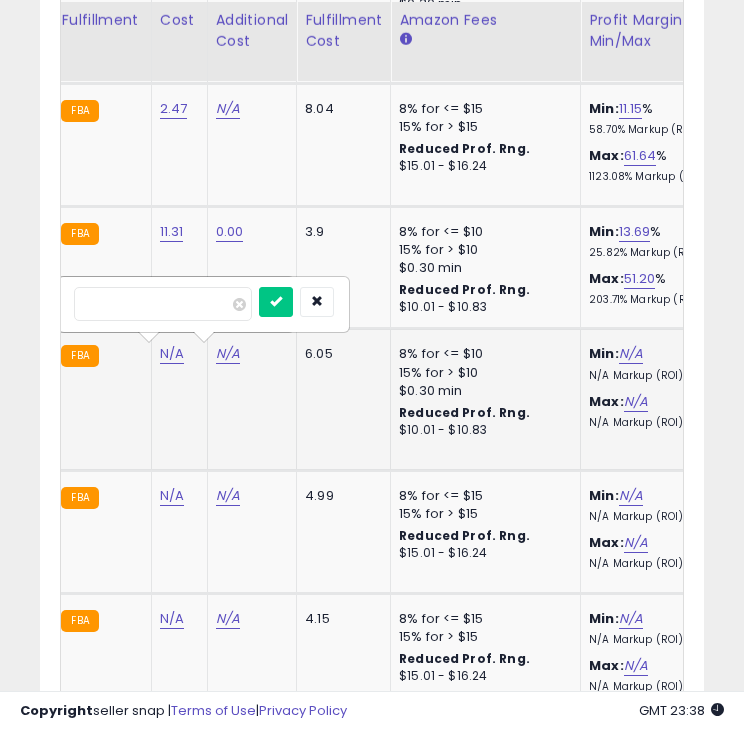 type on "*" 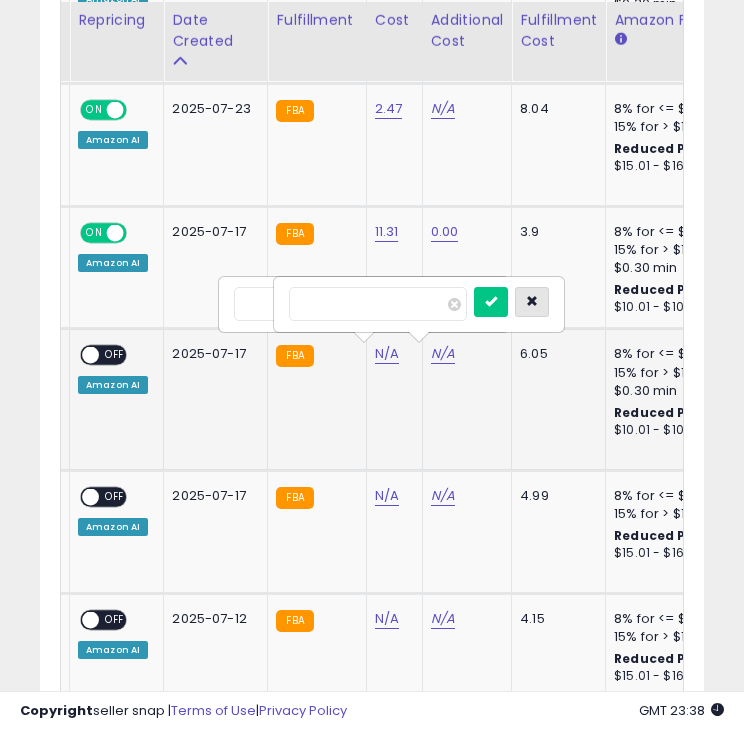 click at bounding box center (532, 301) 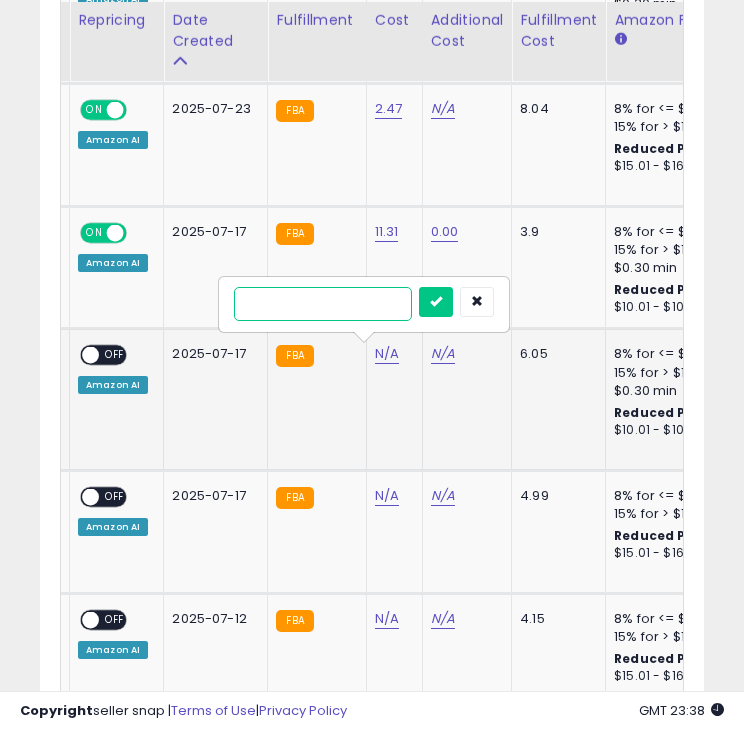click at bounding box center [323, 304] 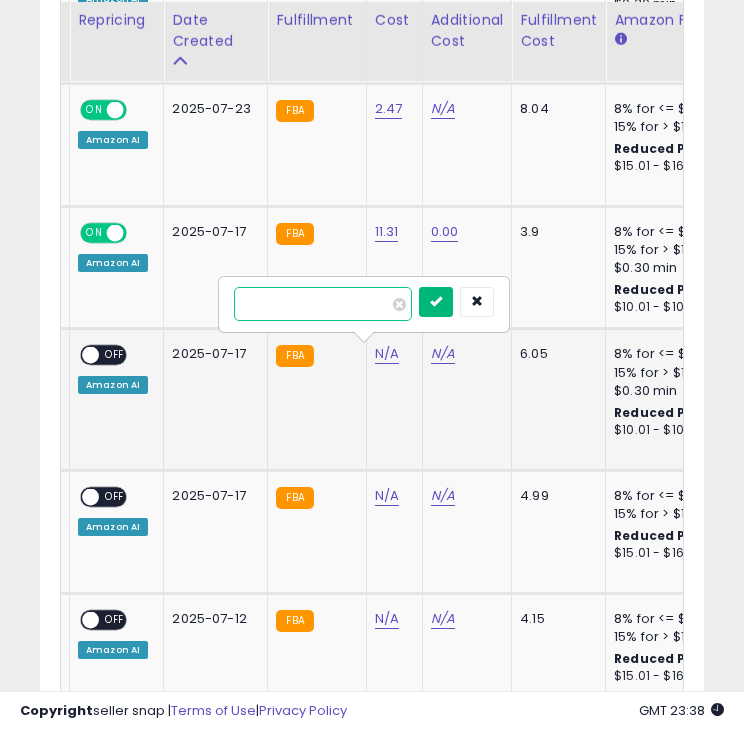 type on "*****" 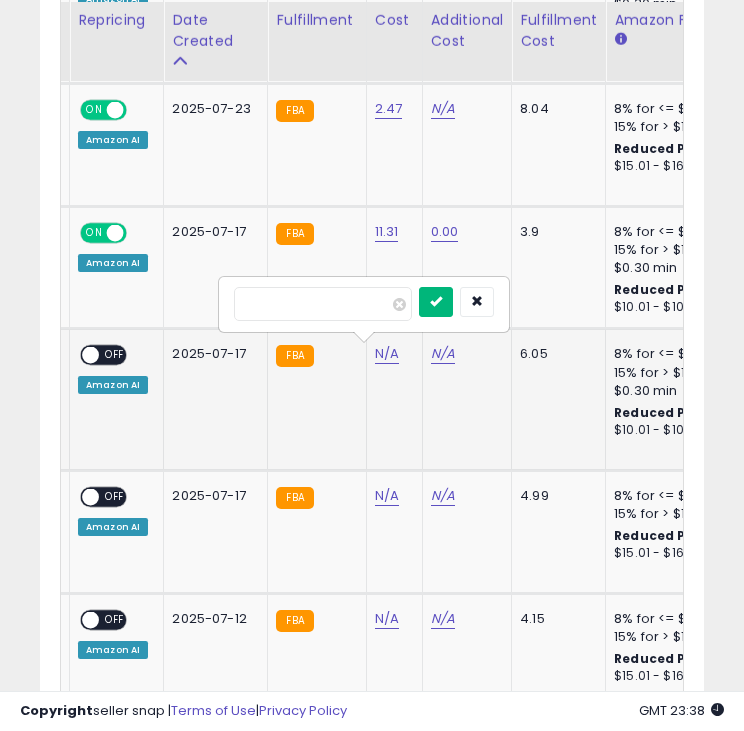 click at bounding box center (436, 302) 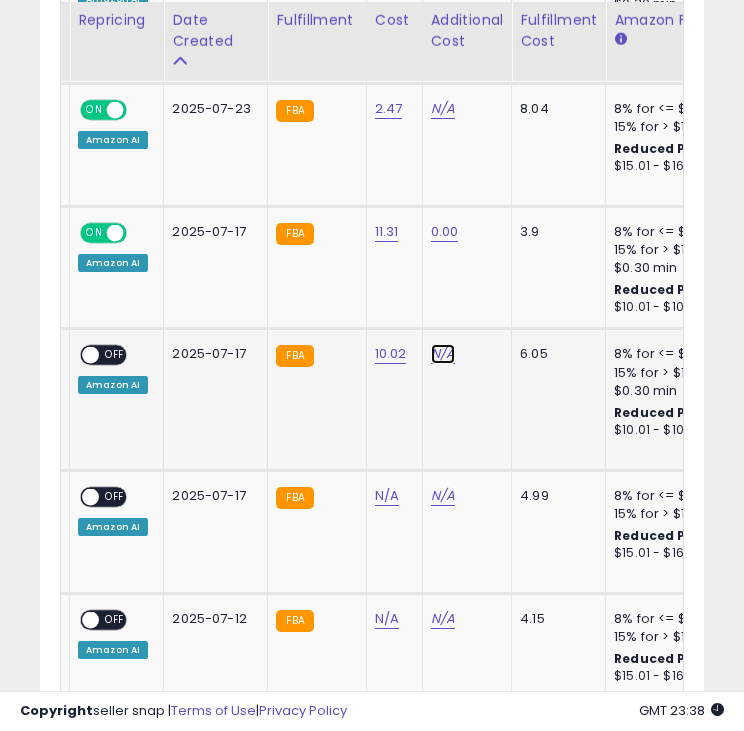 click on "N/A" at bounding box center (443, -371) 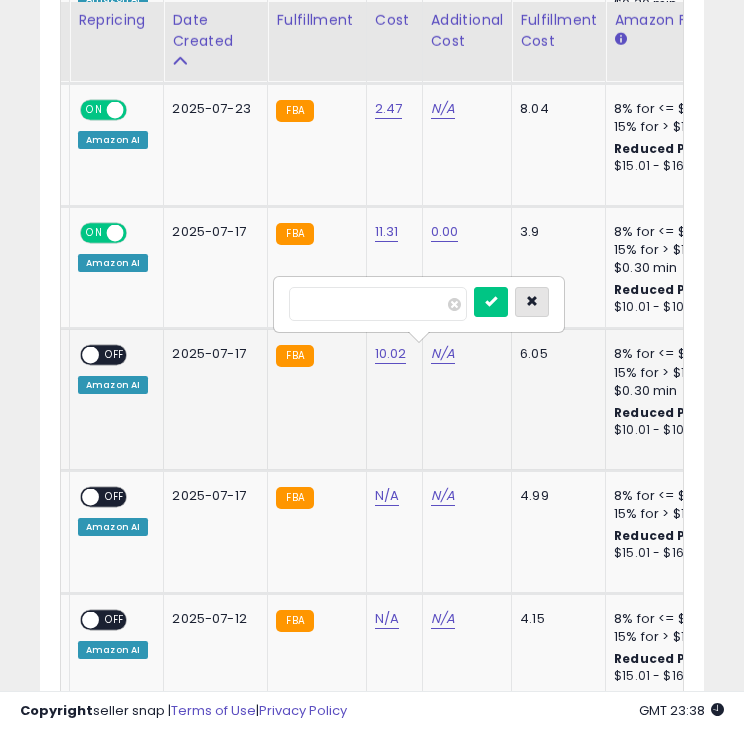 click at bounding box center (532, 301) 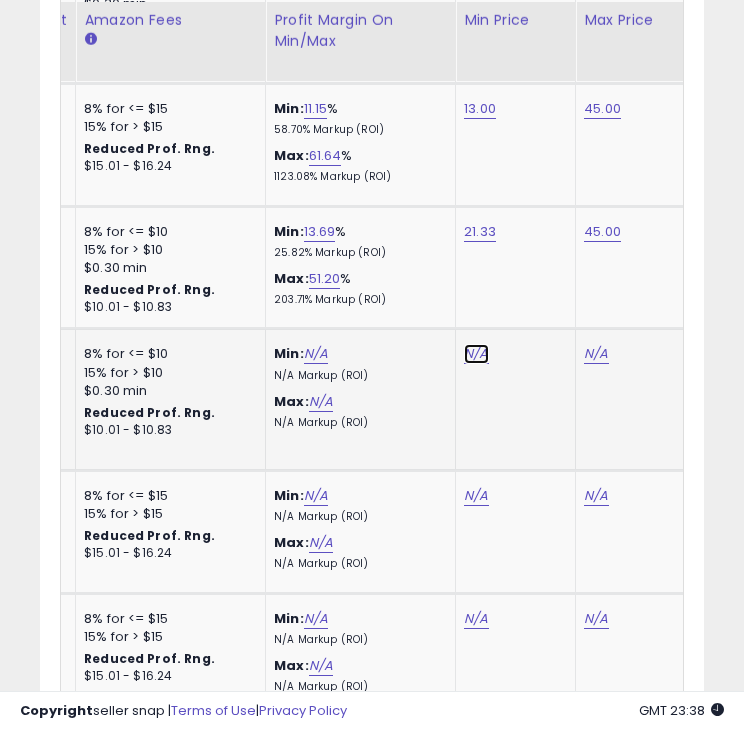 click on "N/A" at bounding box center [476, -155] 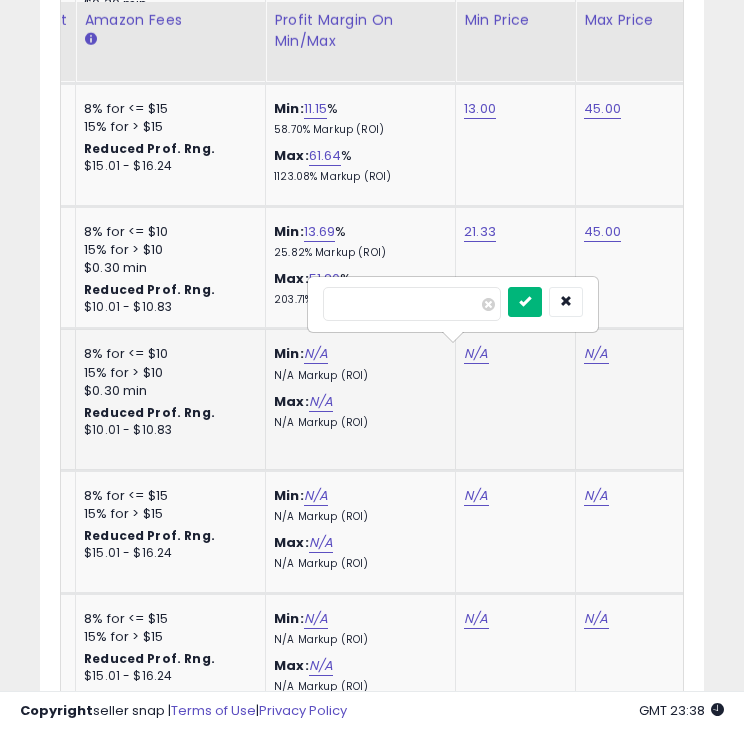 type on "*****" 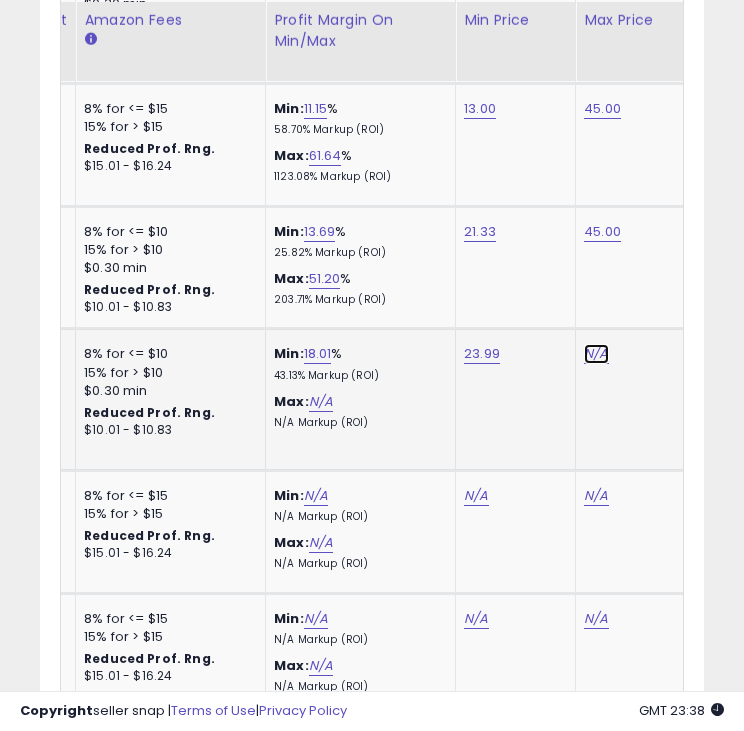 click on "N/A" at bounding box center [596, -155] 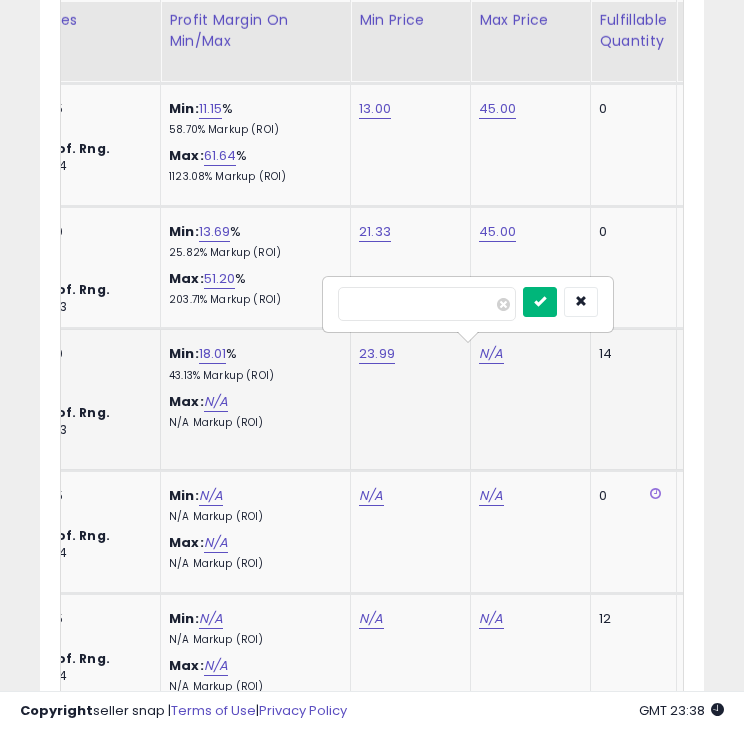 type on "*****" 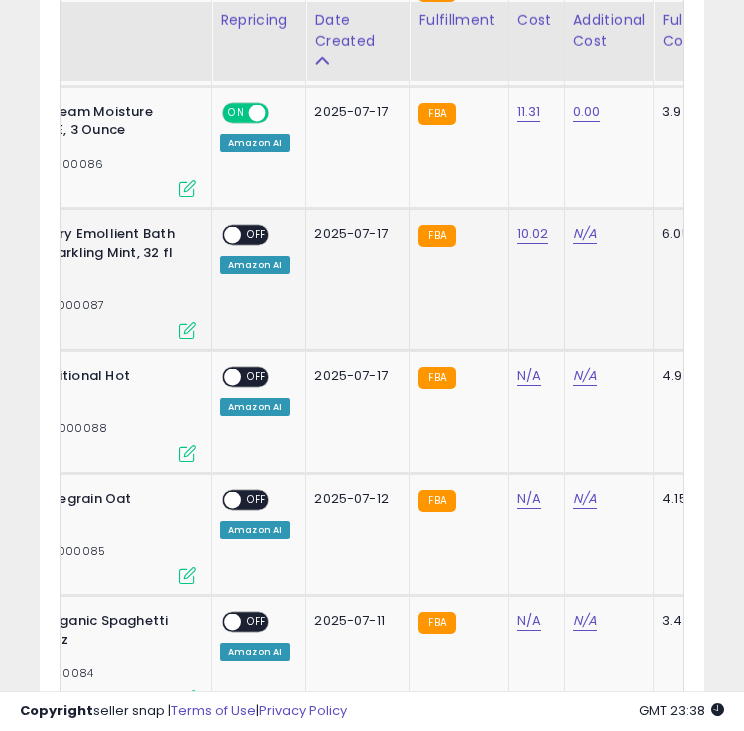 click on "ON   OFF" at bounding box center (245, 235) 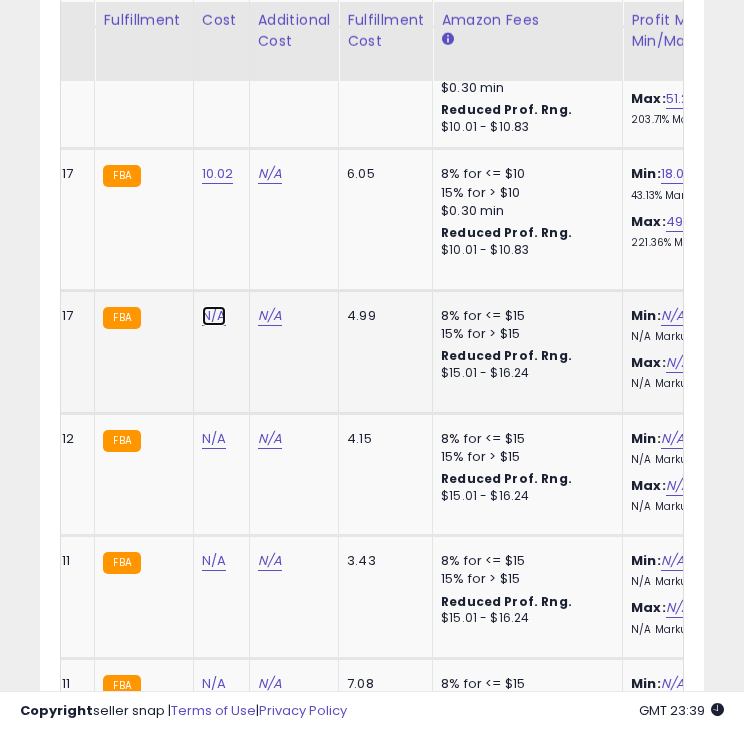 click on "N/A" at bounding box center [214, -335] 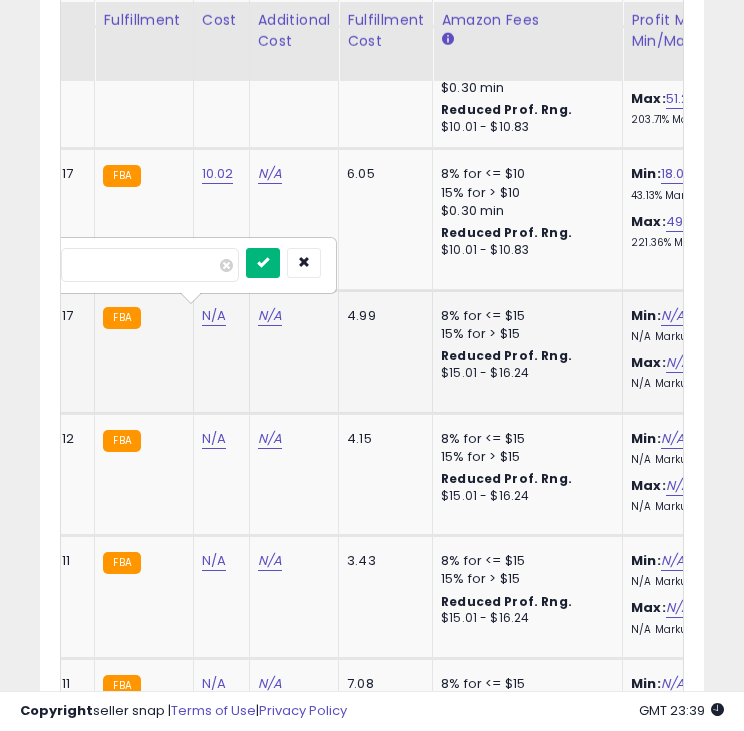 type on "*****" 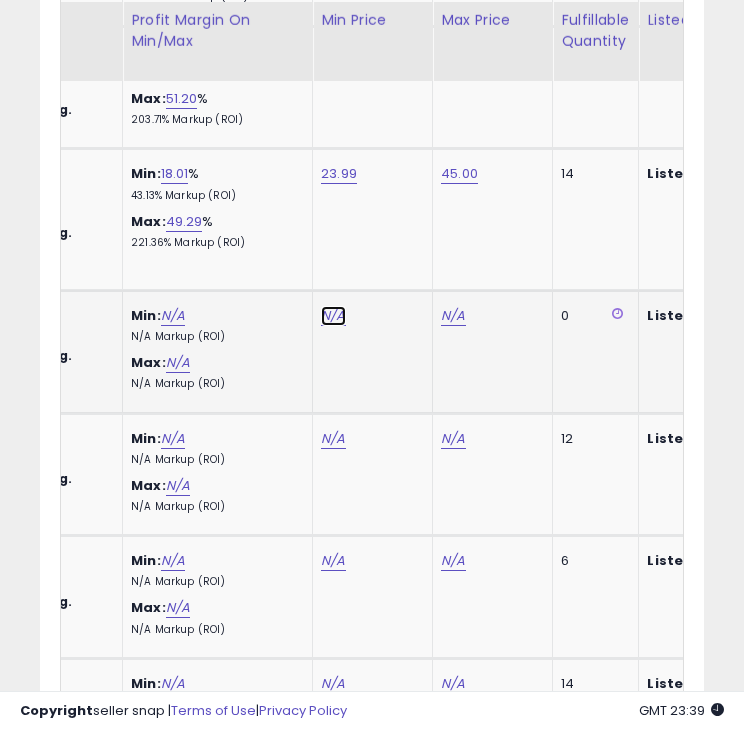 click on "N/A" at bounding box center [333, -335] 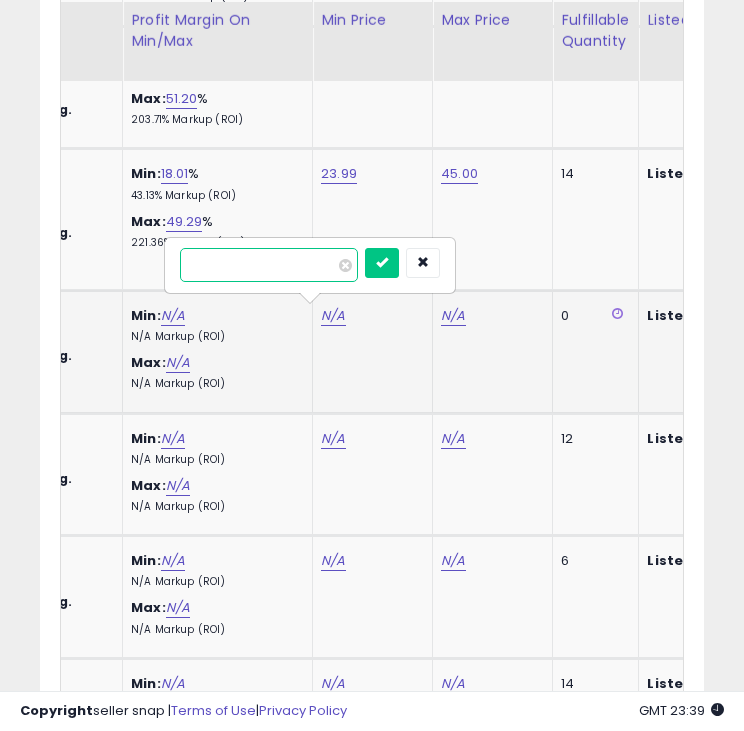 click at bounding box center (269, 265) 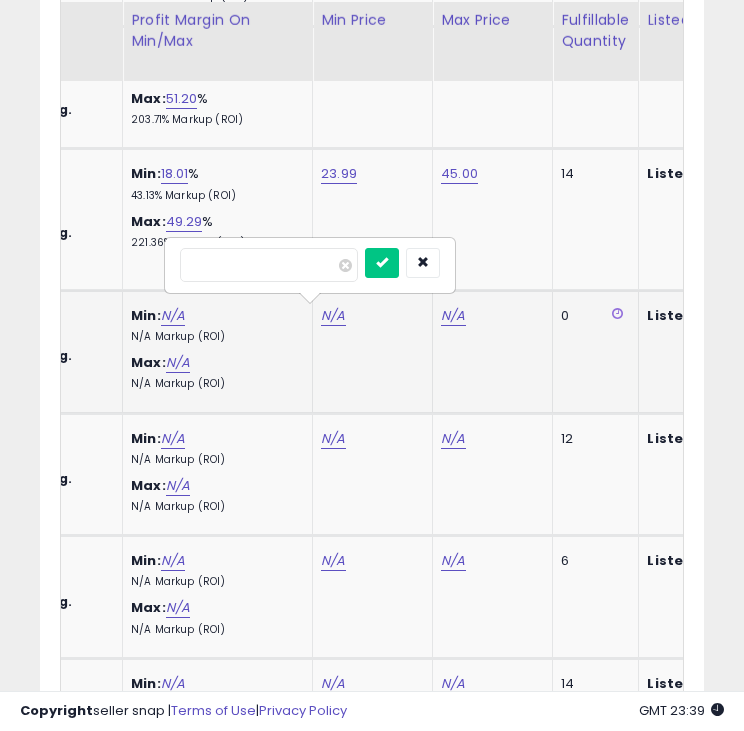 click on "N/A" at bounding box center (489, 316) 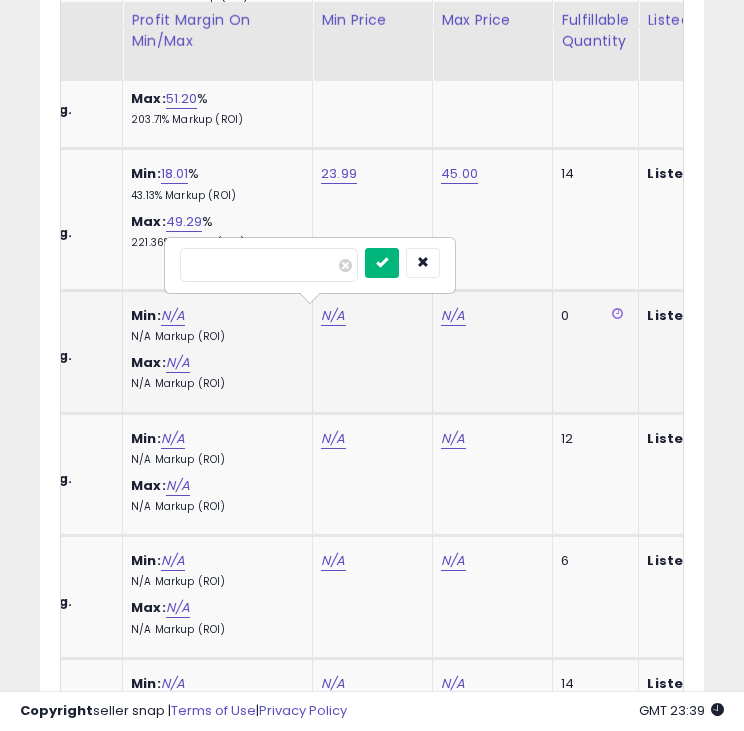 click at bounding box center [382, 262] 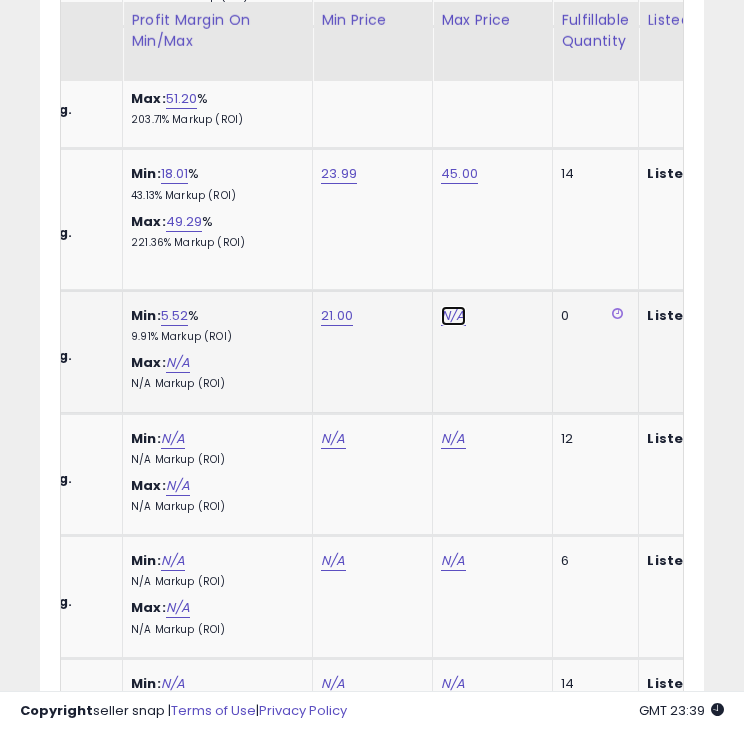 click on "N/A" at bounding box center [453, -335] 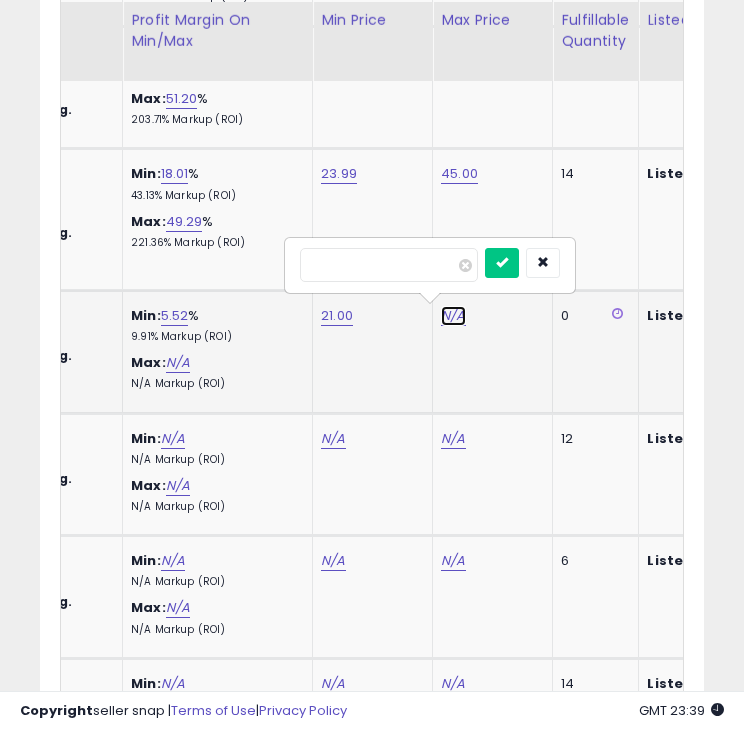 click on "N/A" at bounding box center (453, 316) 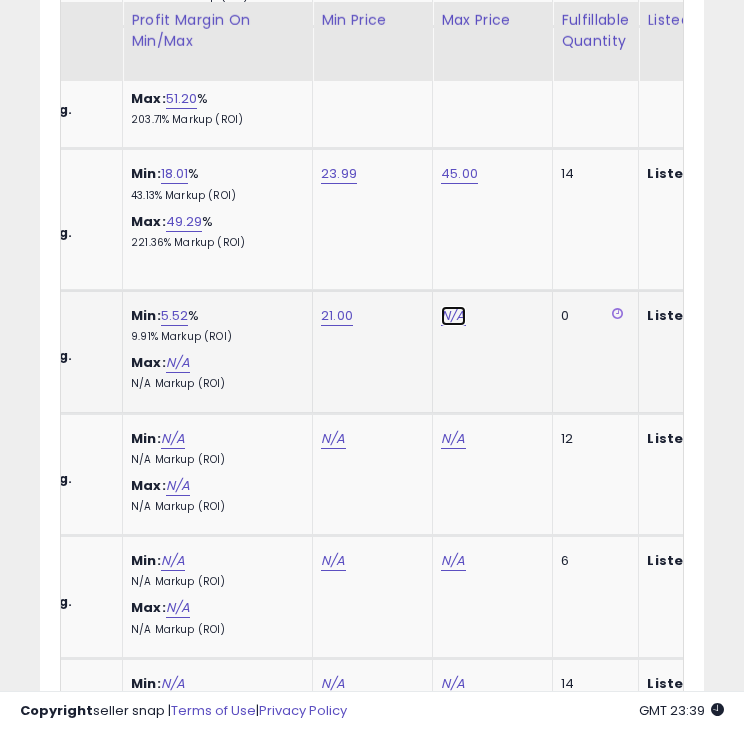click on "N/A" at bounding box center (453, -335) 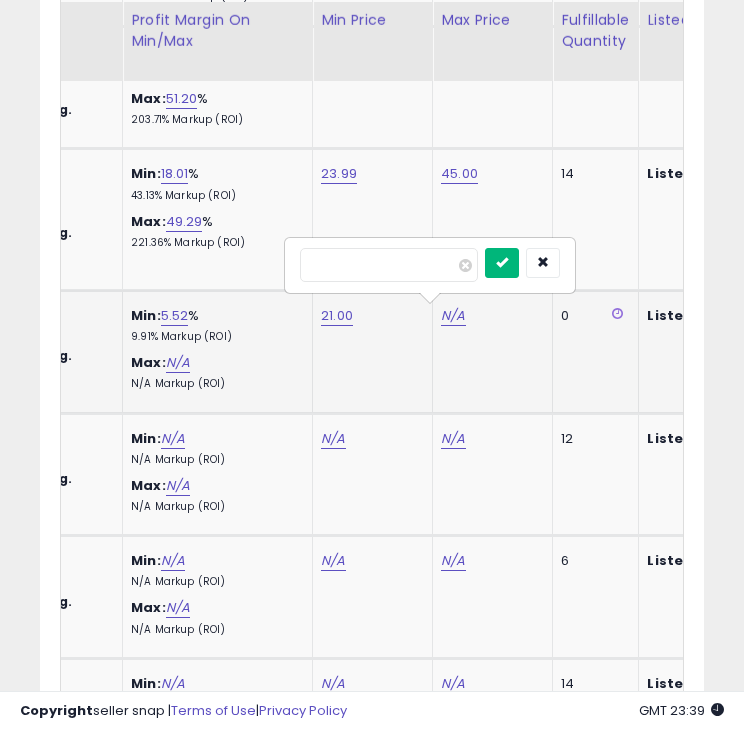 type on "*****" 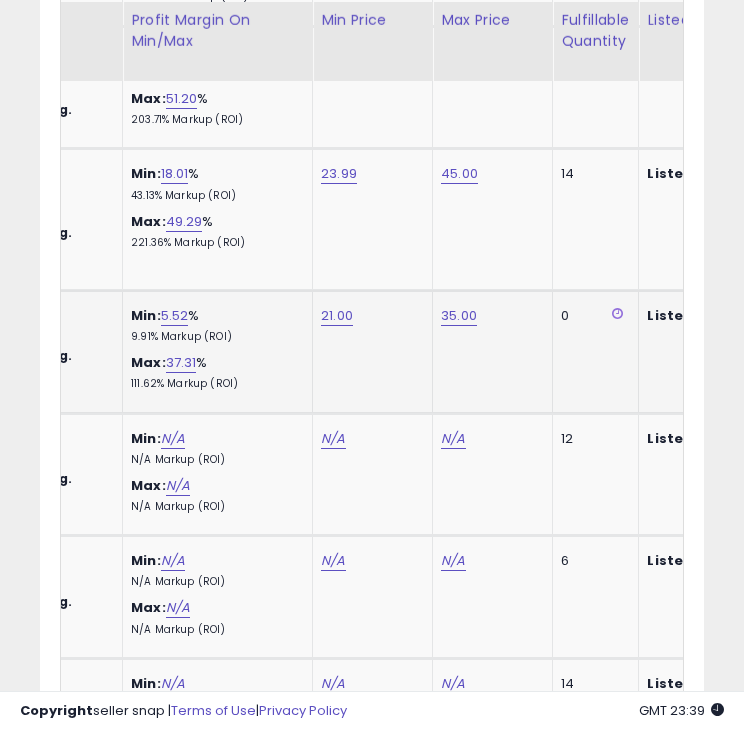 scroll, scrollTop: 0, scrollLeft: 976, axis: horizontal 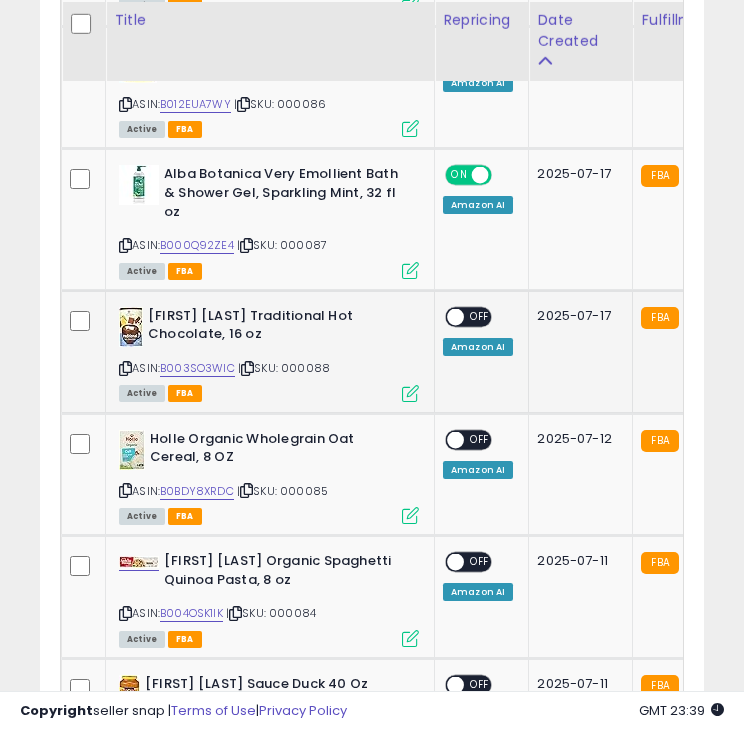 click at bounding box center [455, 316] 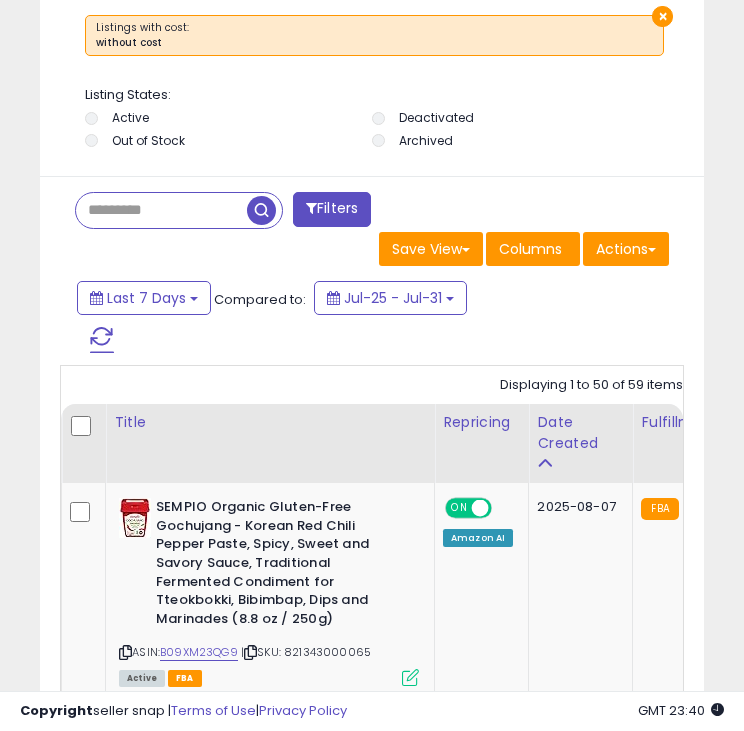 click at bounding box center (102, 340) 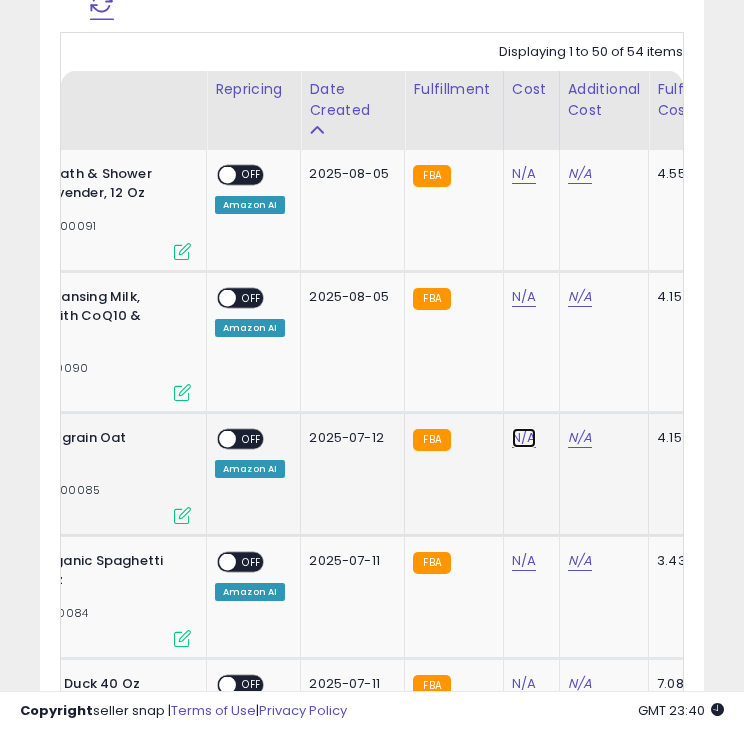 click on "N/A" at bounding box center (524, 174) 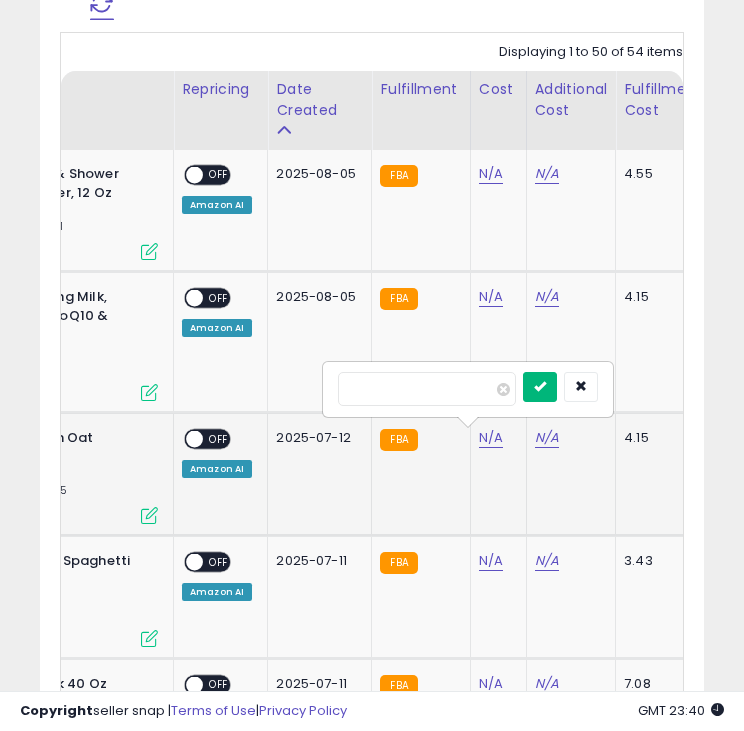 type on "****" 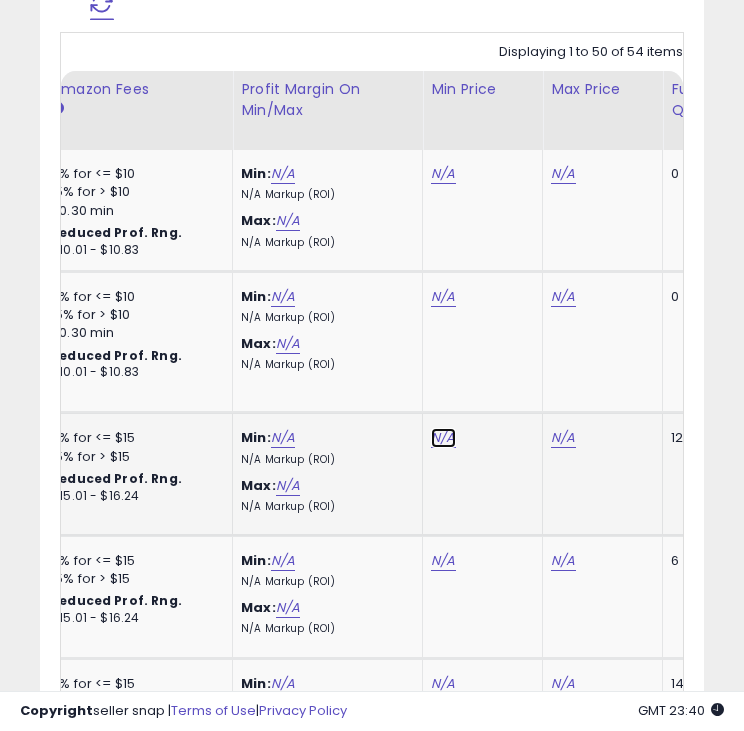 click on "N/A" at bounding box center [443, 174] 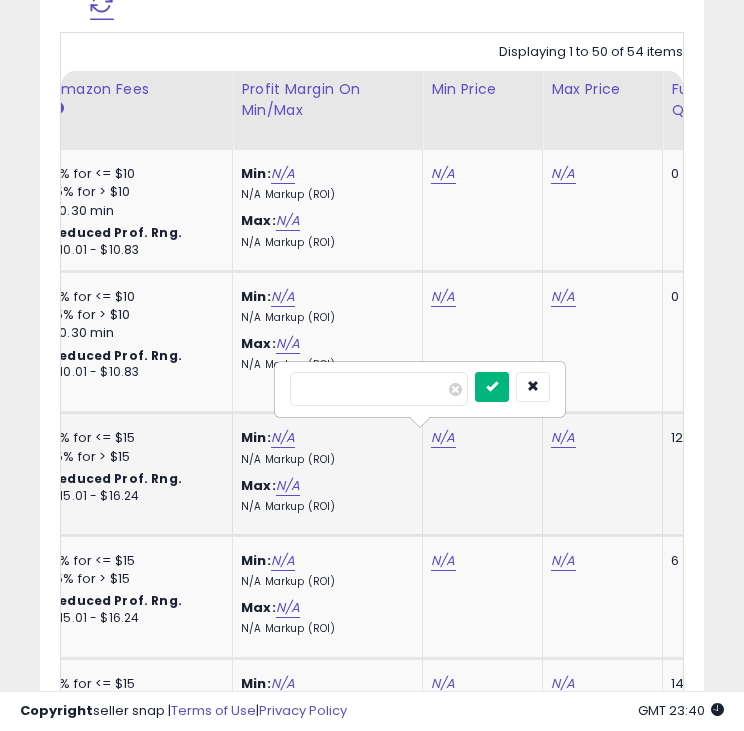 type on "****" 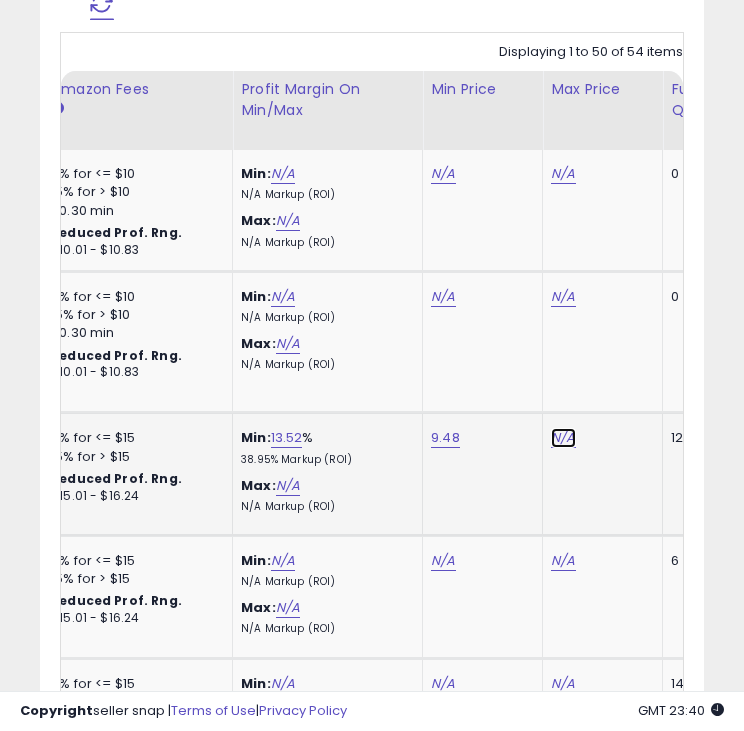 click on "N/A" at bounding box center [563, 174] 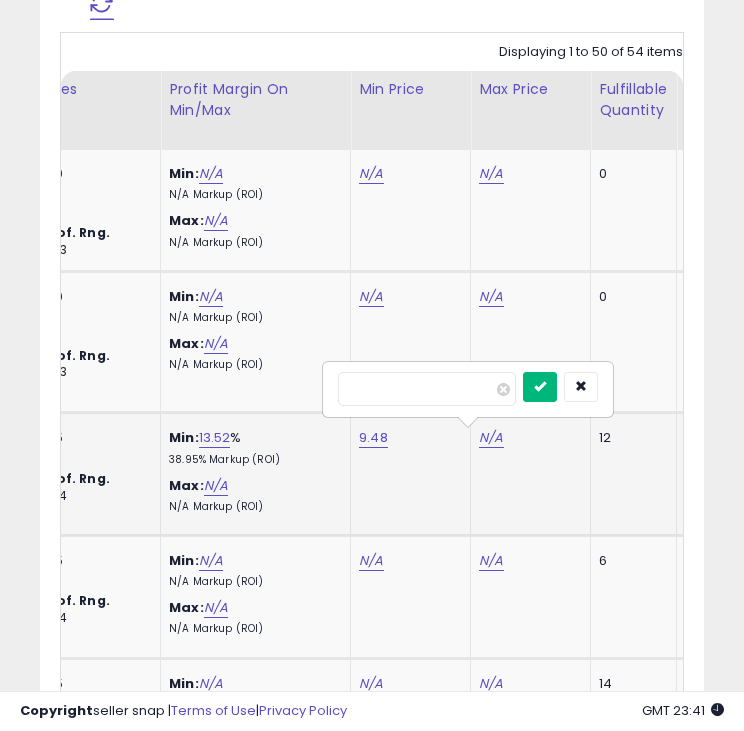 type on "*****" 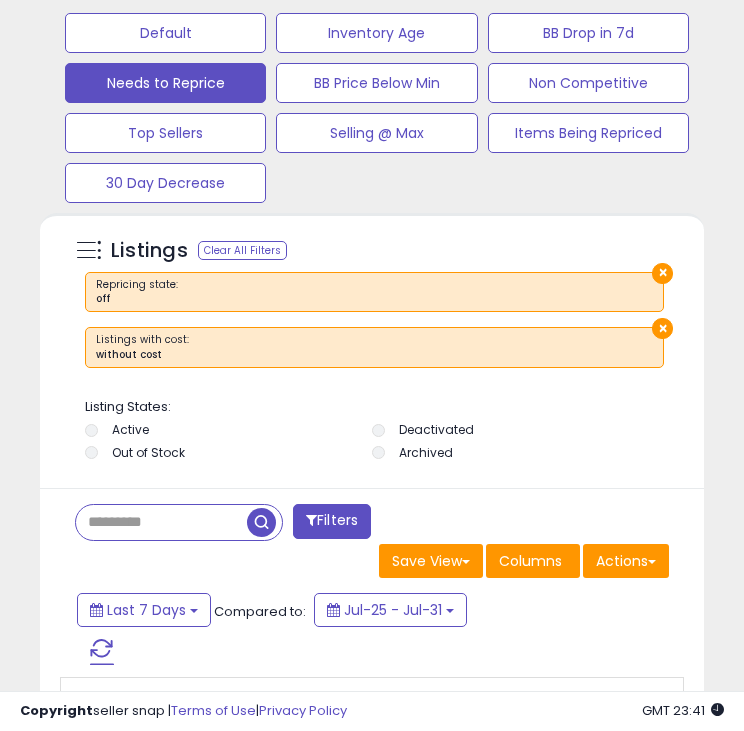 click at bounding box center (102, 652) 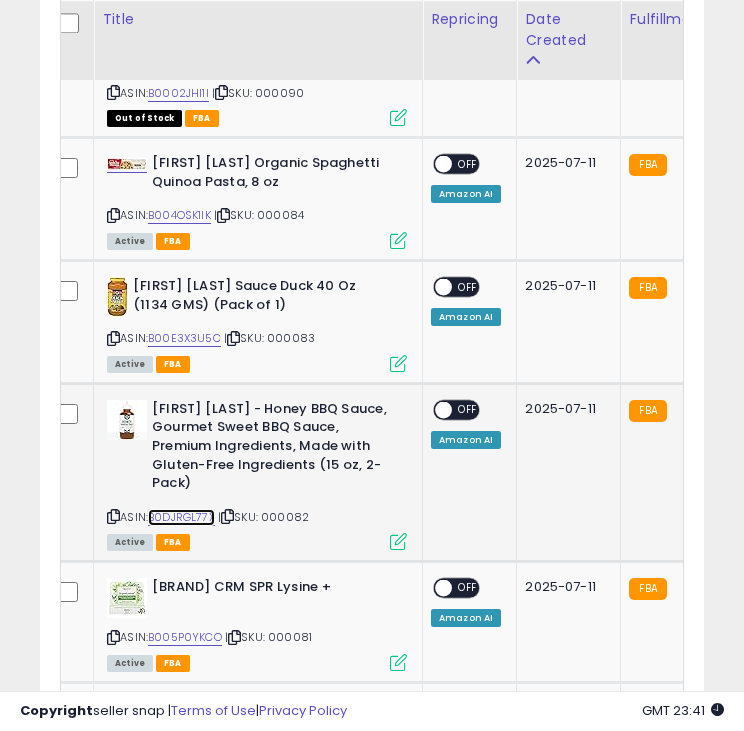 click on "B0DJRGL77X" at bounding box center [181, 517] 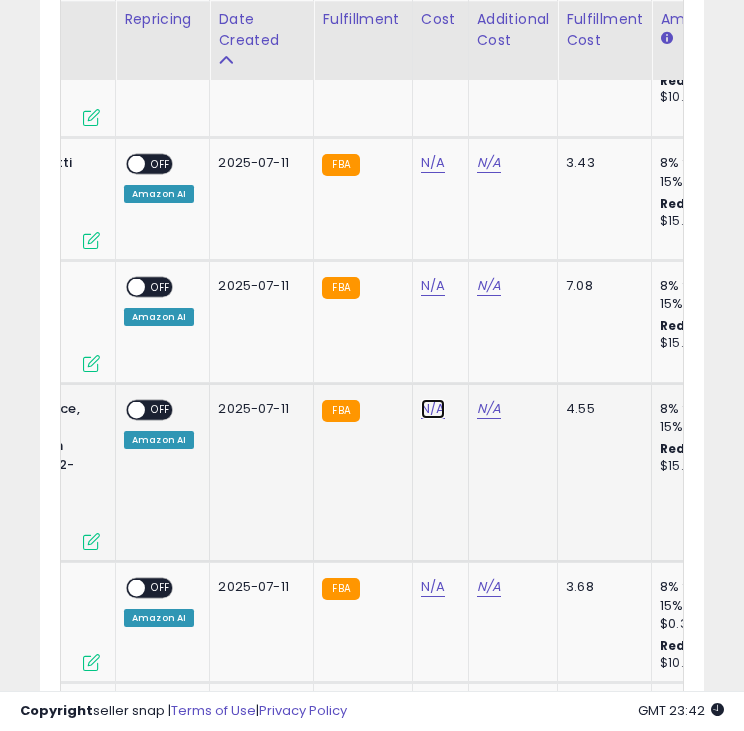 click on "N/A" at bounding box center [433, -101] 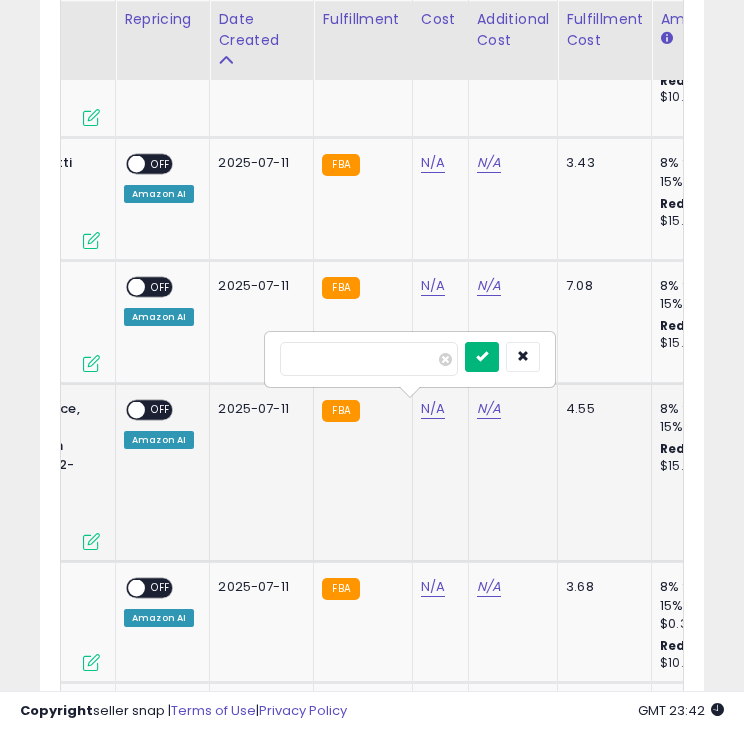 type on "****" 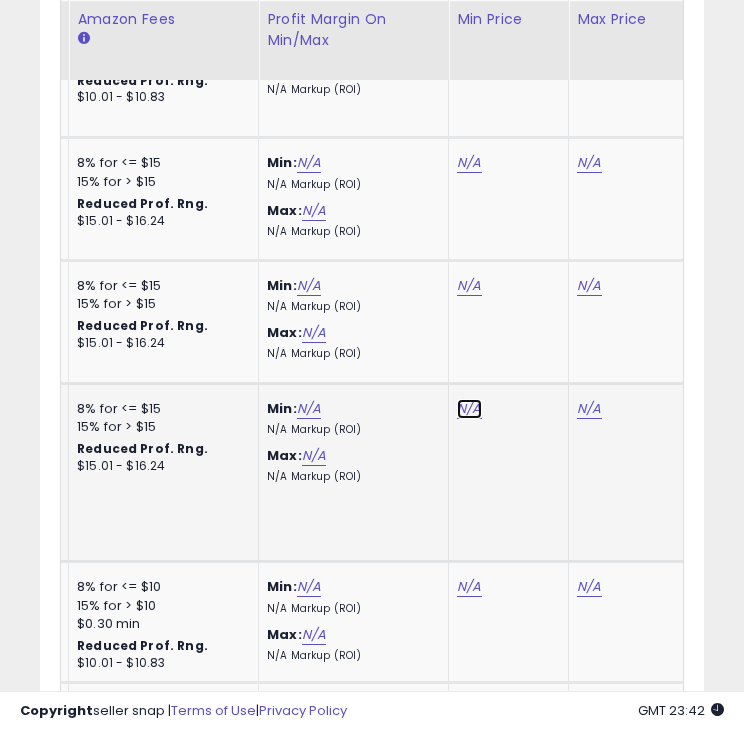 click on "N/A" at bounding box center [469, -101] 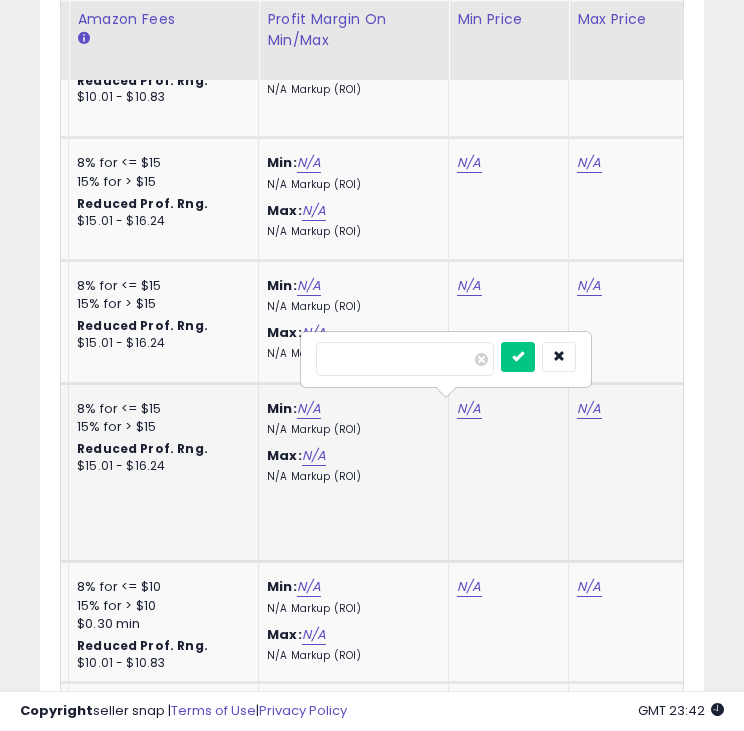 type on "*" 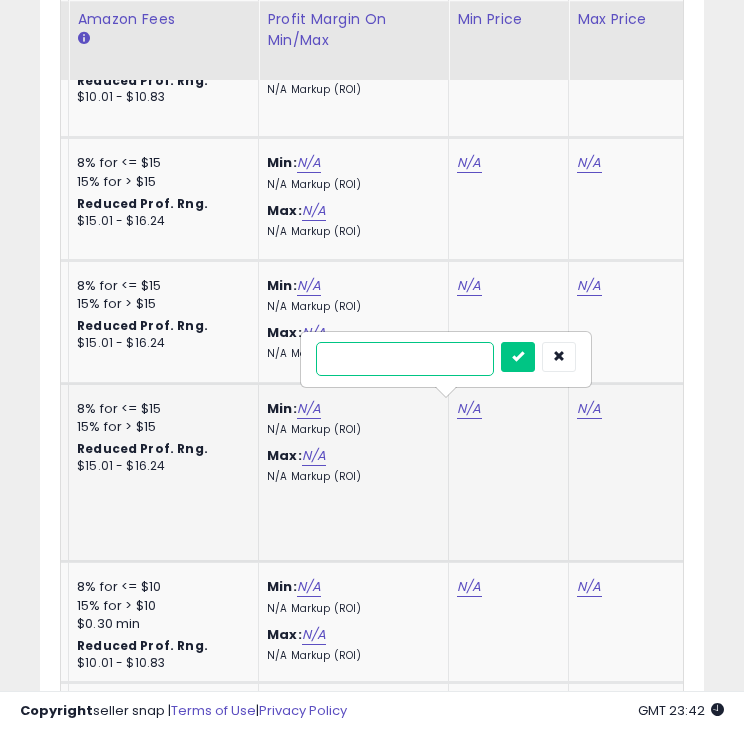 click at bounding box center (405, 359) 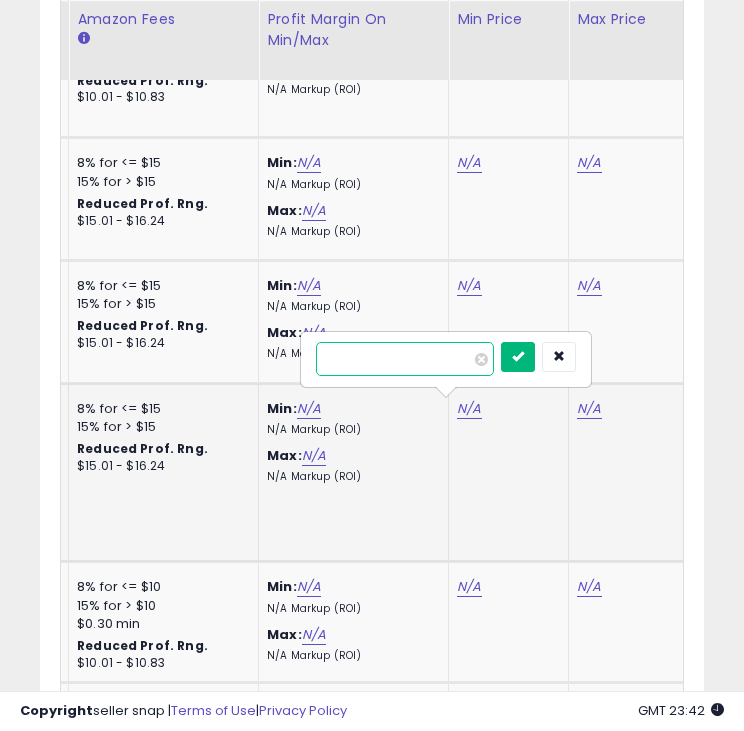 type on "*****" 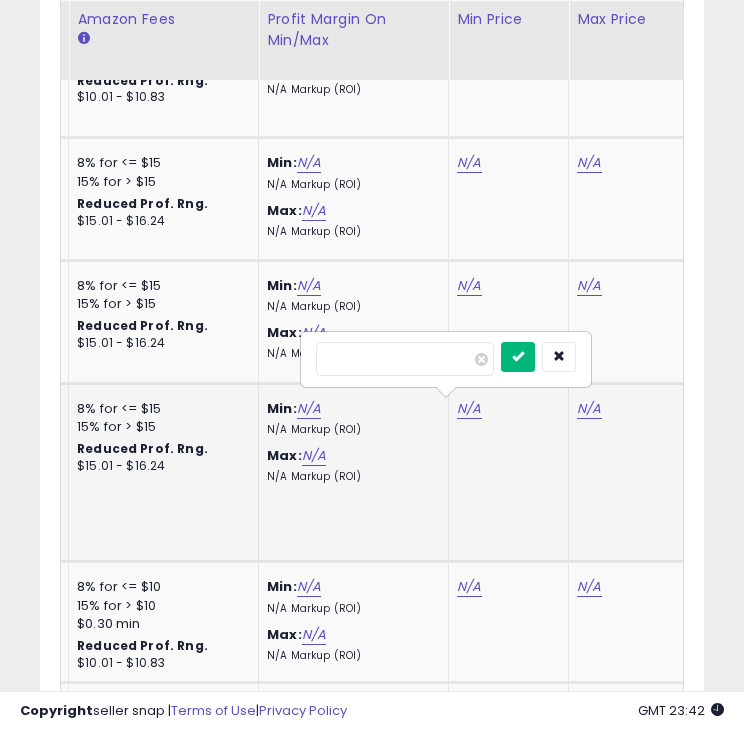click at bounding box center (518, 357) 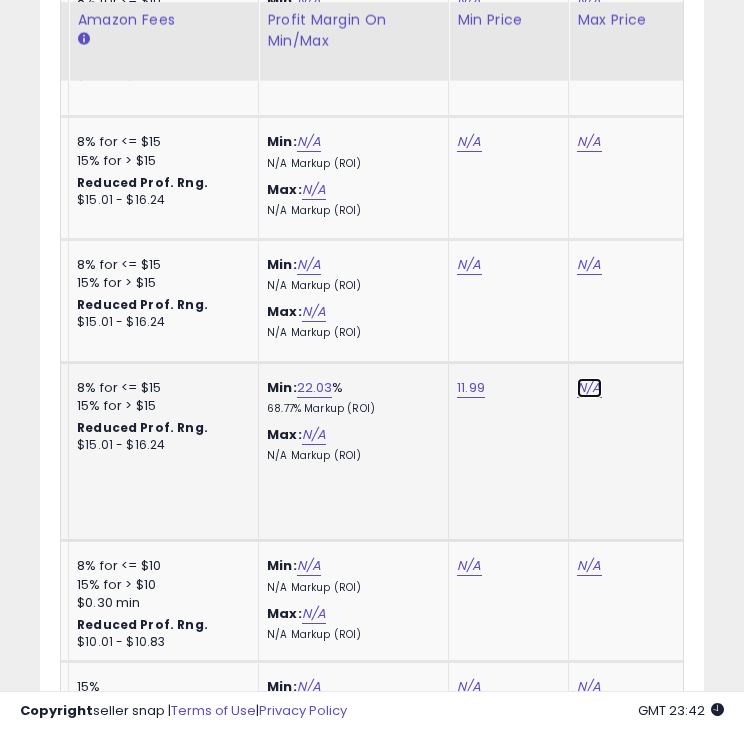 click on "N/A" at bounding box center (589, -122) 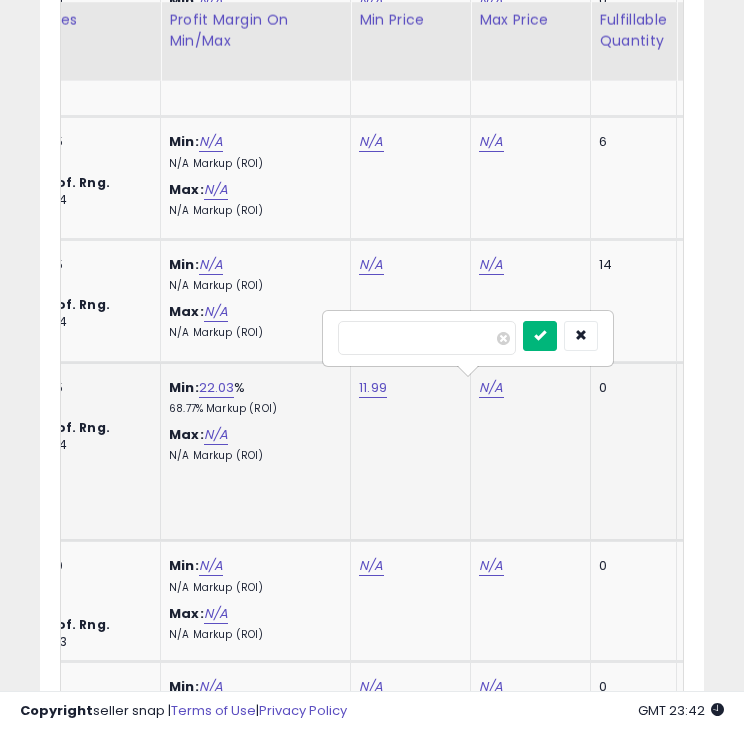 type on "*****" 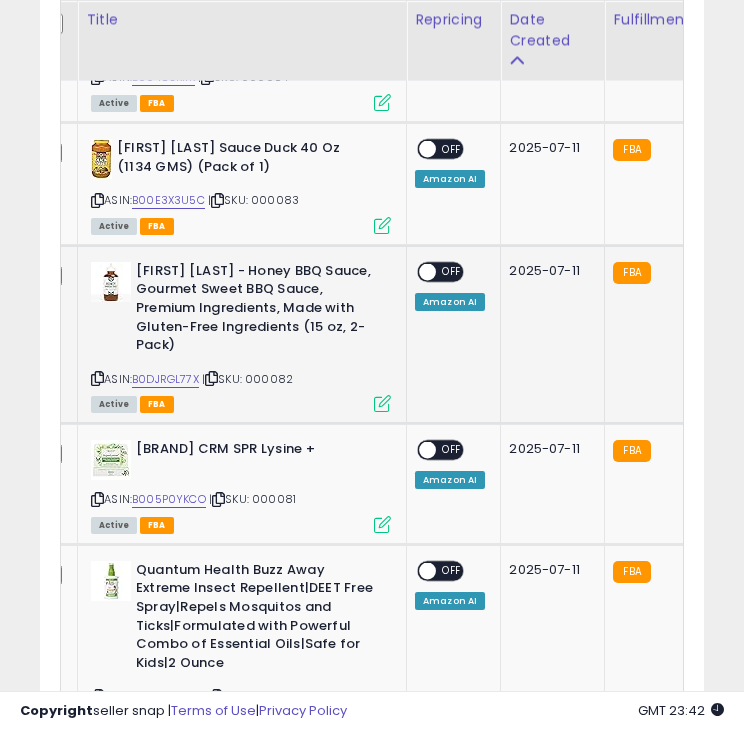 click at bounding box center [427, 271] 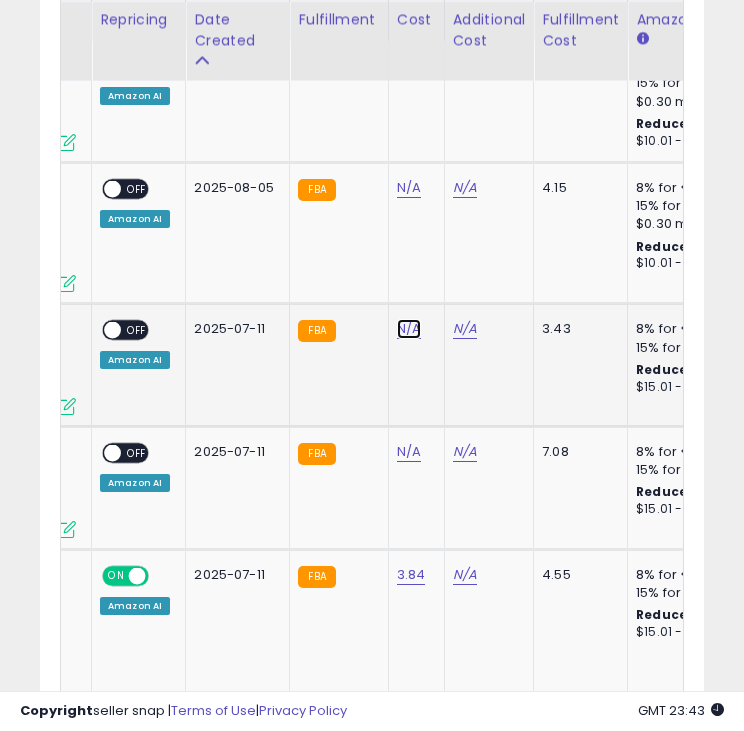 click on "N/A" at bounding box center (409, 65) 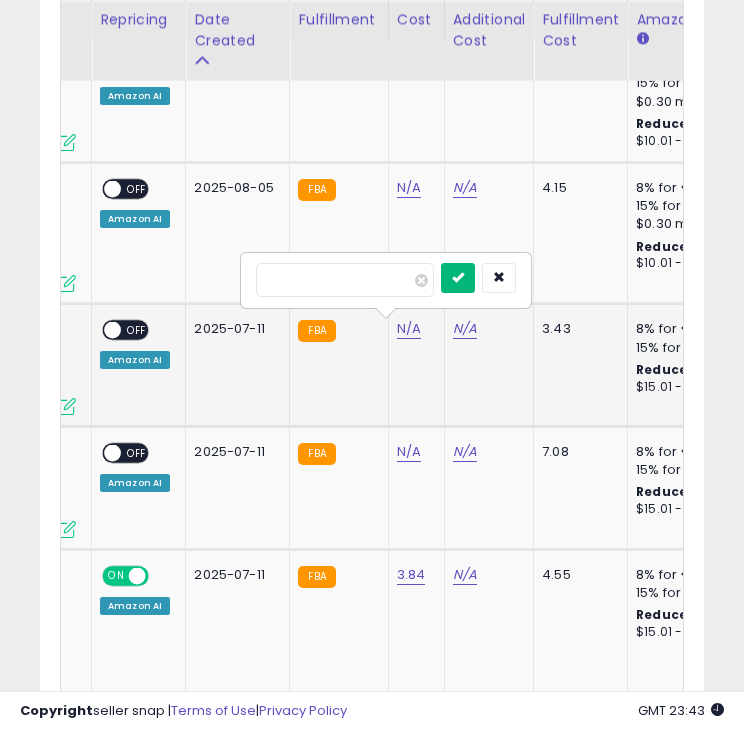 type on "****" 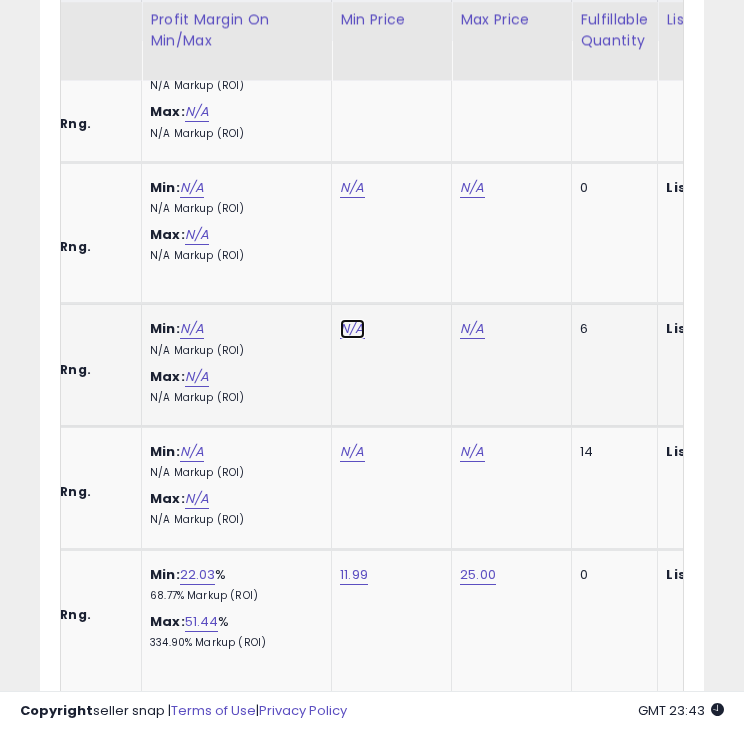 click on "N/A" at bounding box center [352, 65] 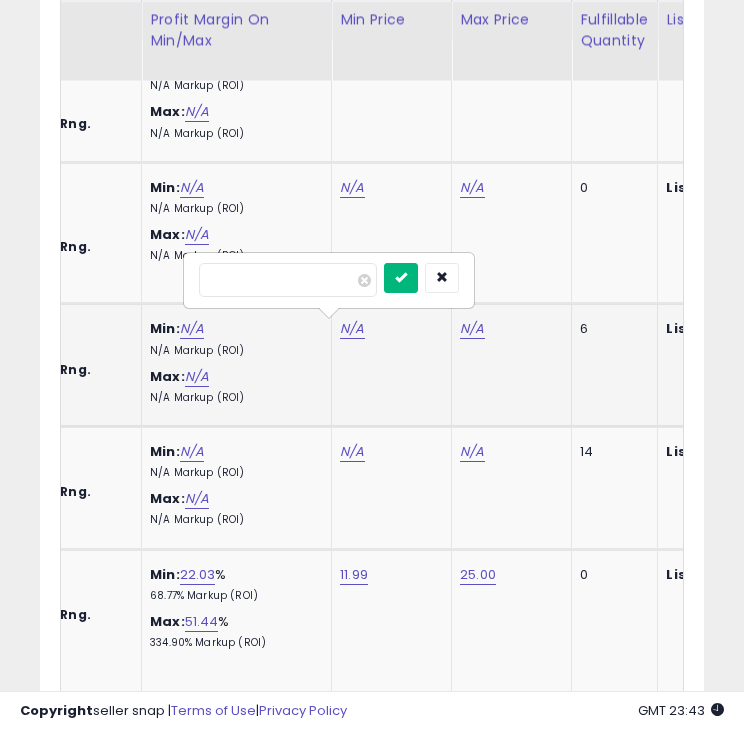 type on "****" 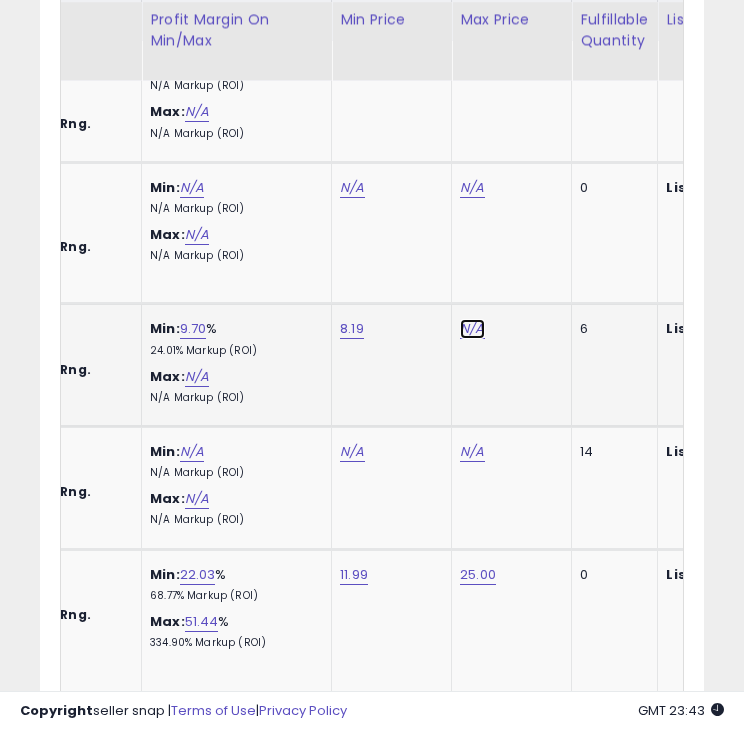 click on "N/A" at bounding box center (472, 65) 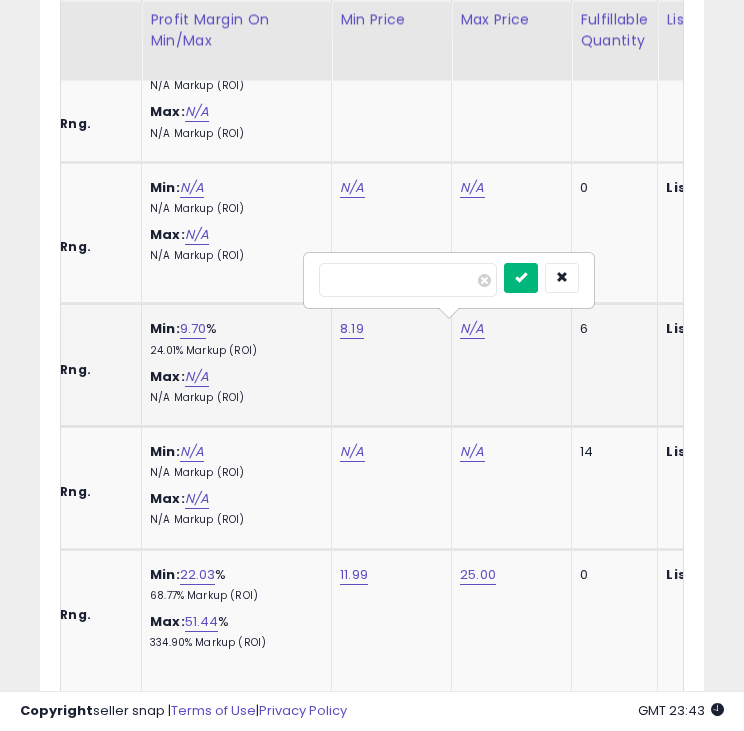 type on "*****" 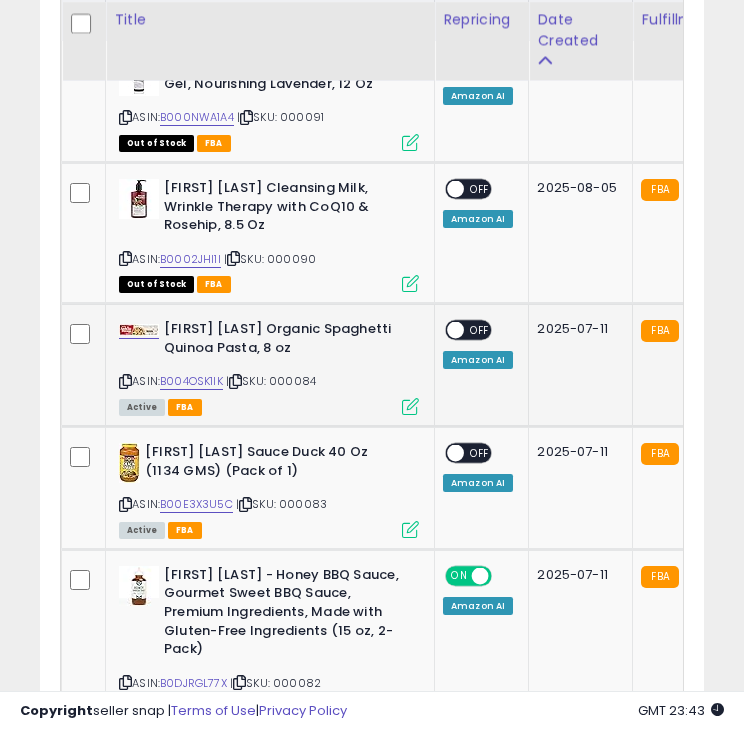 click at bounding box center (455, 330) 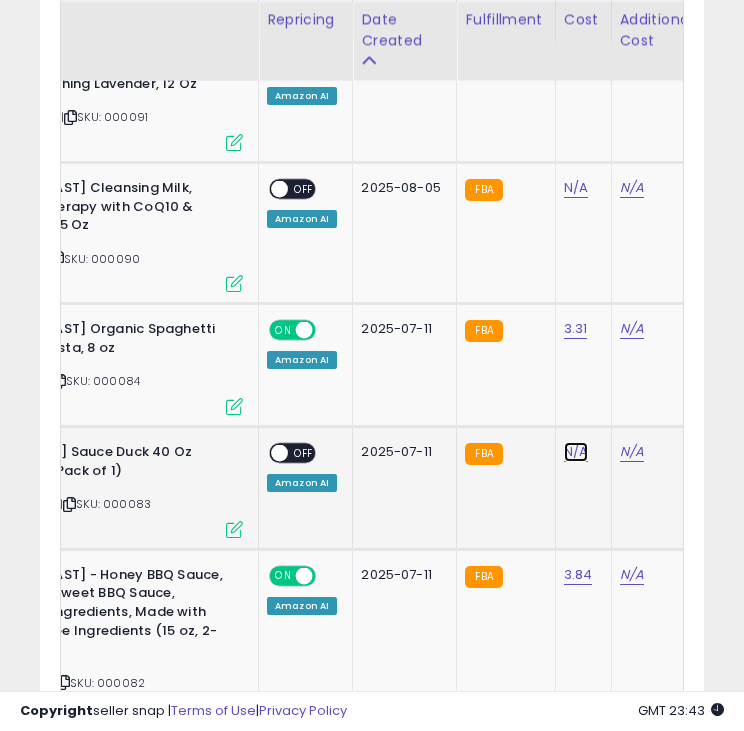 click on "N/A" at bounding box center [576, 65] 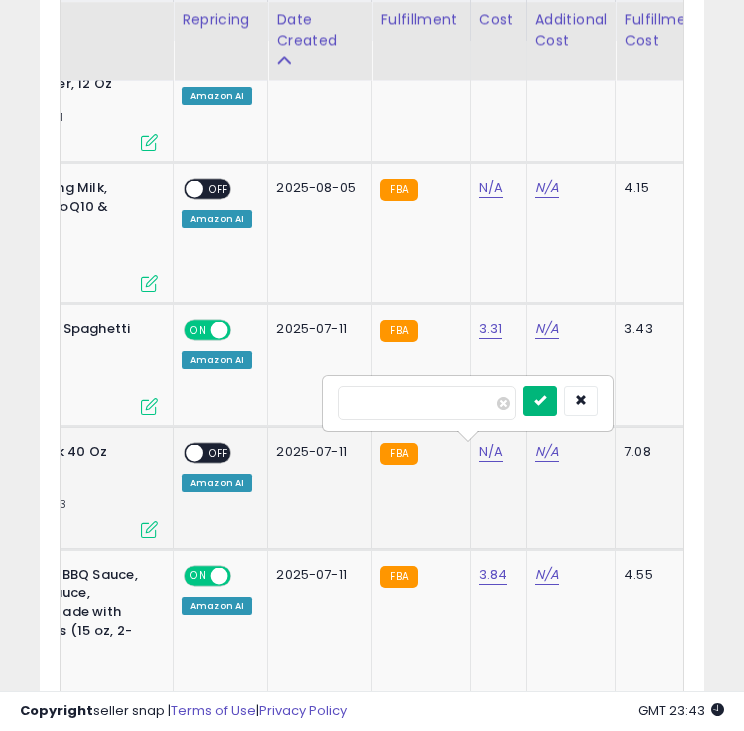 type on "****" 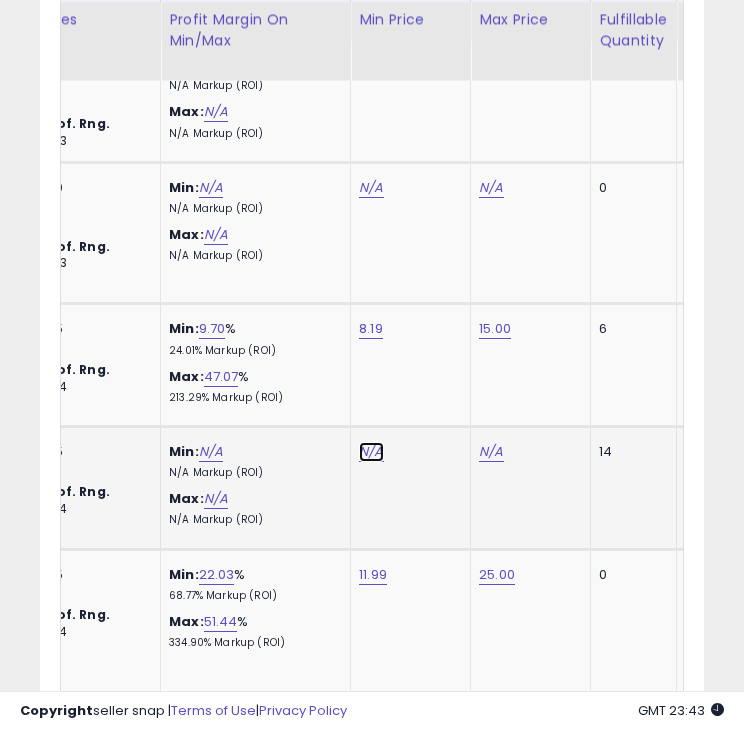 click on "N/A" at bounding box center [371, 65] 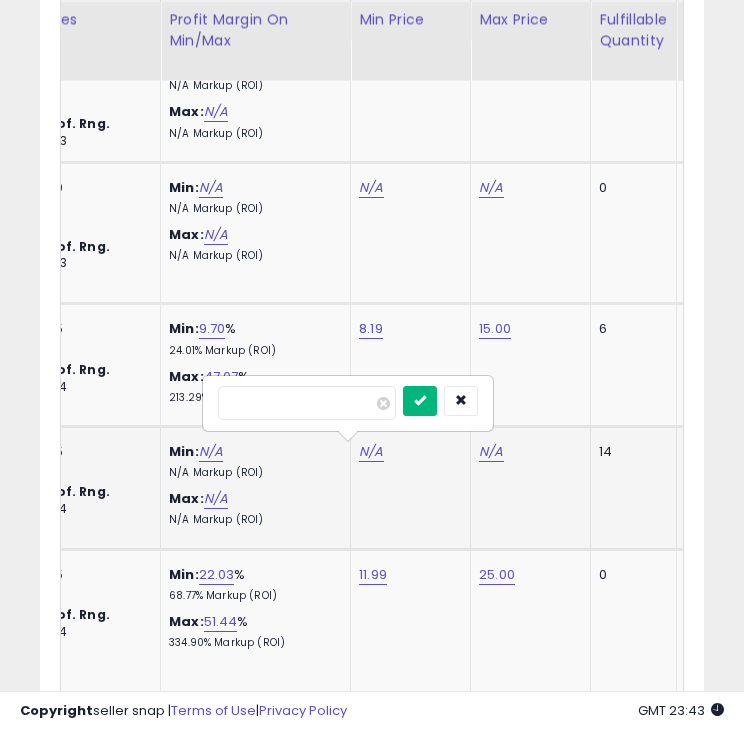 type on "*****" 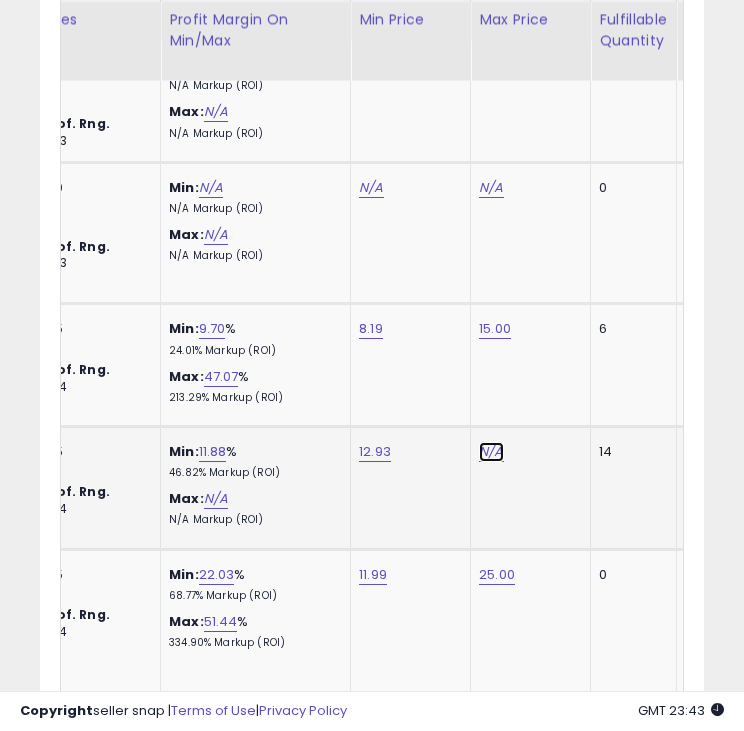 click on "N/A" at bounding box center [491, 65] 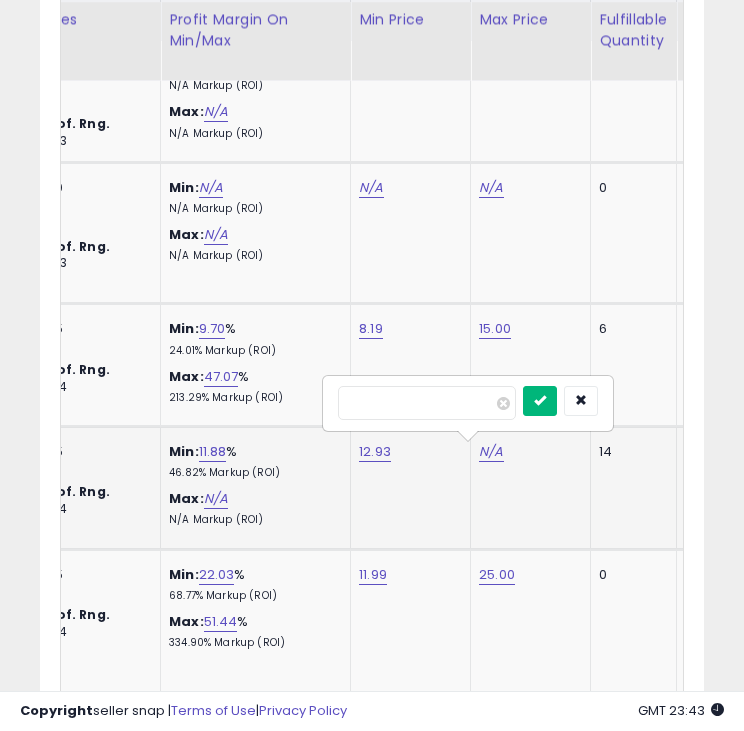 type on "*****" 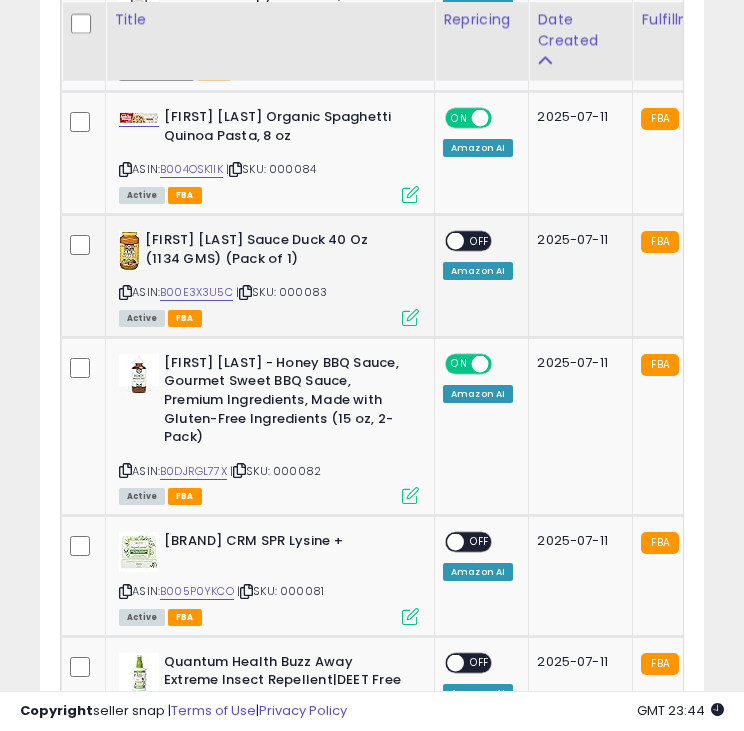 click at bounding box center (455, 241) 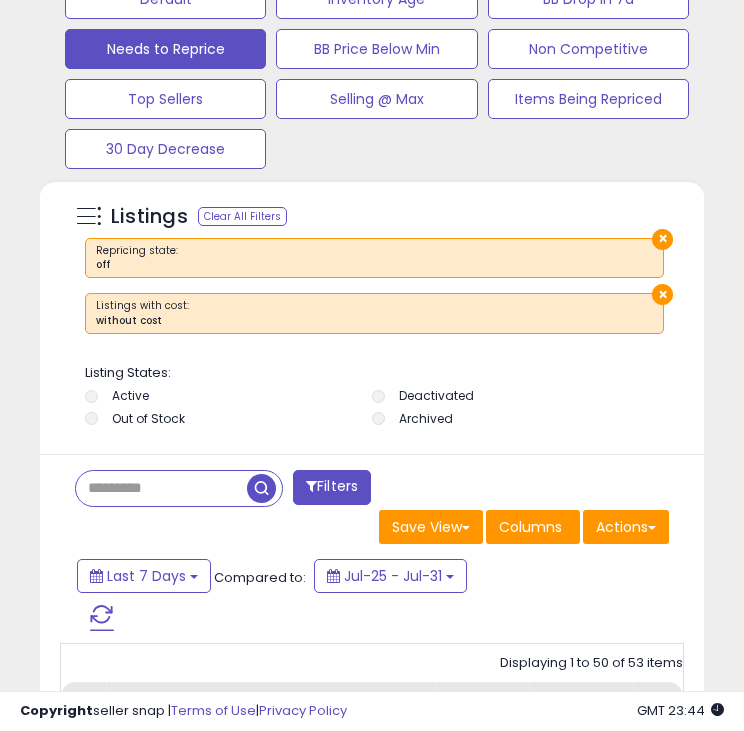 click at bounding box center [102, 618] 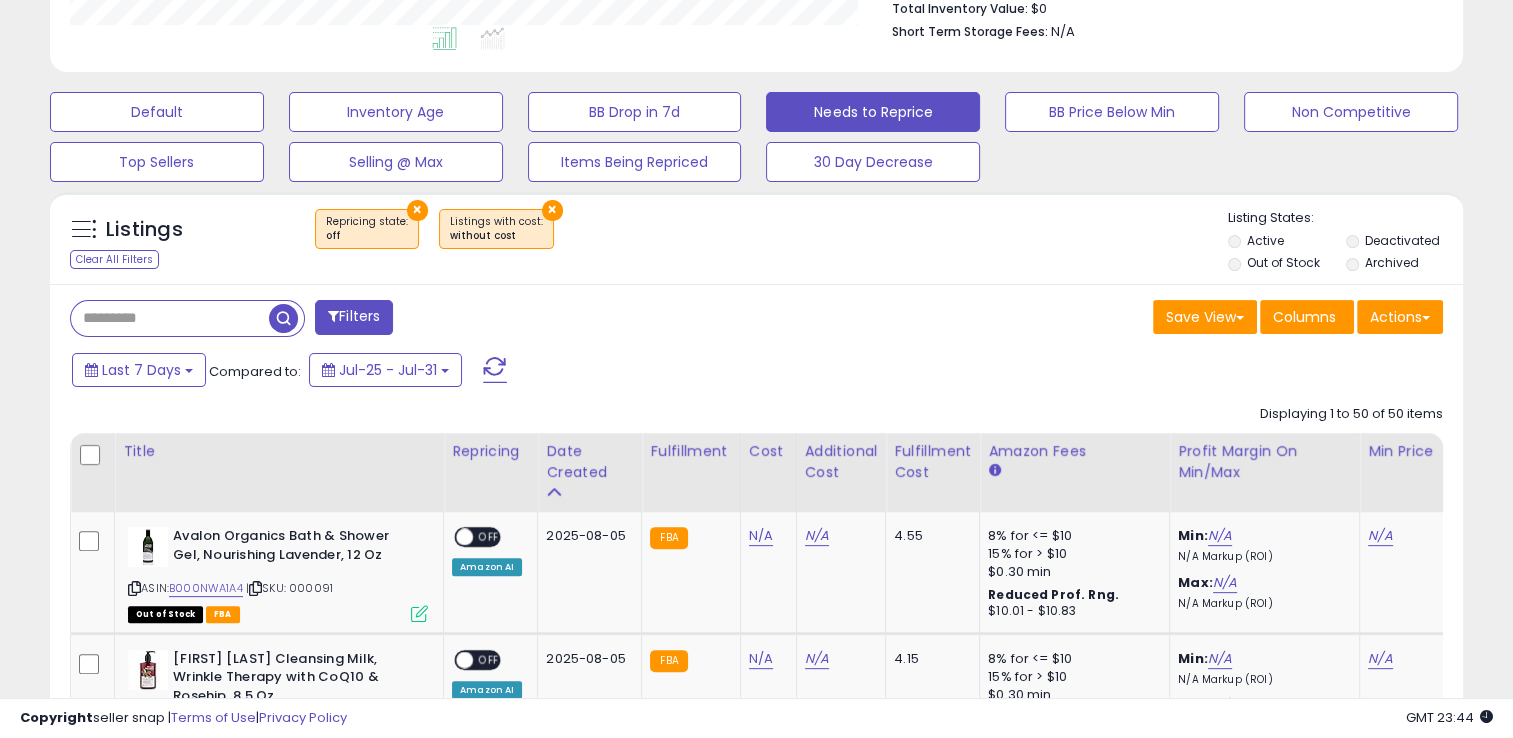 click on "Displaying 1 to 50 of 50 items
Title
Repricing" 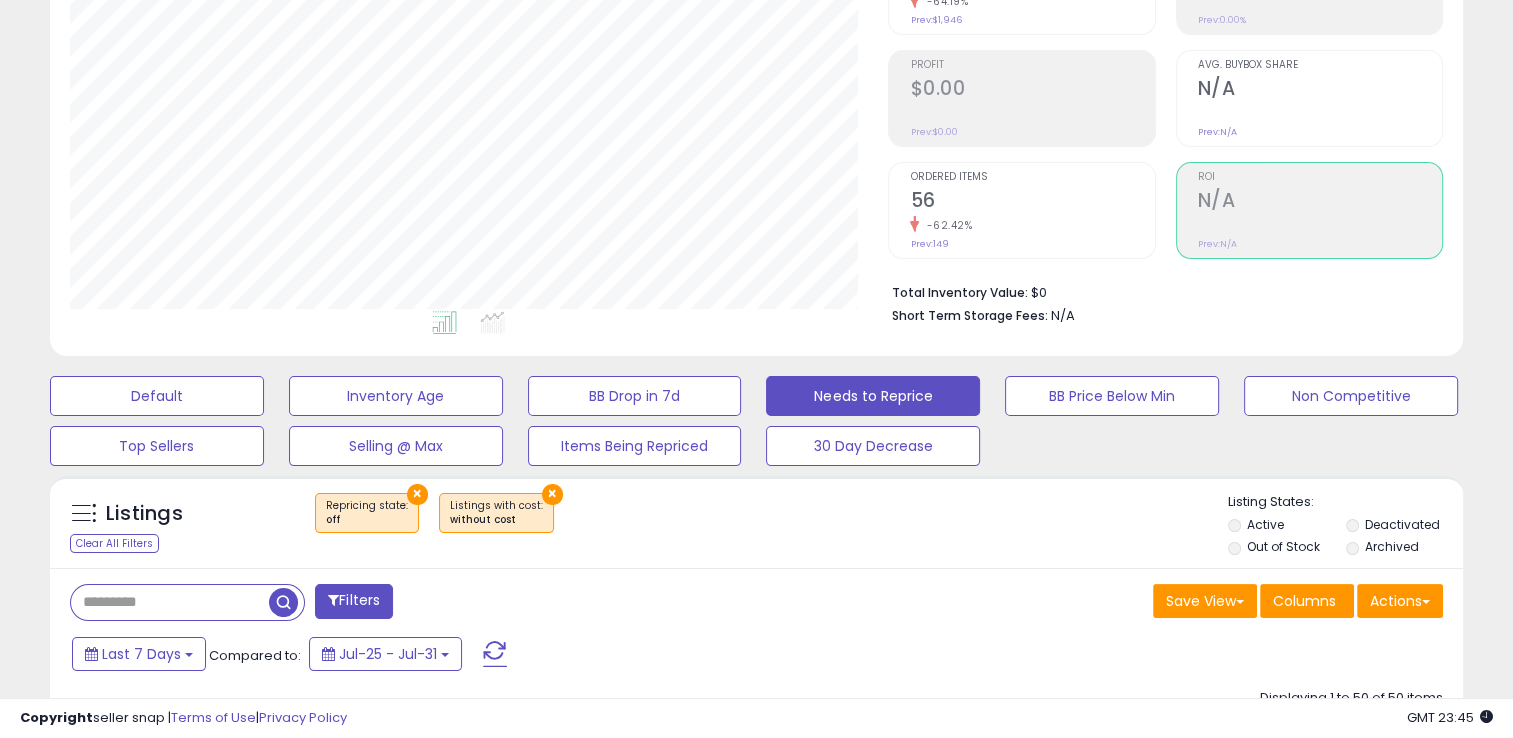scroll, scrollTop: 0, scrollLeft: 0, axis: both 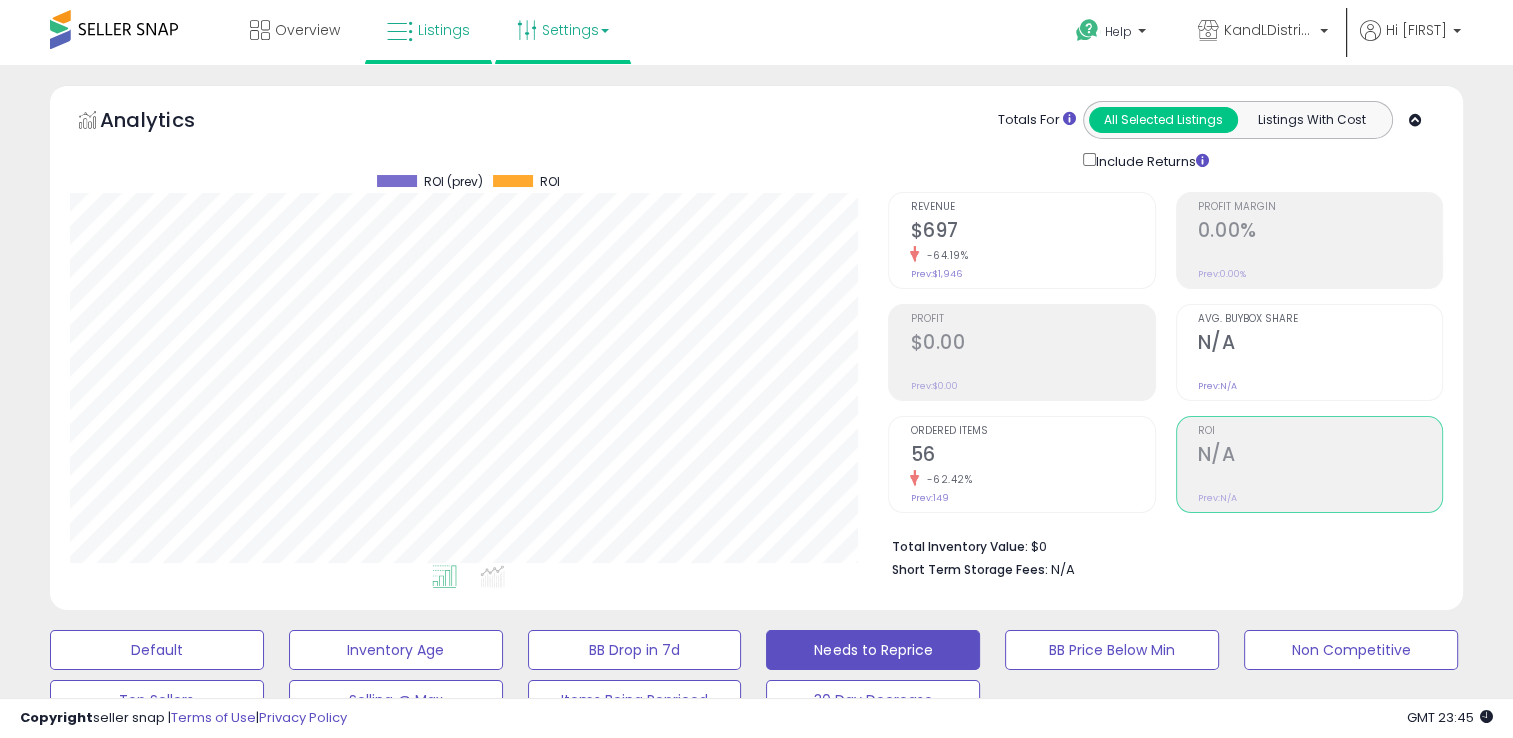 click on "Settings" at bounding box center [563, 30] 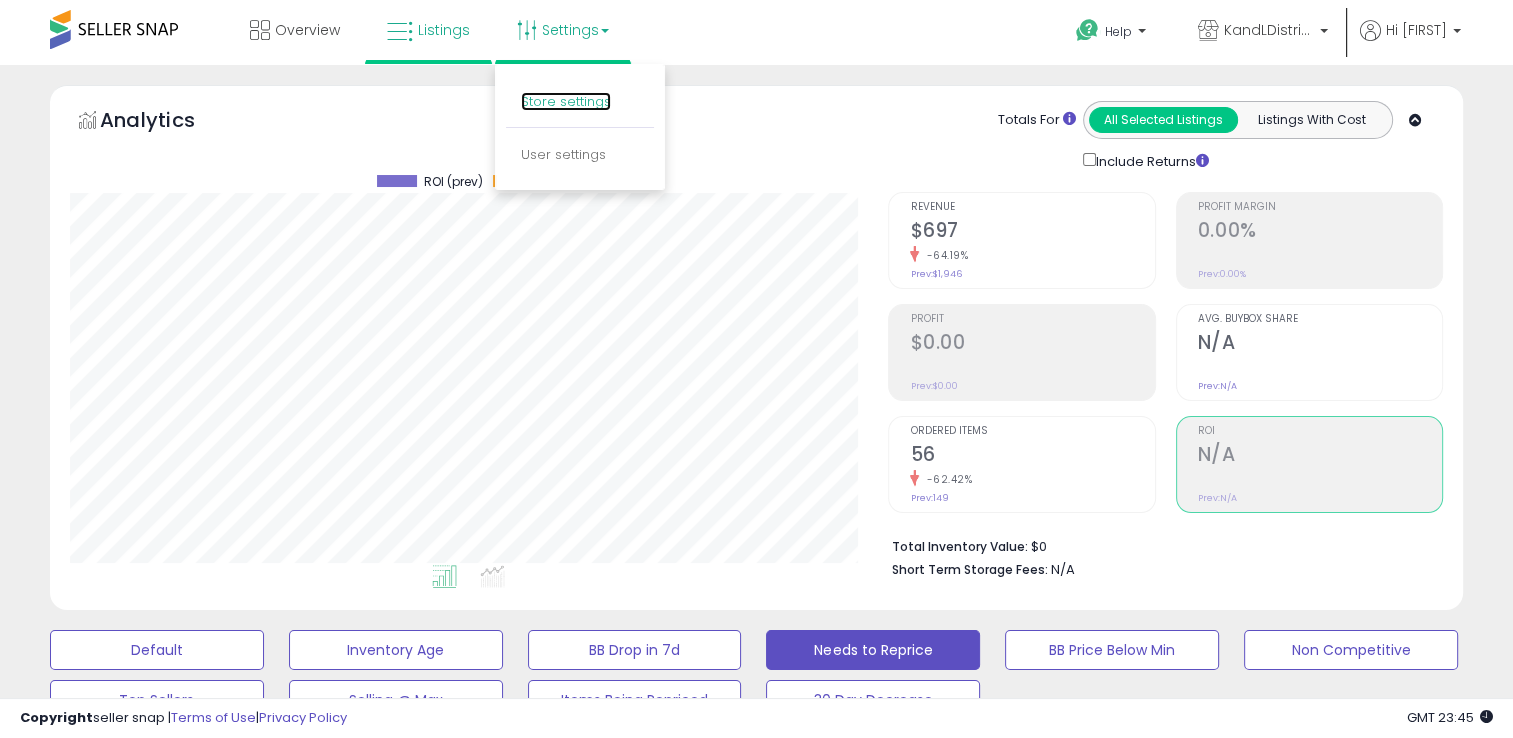 click on "Store
settings" at bounding box center (566, 101) 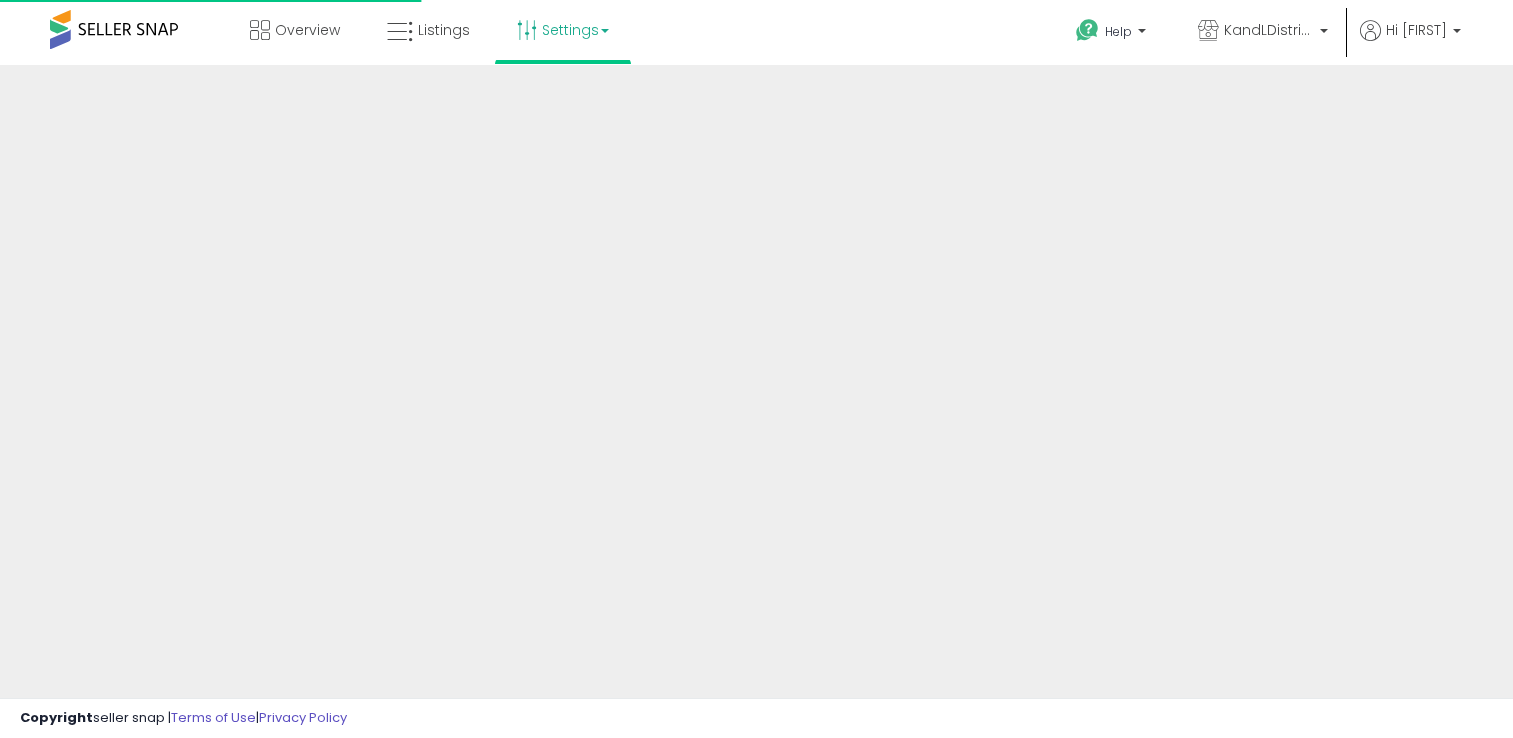 scroll, scrollTop: 0, scrollLeft: 0, axis: both 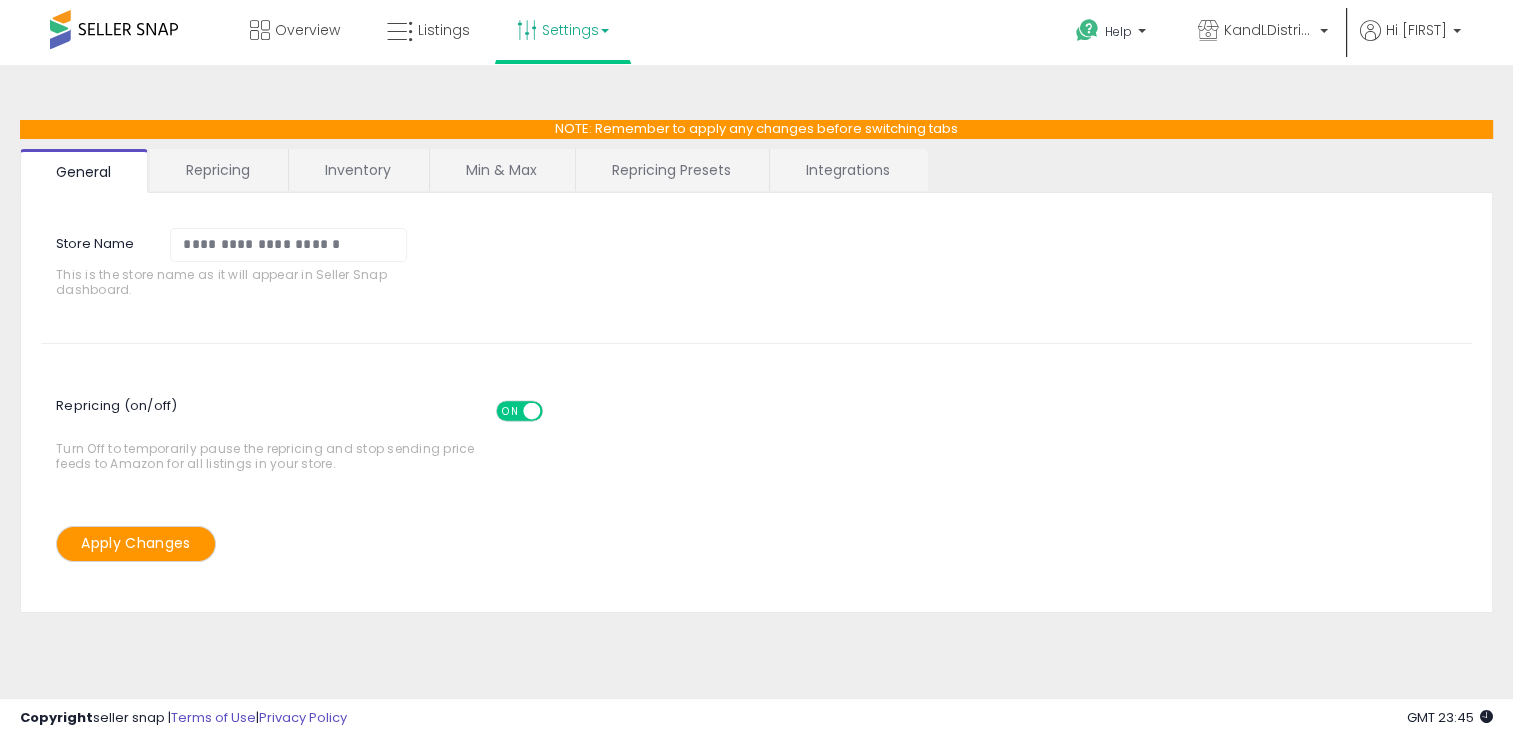 click on "Repricing" at bounding box center (218, 170) 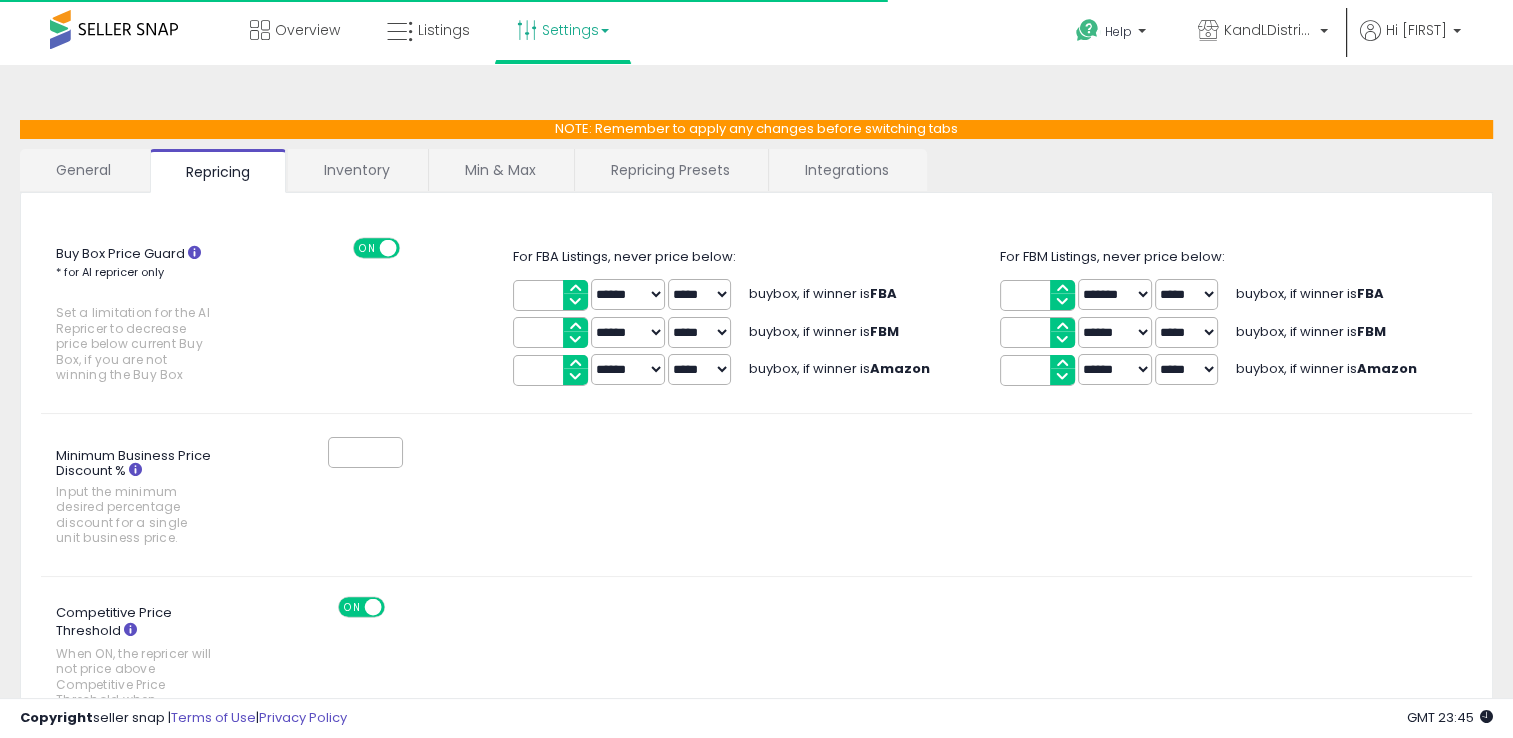 click on "Inventory" at bounding box center (357, 170) 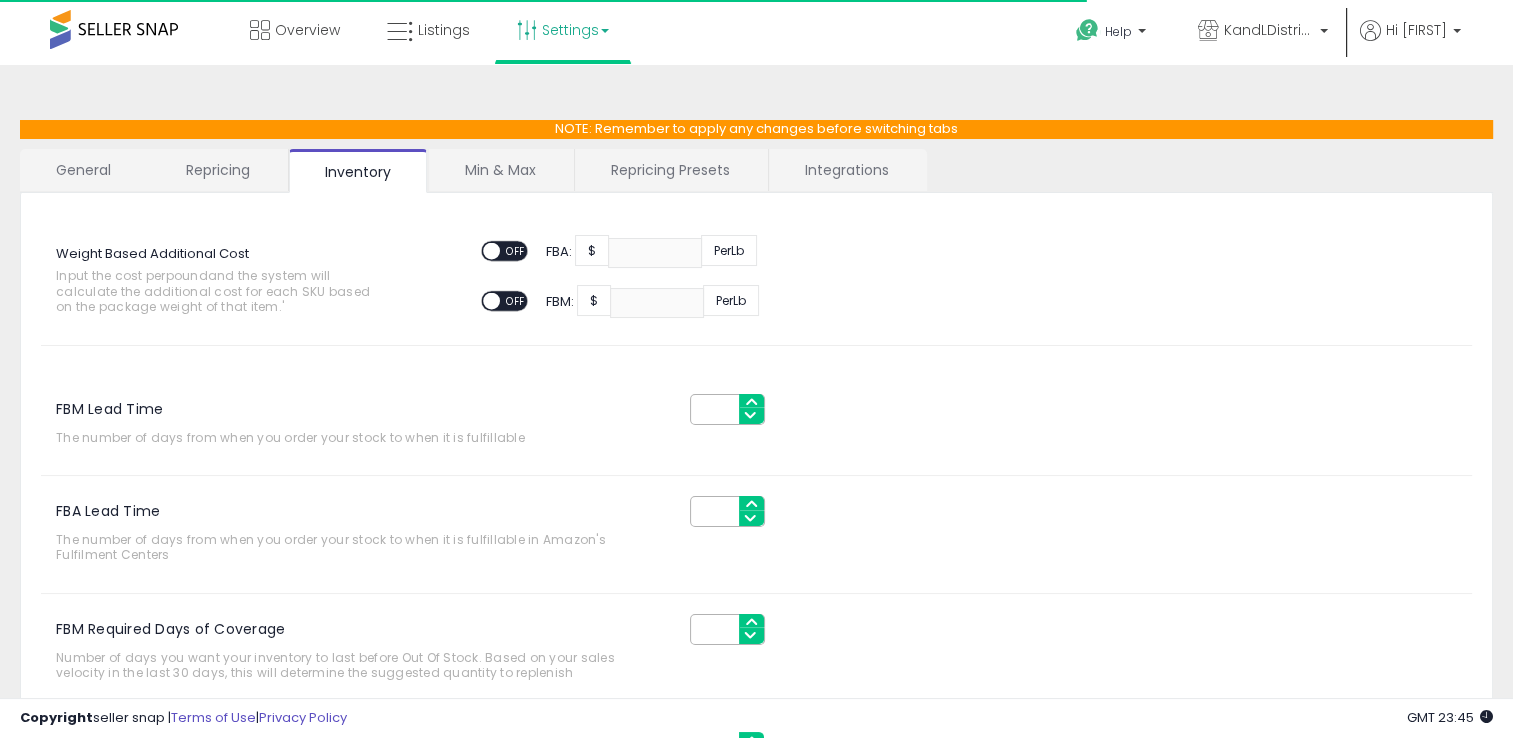click on "Min & Max" at bounding box center [500, 170] 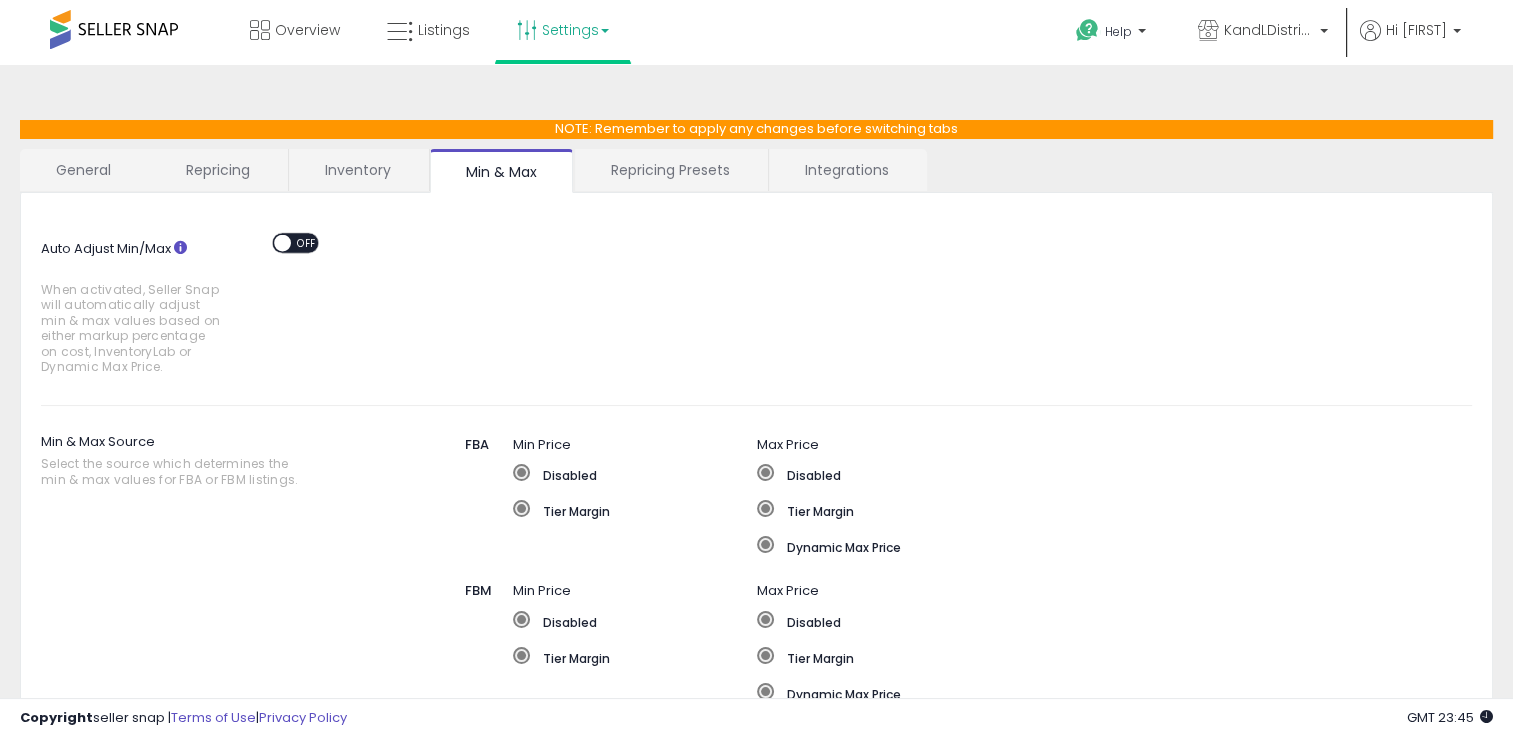 click on "Repricing Presets" at bounding box center [670, 170] 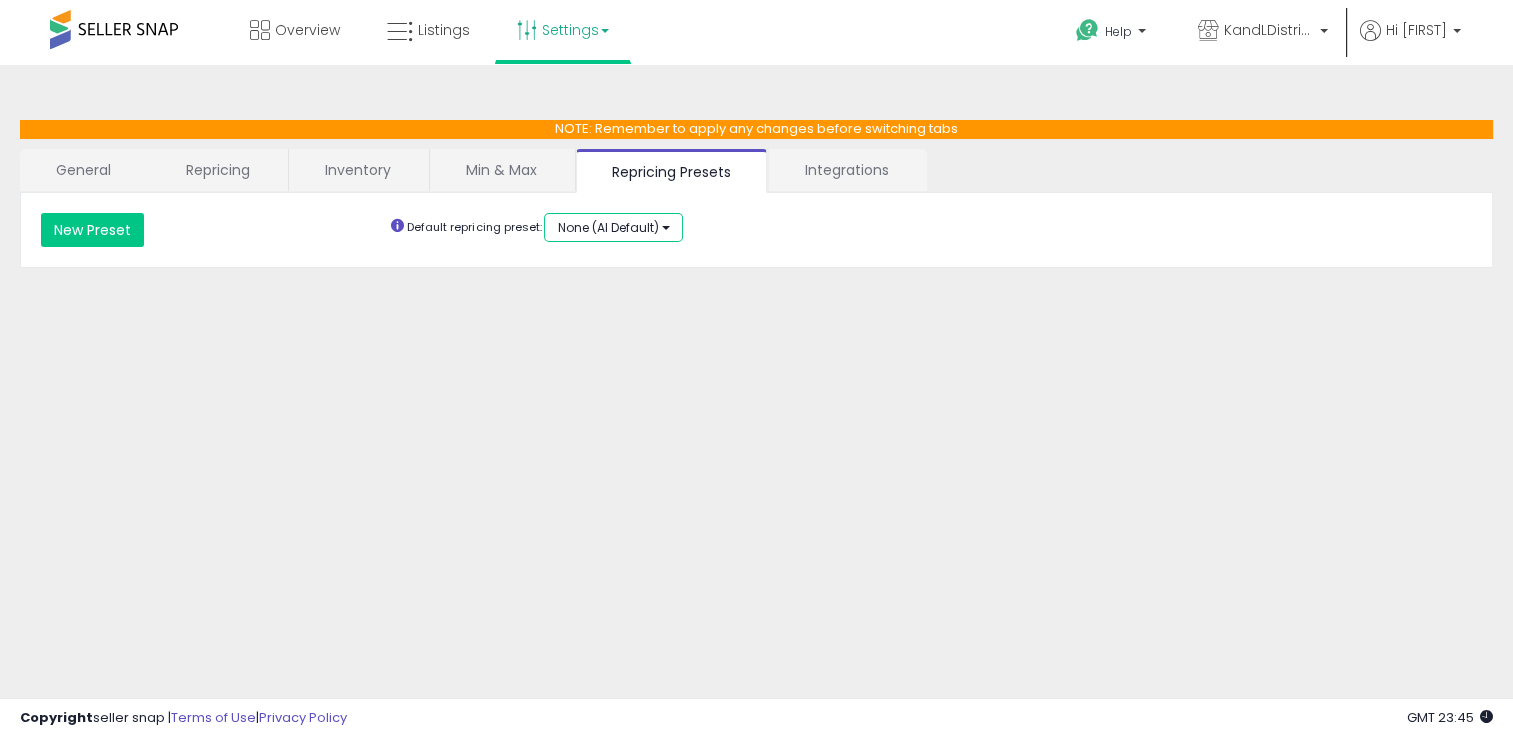 click on "None (AI Default)" at bounding box center (607, 227) 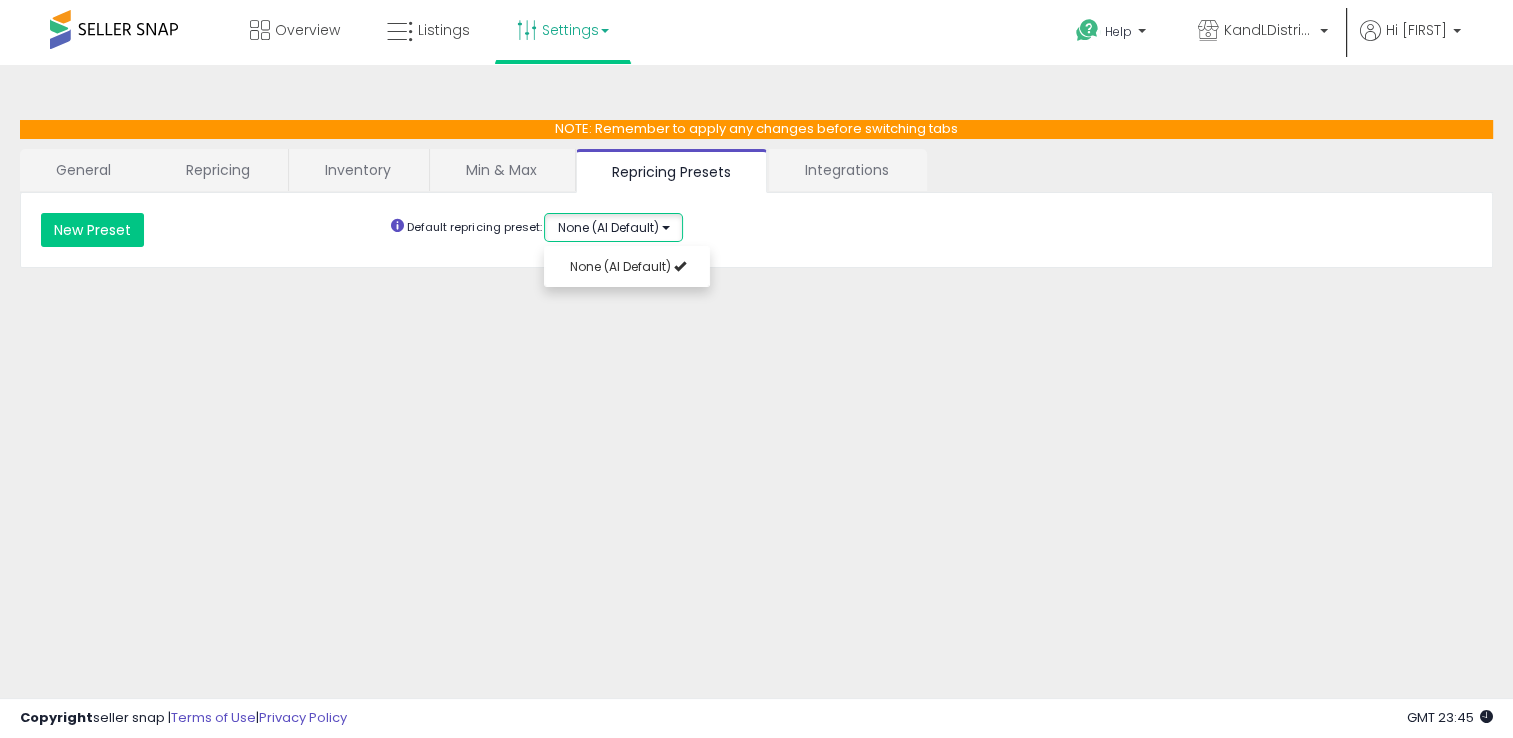 click on "None (AI Default)" at bounding box center (607, 227) 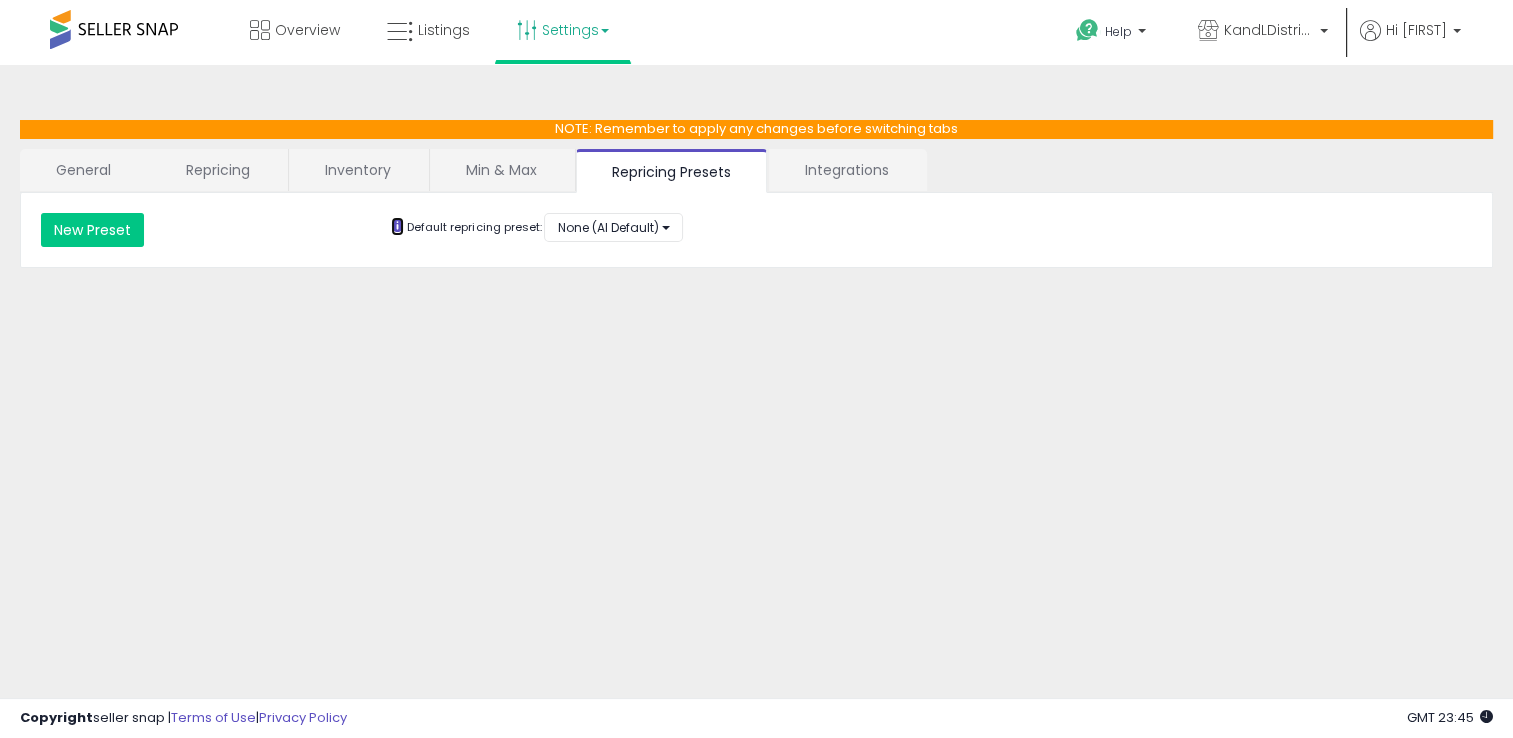 click at bounding box center (397, 225) 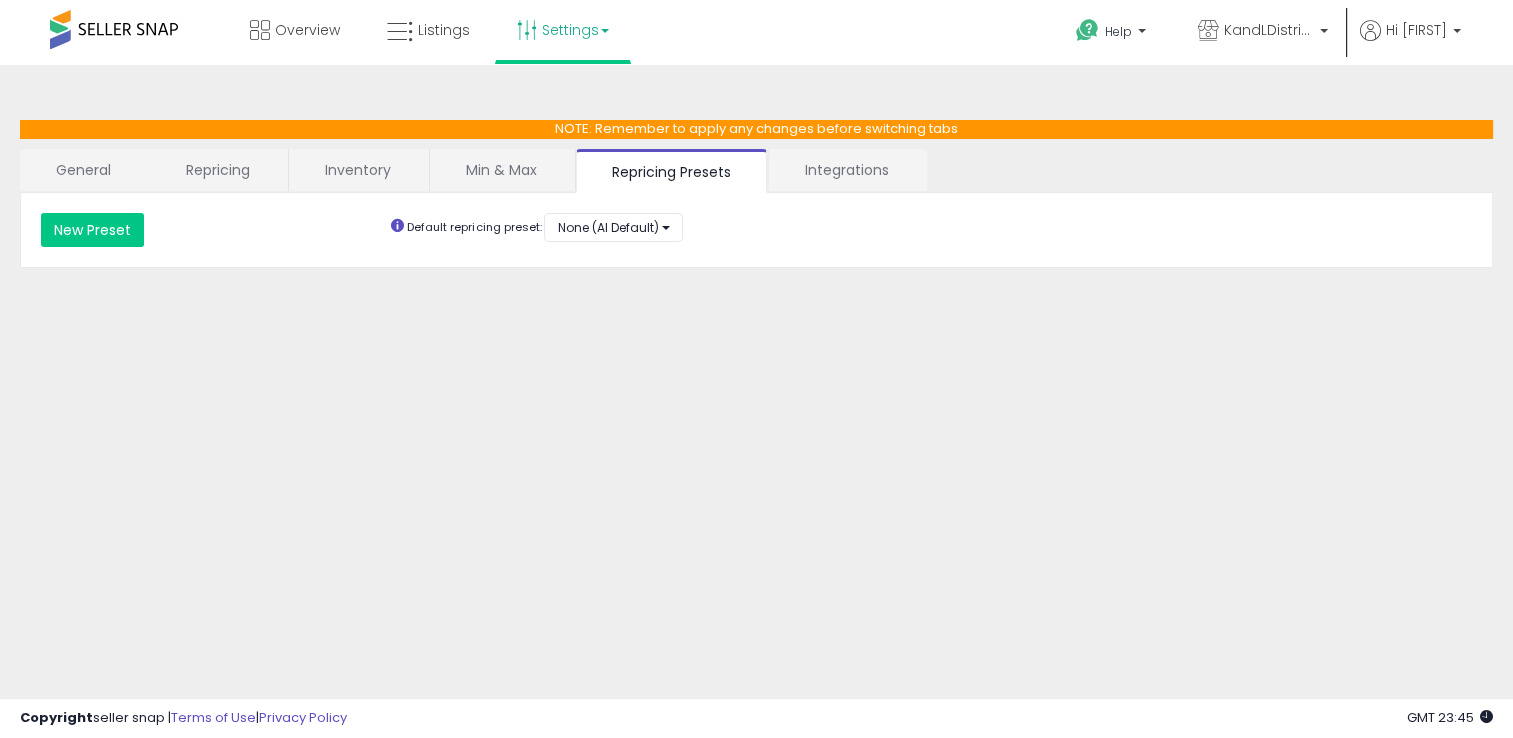 click on "Integrations" at bounding box center (847, 170) 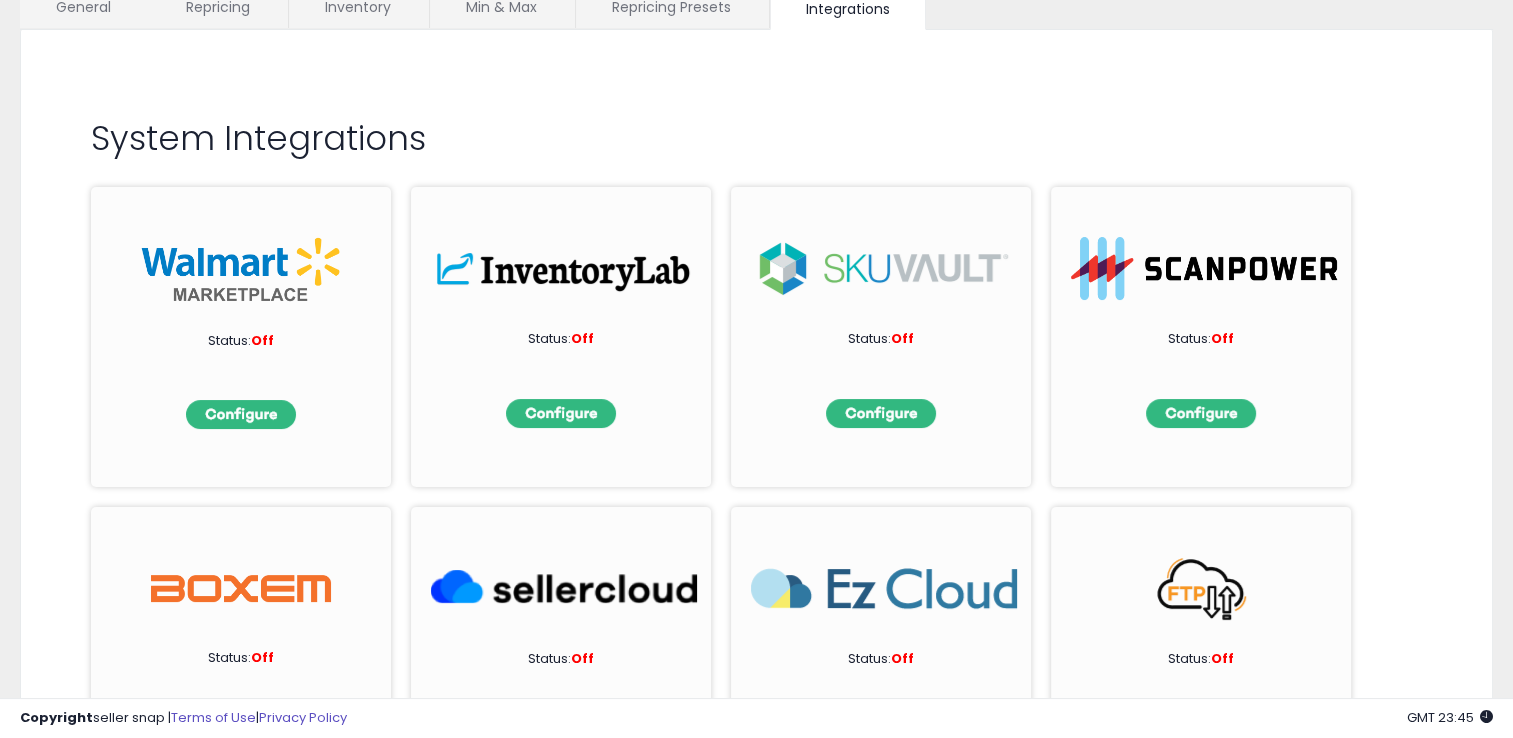 scroll, scrollTop: 0, scrollLeft: 0, axis: both 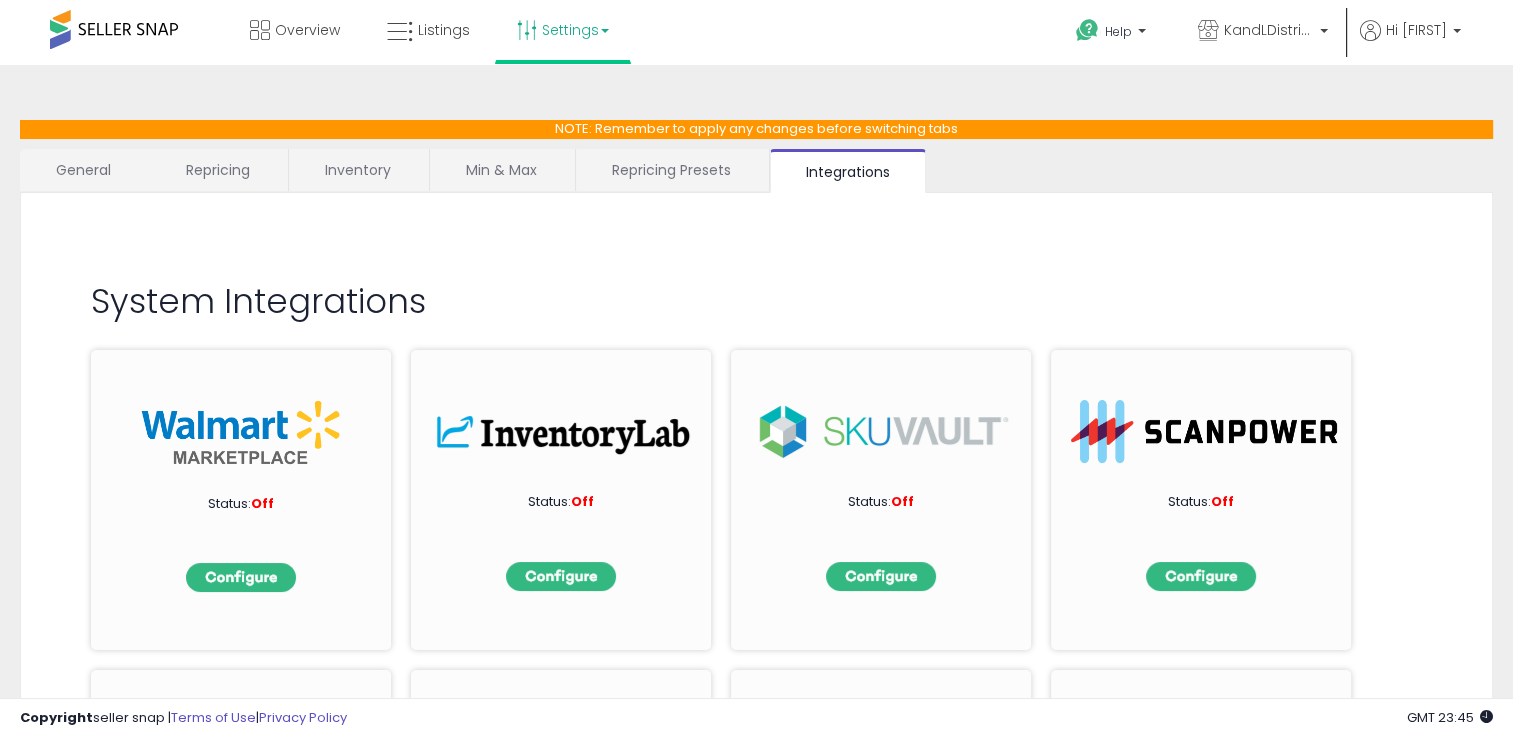 click on "Repricing Presets" at bounding box center [671, 170] 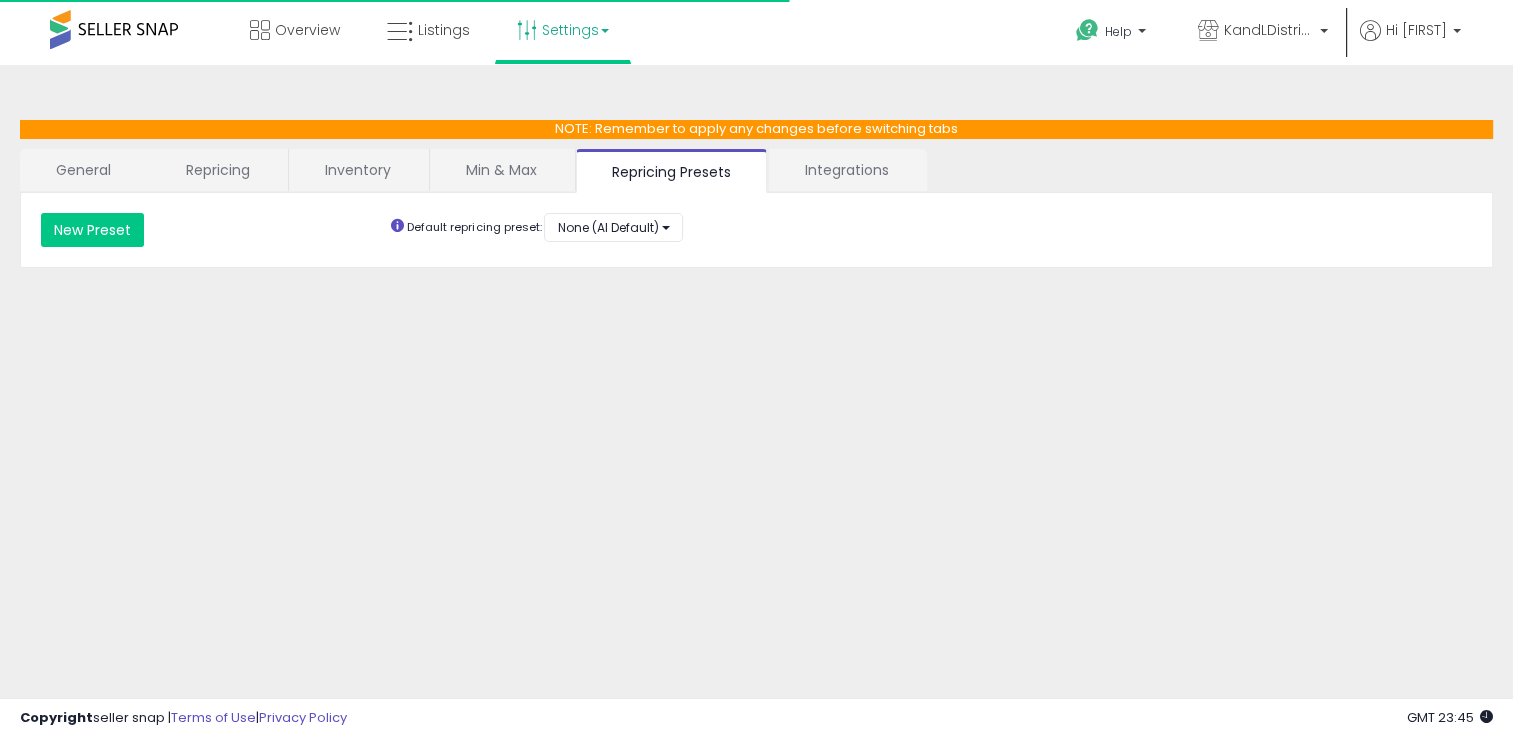 click on "Min & Max" at bounding box center [501, 170] 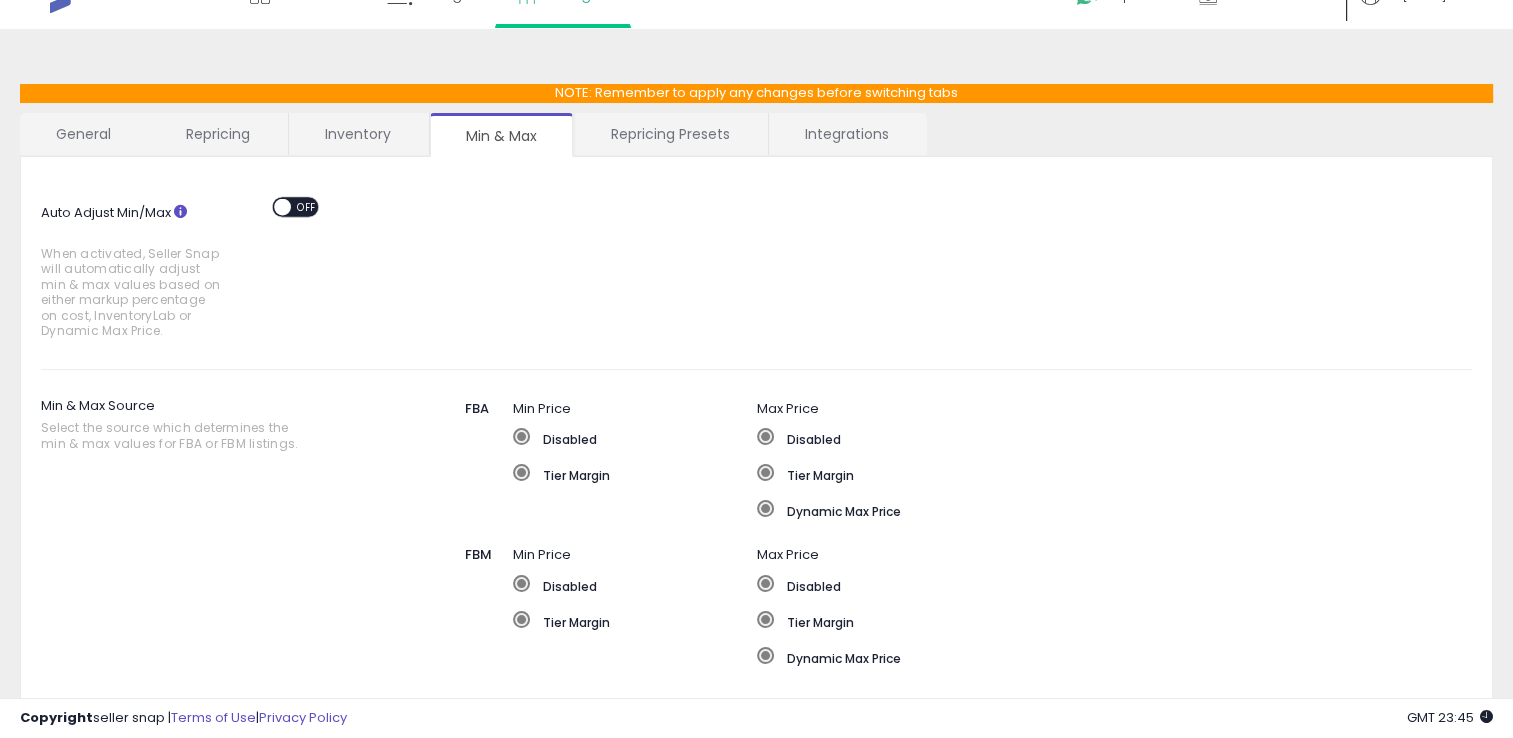 scroll, scrollTop: 30, scrollLeft: 0, axis: vertical 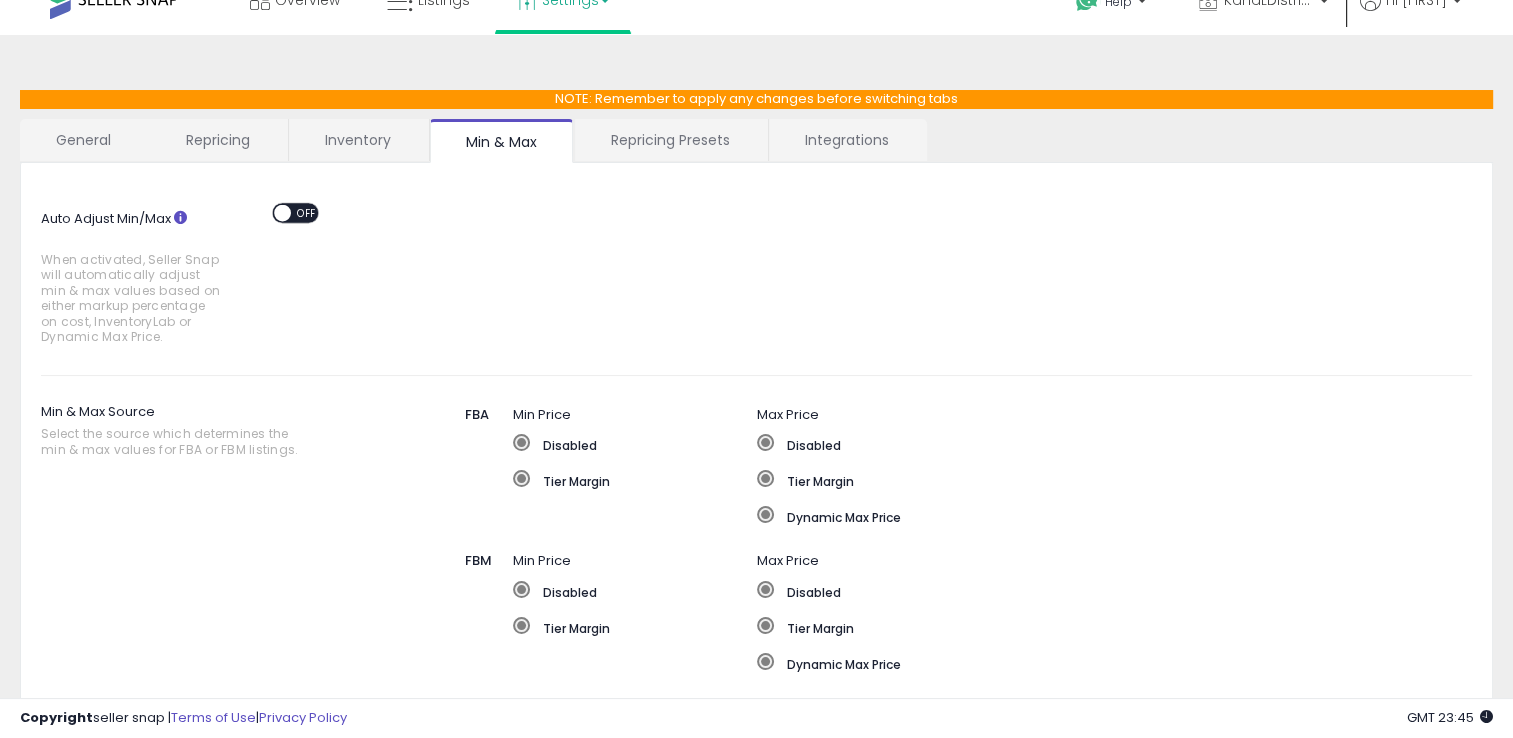 click on "Inventory" at bounding box center (358, 140) 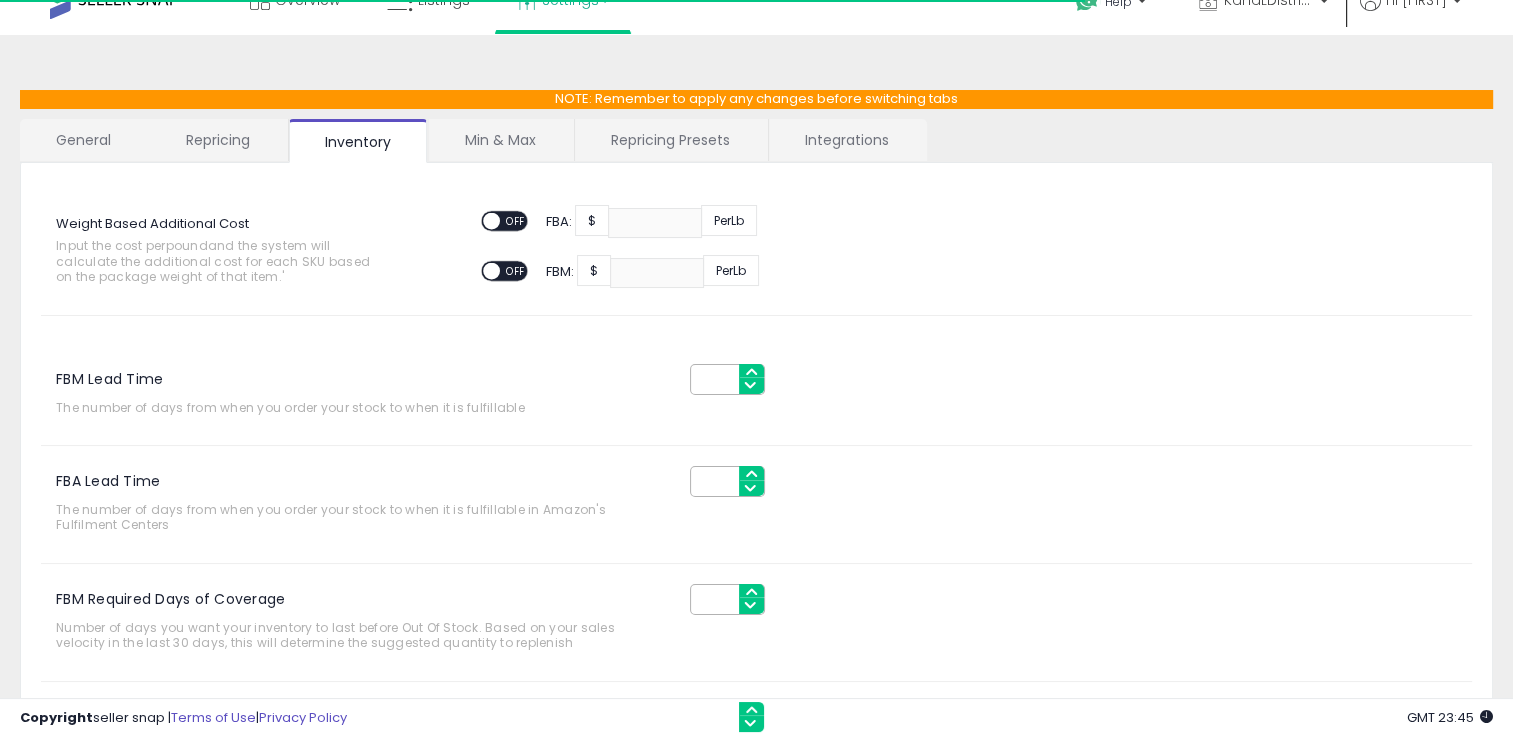 click on "Repricing" at bounding box center (218, 140) 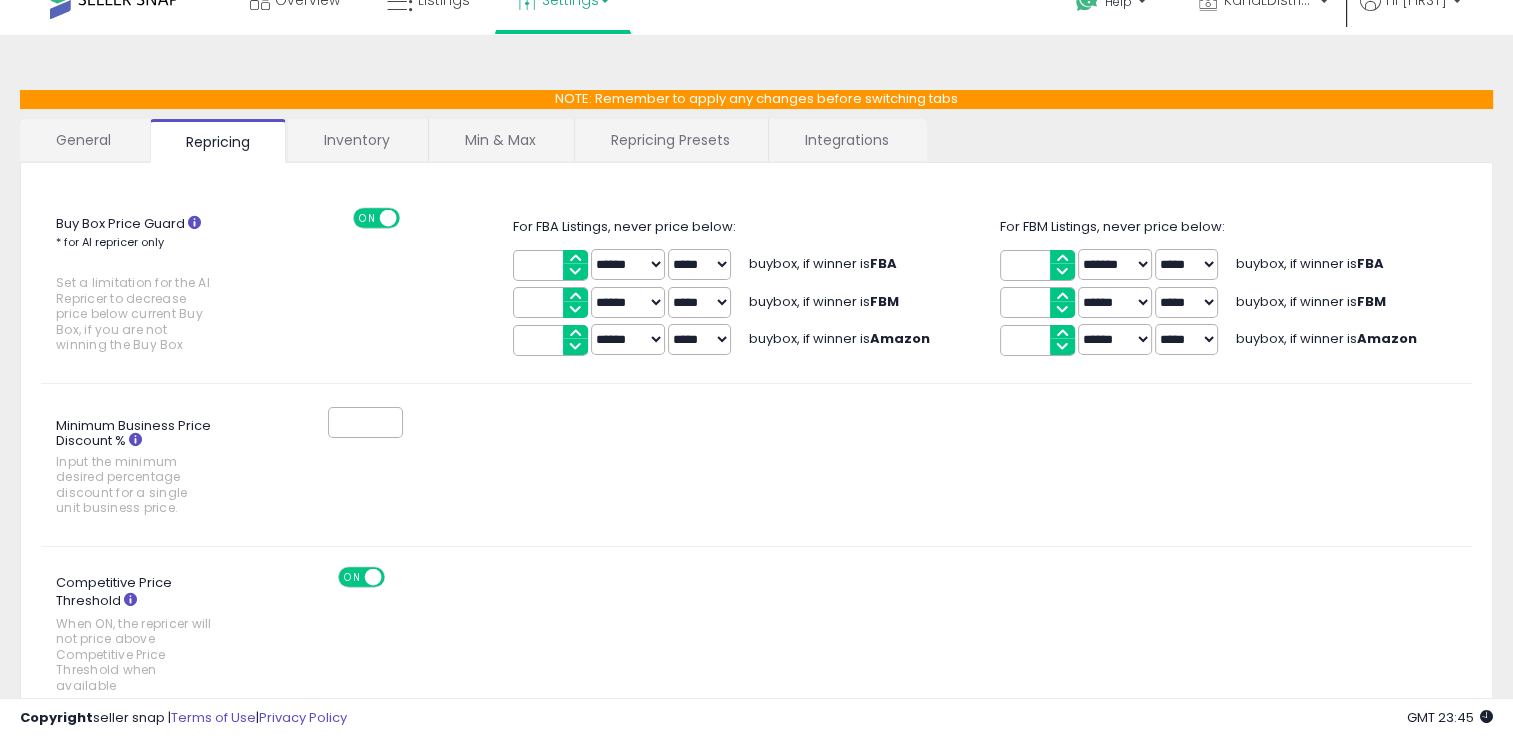 click on "General" at bounding box center [84, 140] 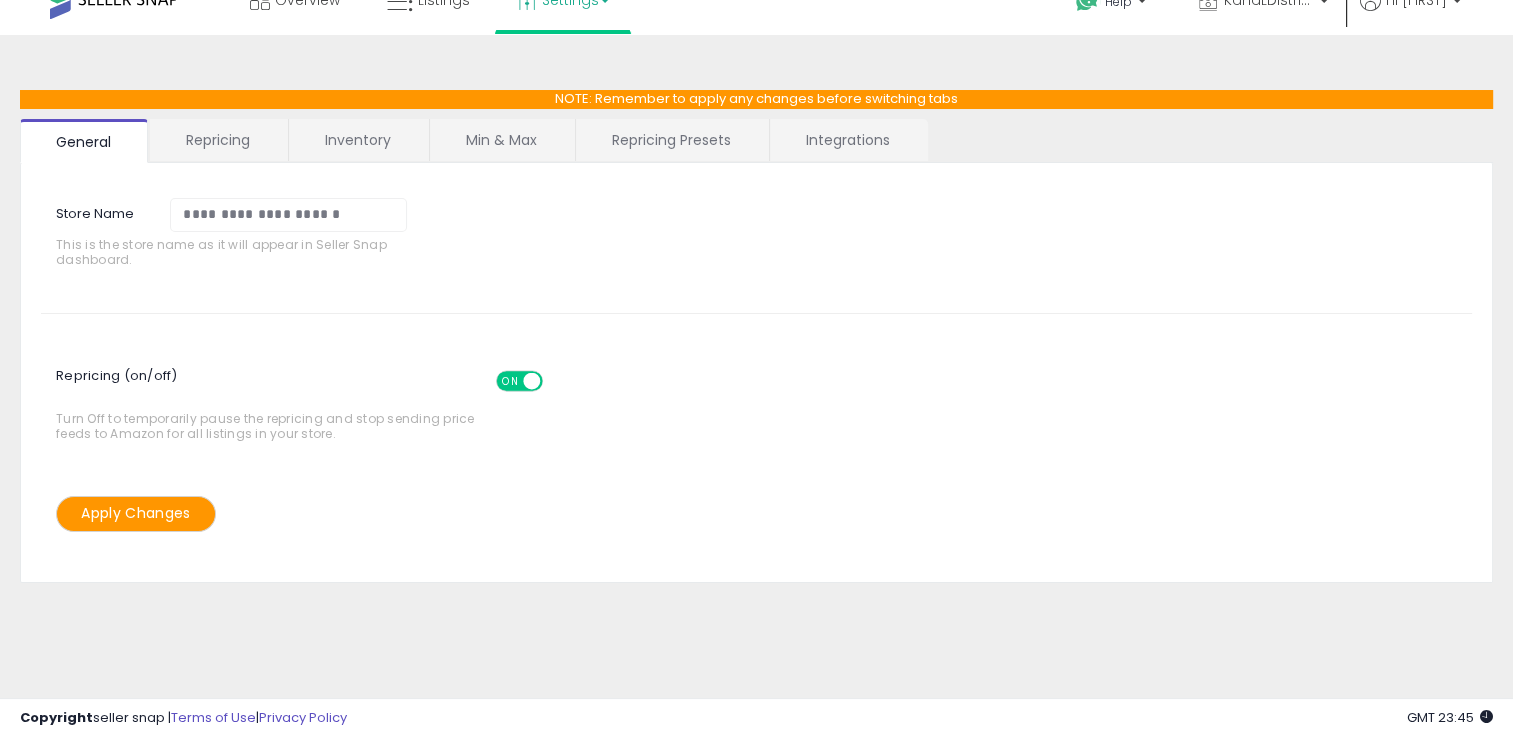 click on "Min & Max" at bounding box center (501, 140) 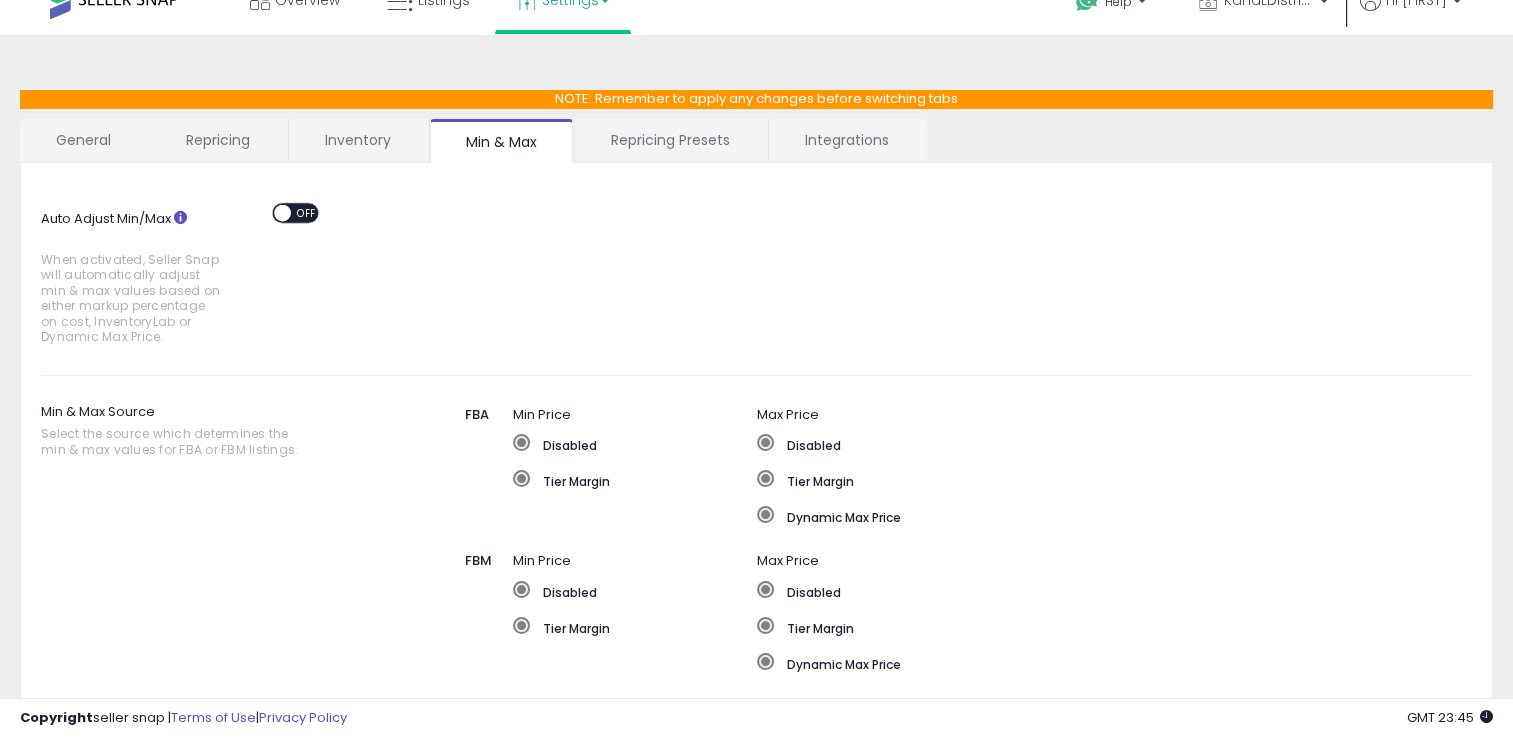 click on "Repricing Presets" at bounding box center (670, 140) 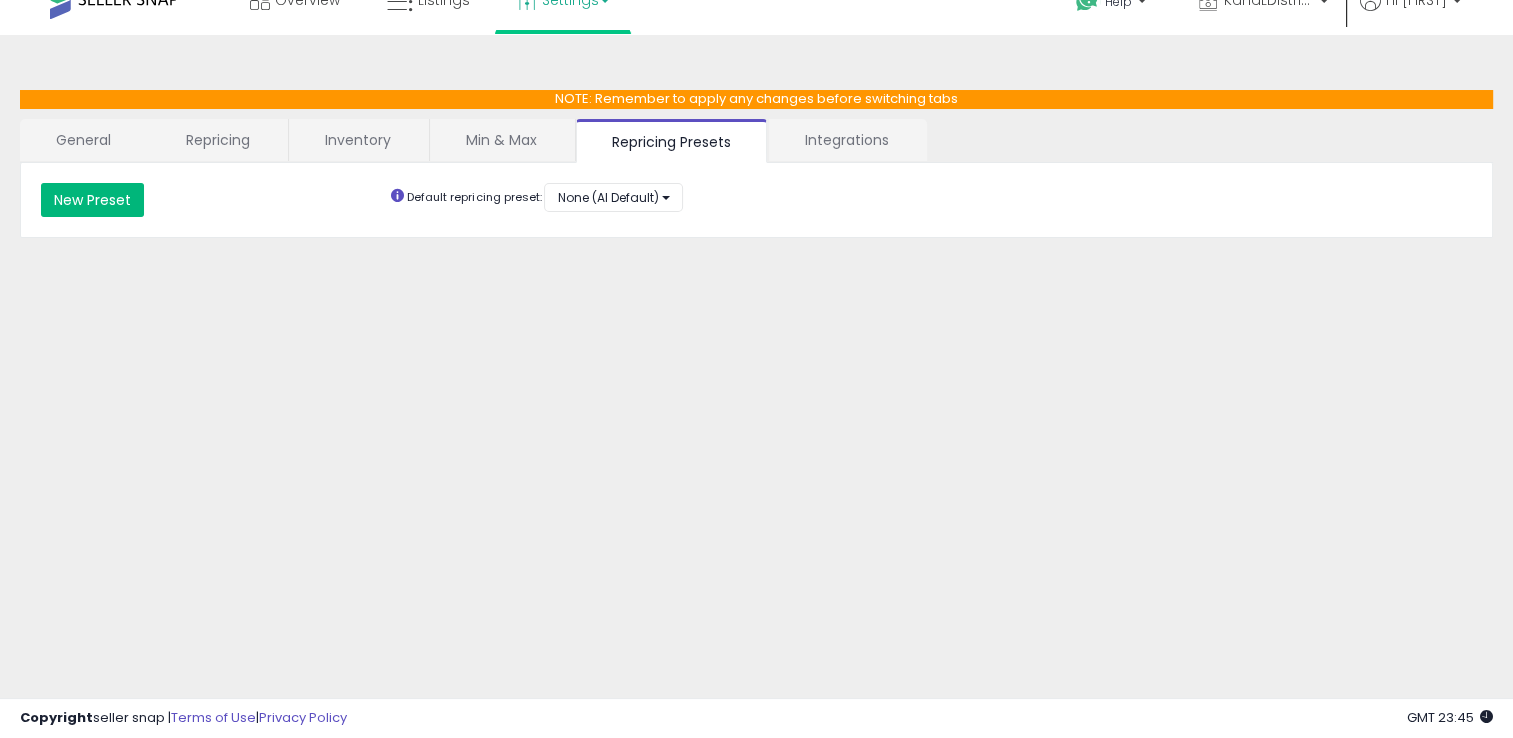 click on "New Preset" at bounding box center [92, 200] 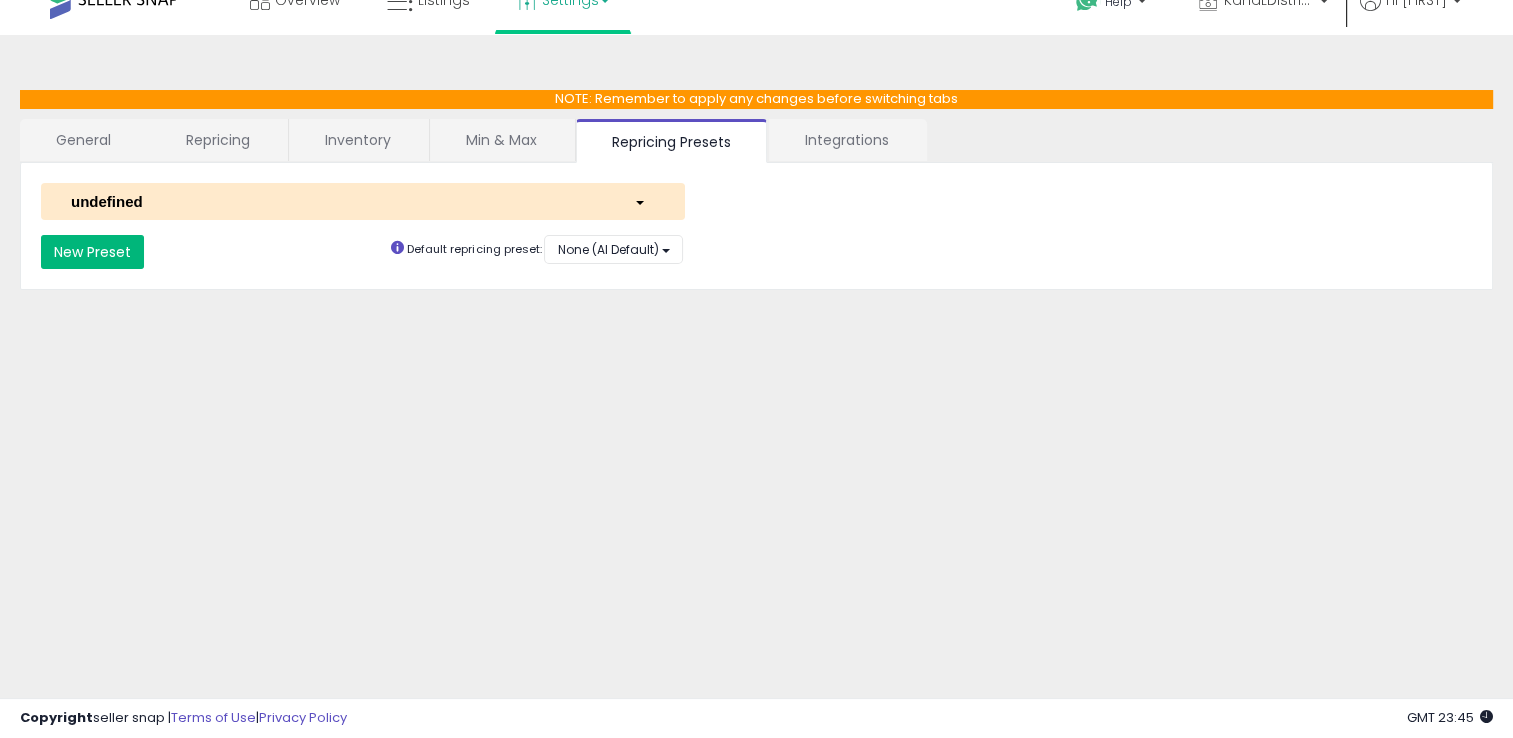 select on "*********" 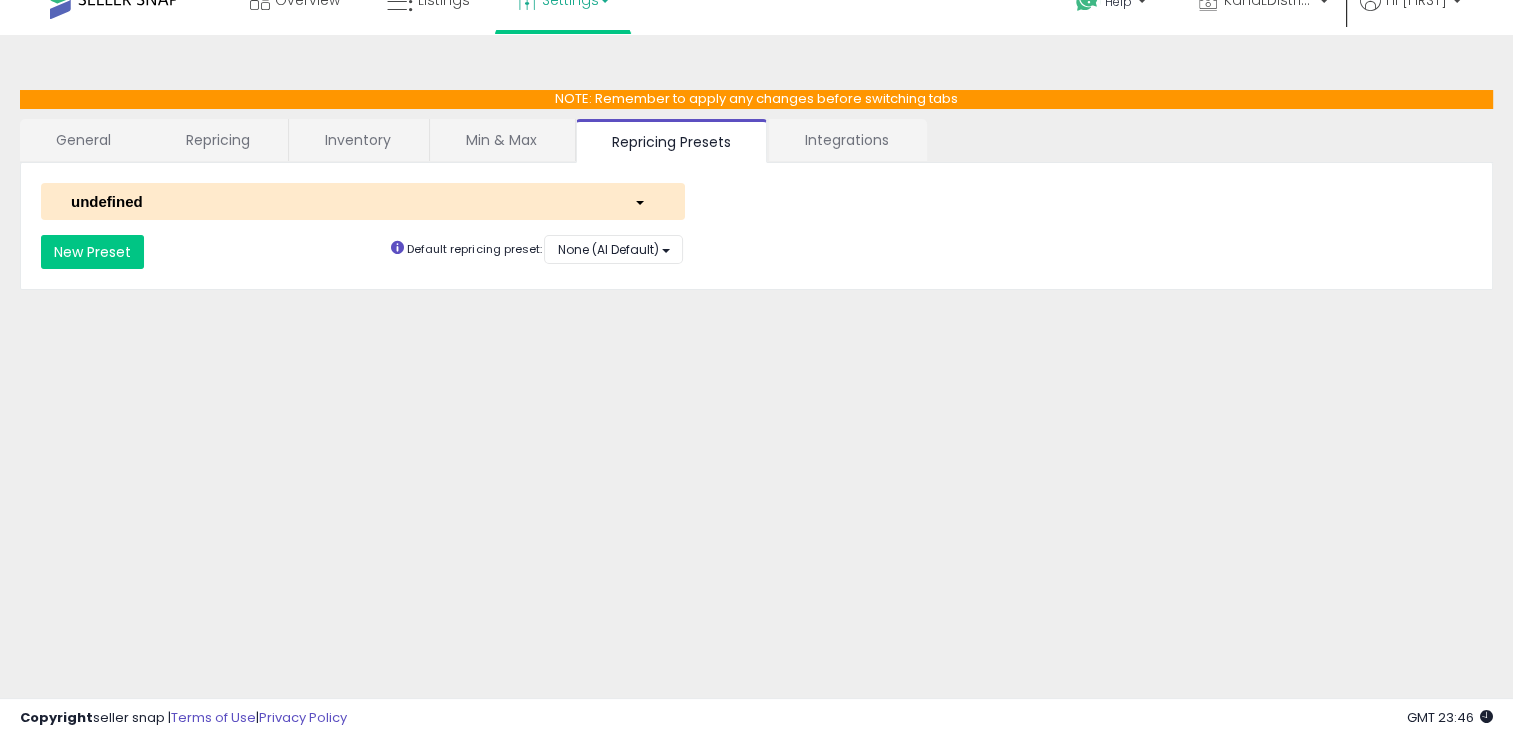 click at bounding box center (644, 201) 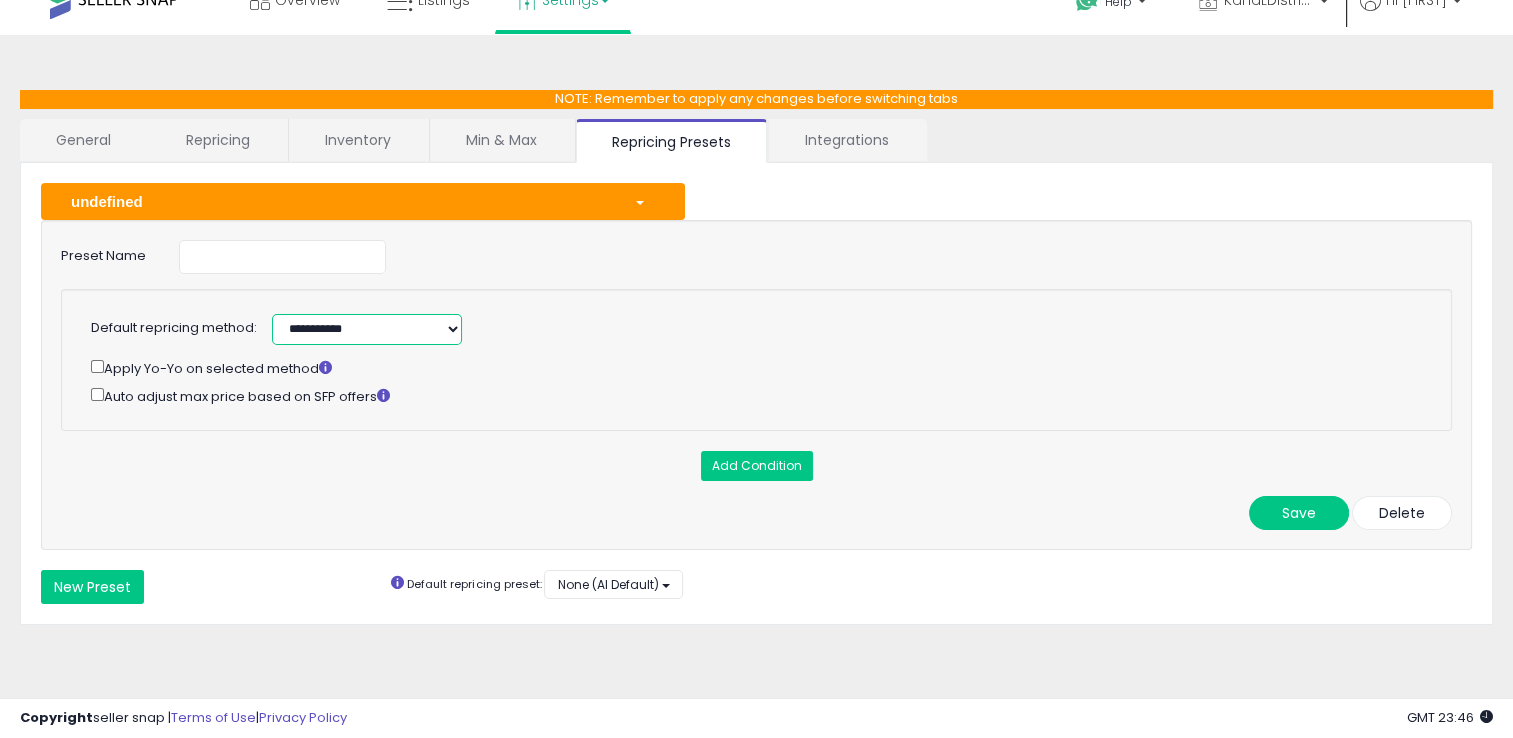 click on "**********" at bounding box center (367, 329) 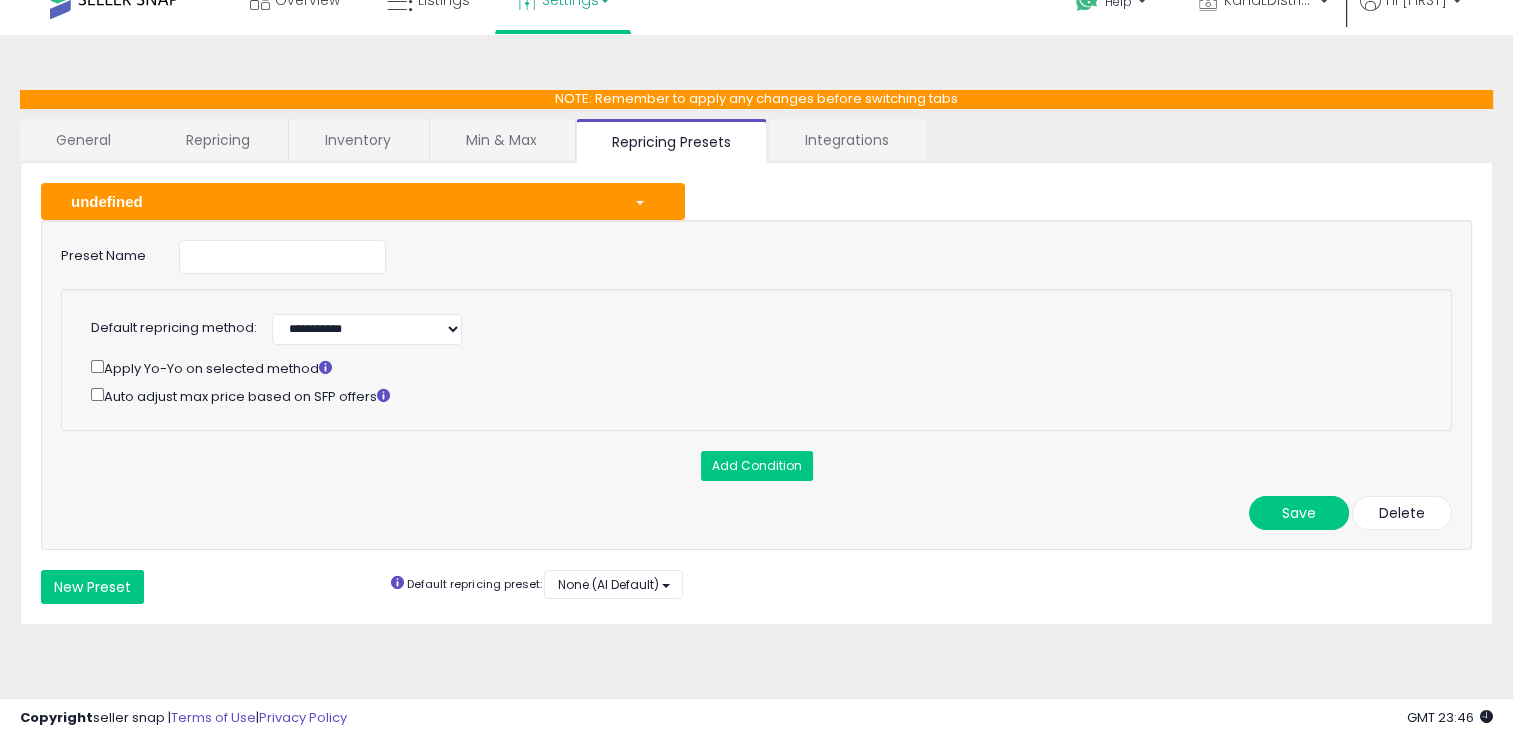 click on "Auto adjust max price based on SFP offers" at bounding box center (753, 395) 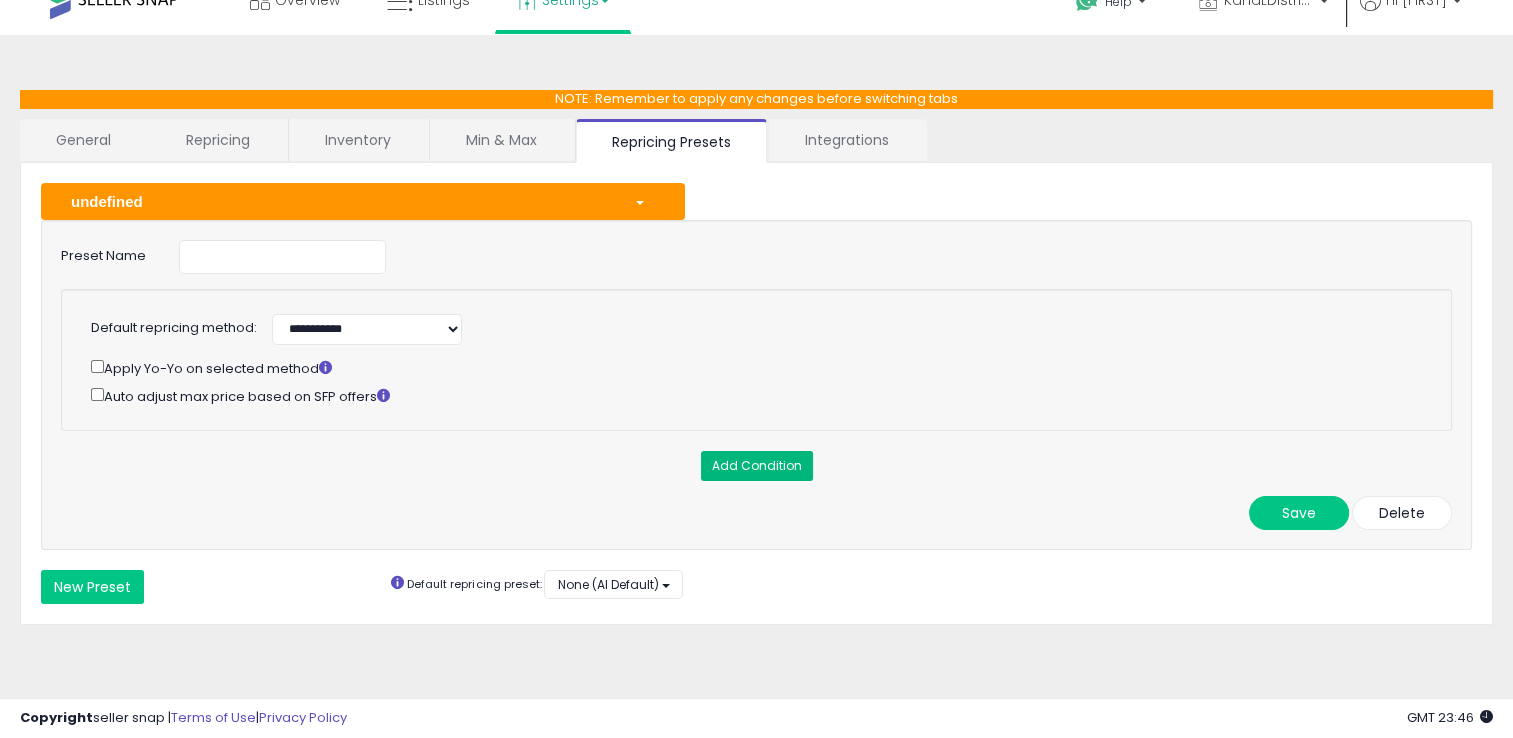 click on "Add Condition" at bounding box center [757, 466] 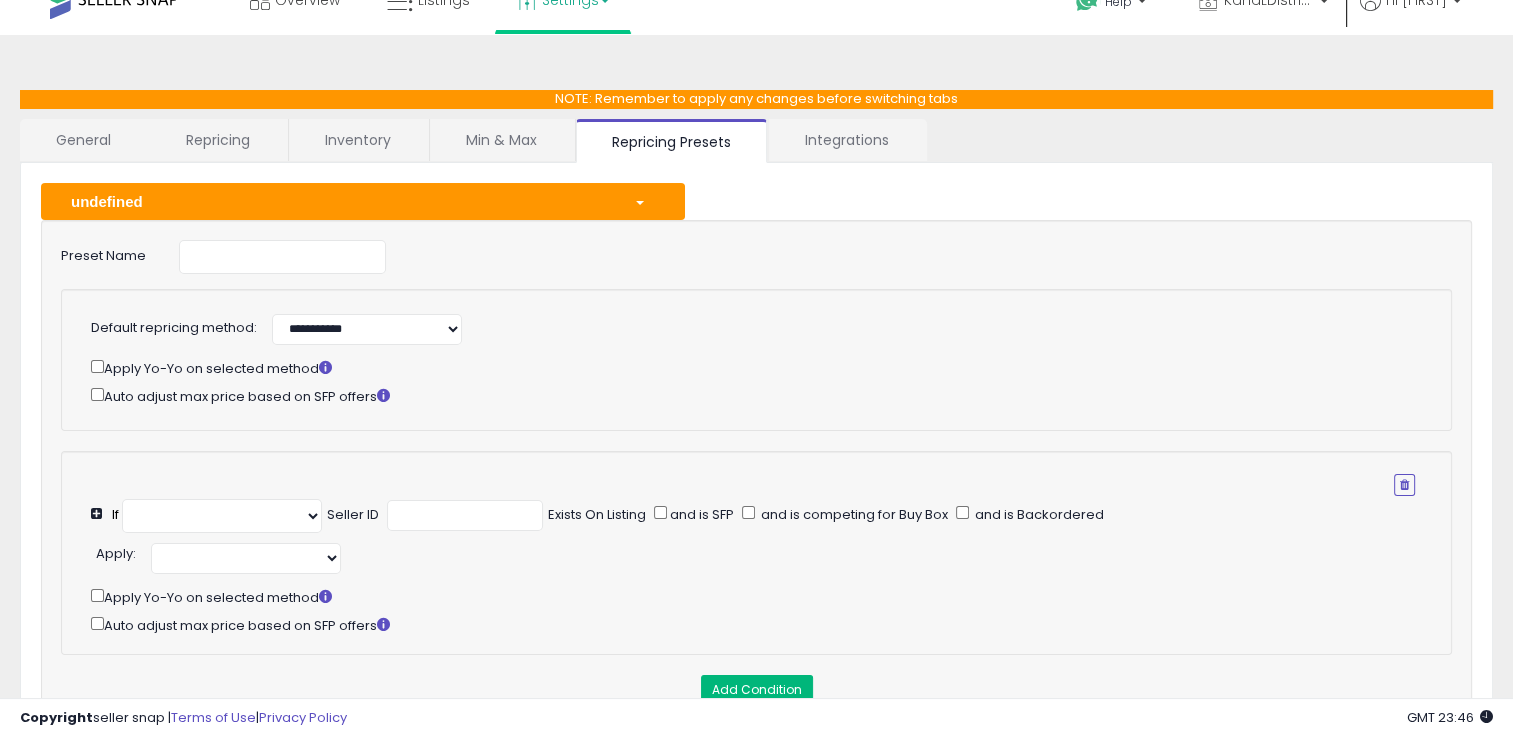 select on "**********" 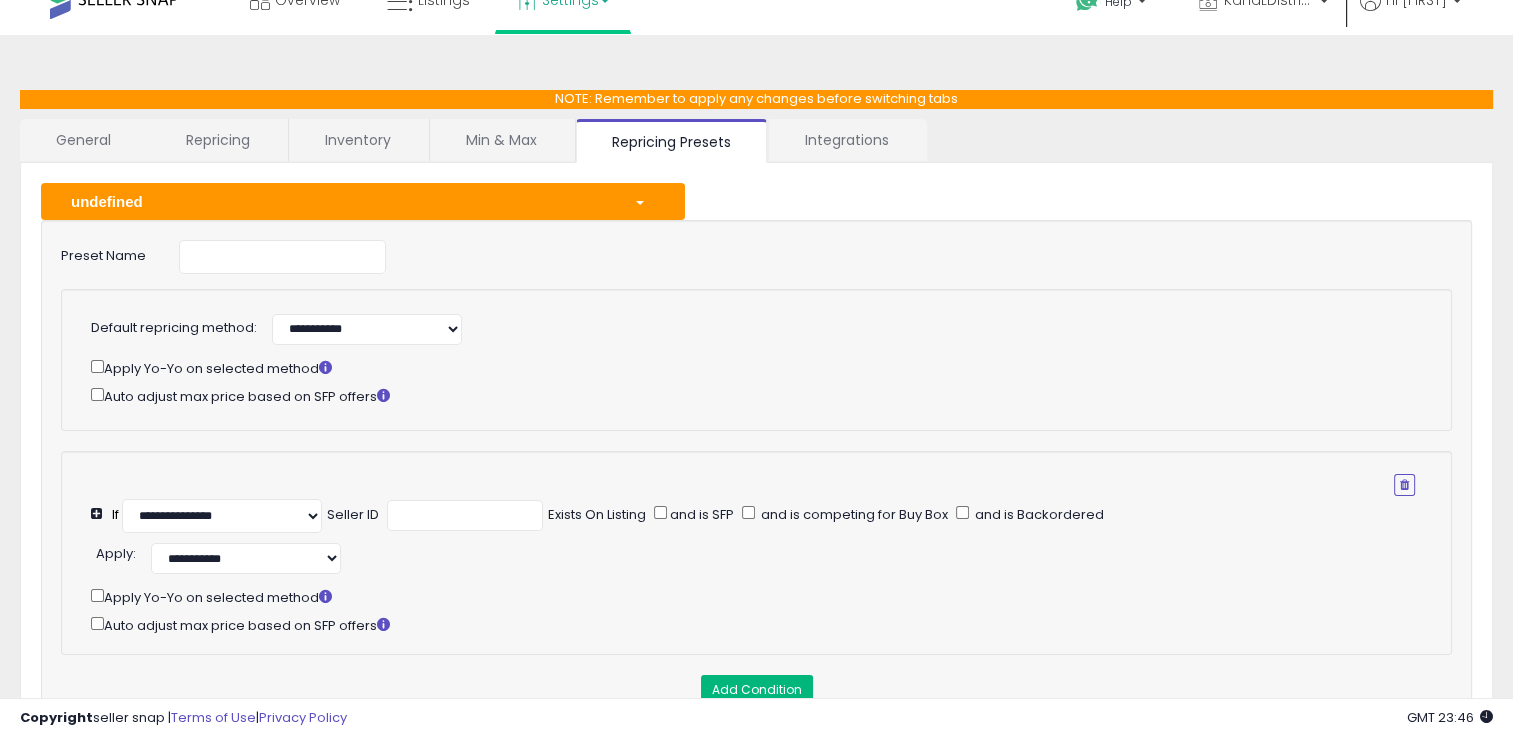 scroll, scrollTop: 151, scrollLeft: 0, axis: vertical 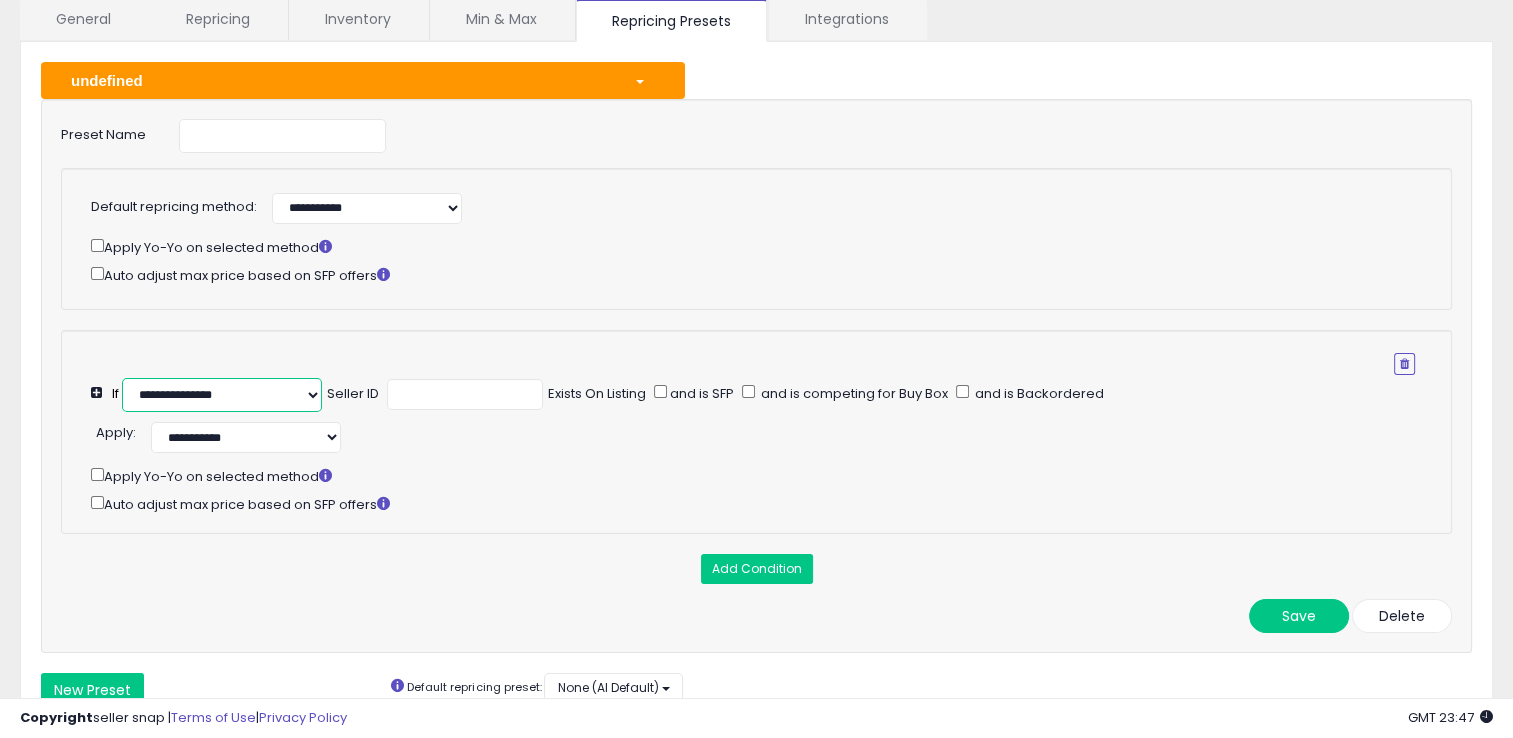click on "**********" at bounding box center [222, 395] 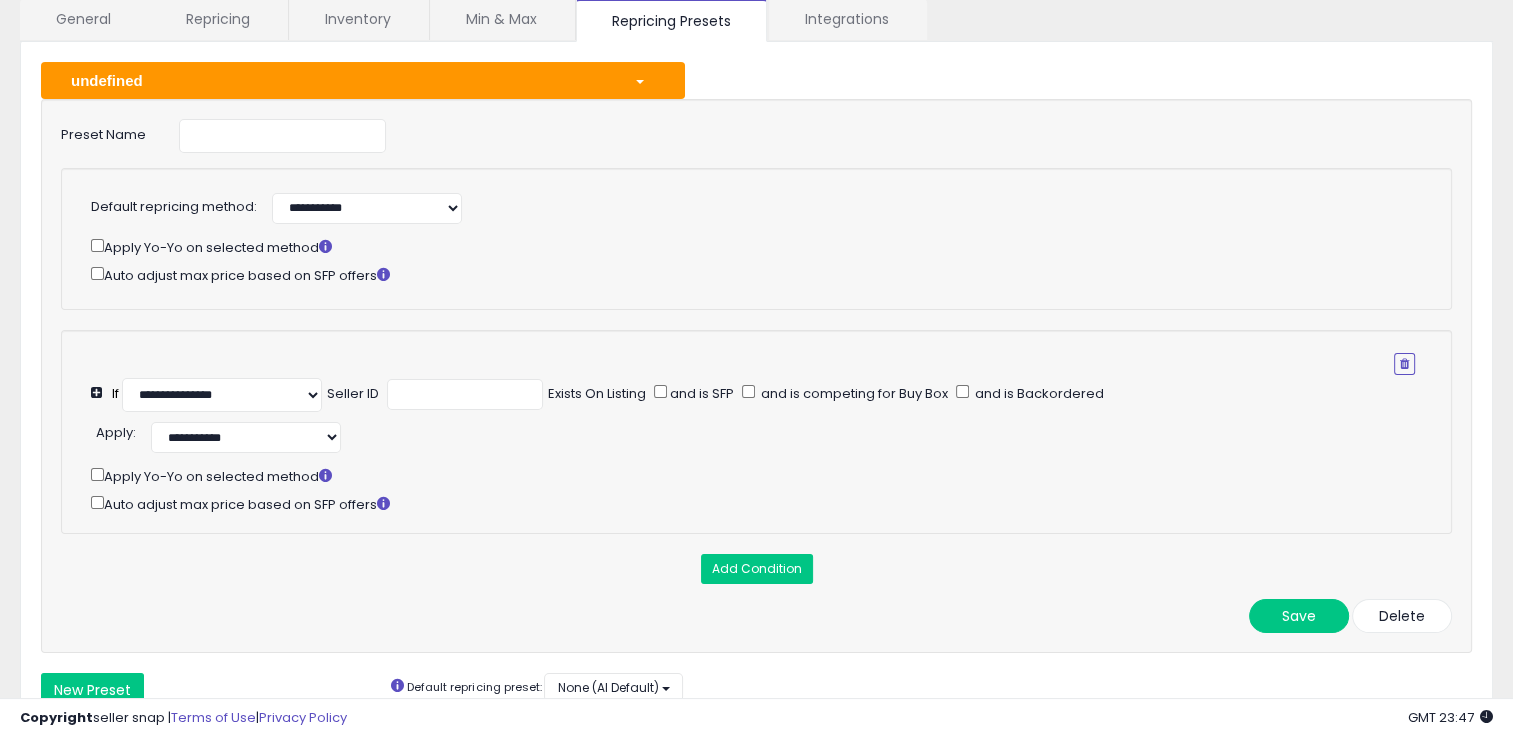 click on "Auto adjust max price based on SFP offers" at bounding box center (753, 274) 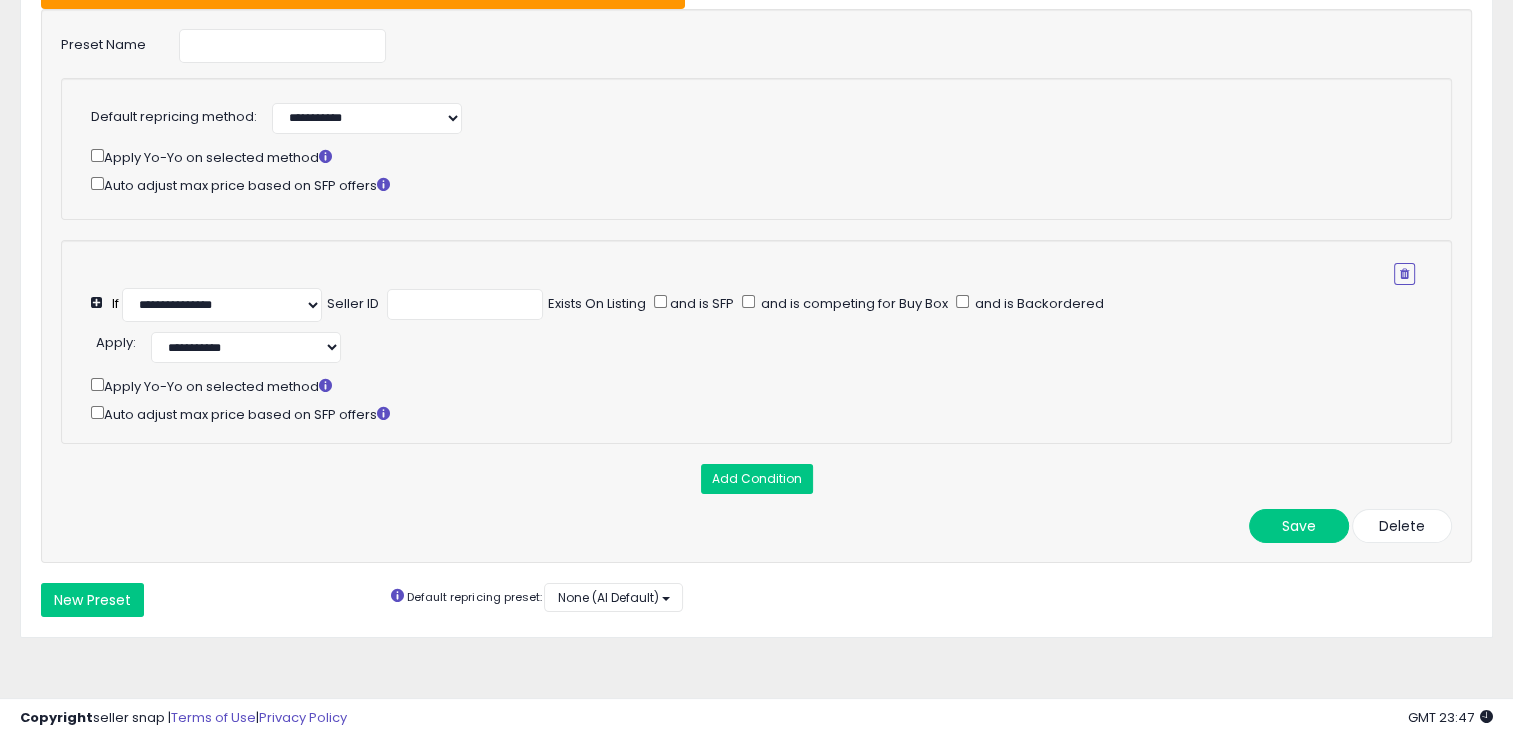 scroll, scrollTop: 244, scrollLeft: 0, axis: vertical 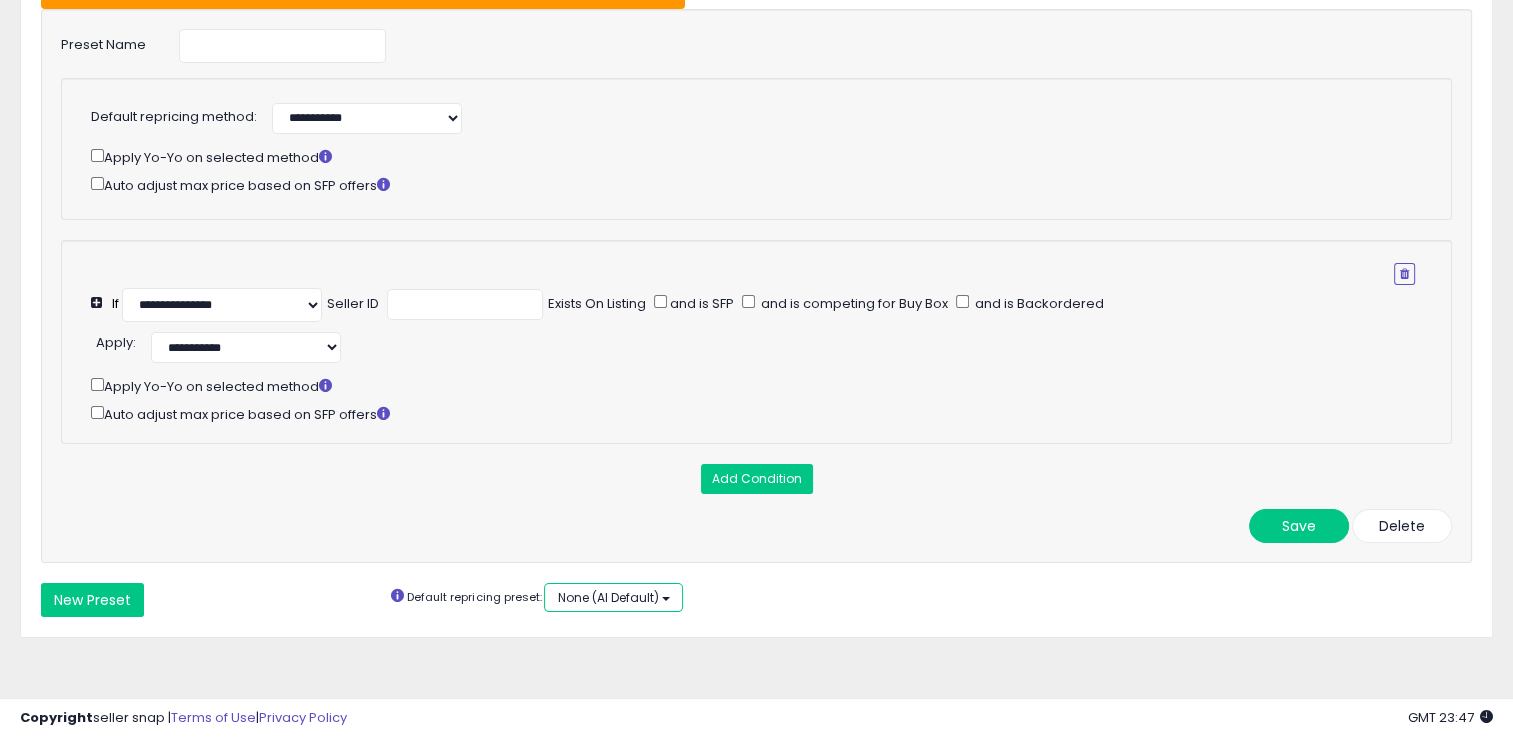 click on "None (AI Default)" at bounding box center [607, 597] 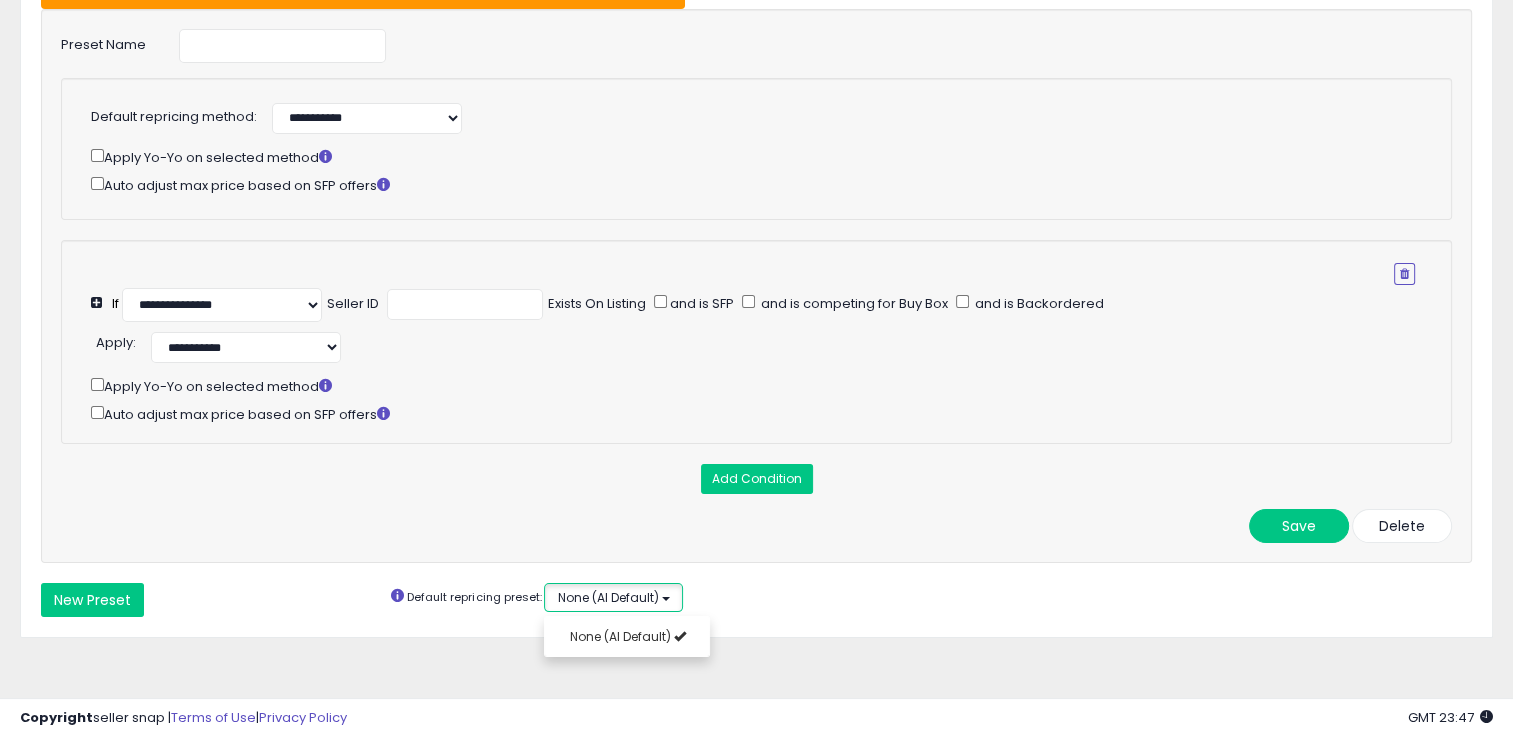 click on "None (AI Default)" at bounding box center [607, 597] 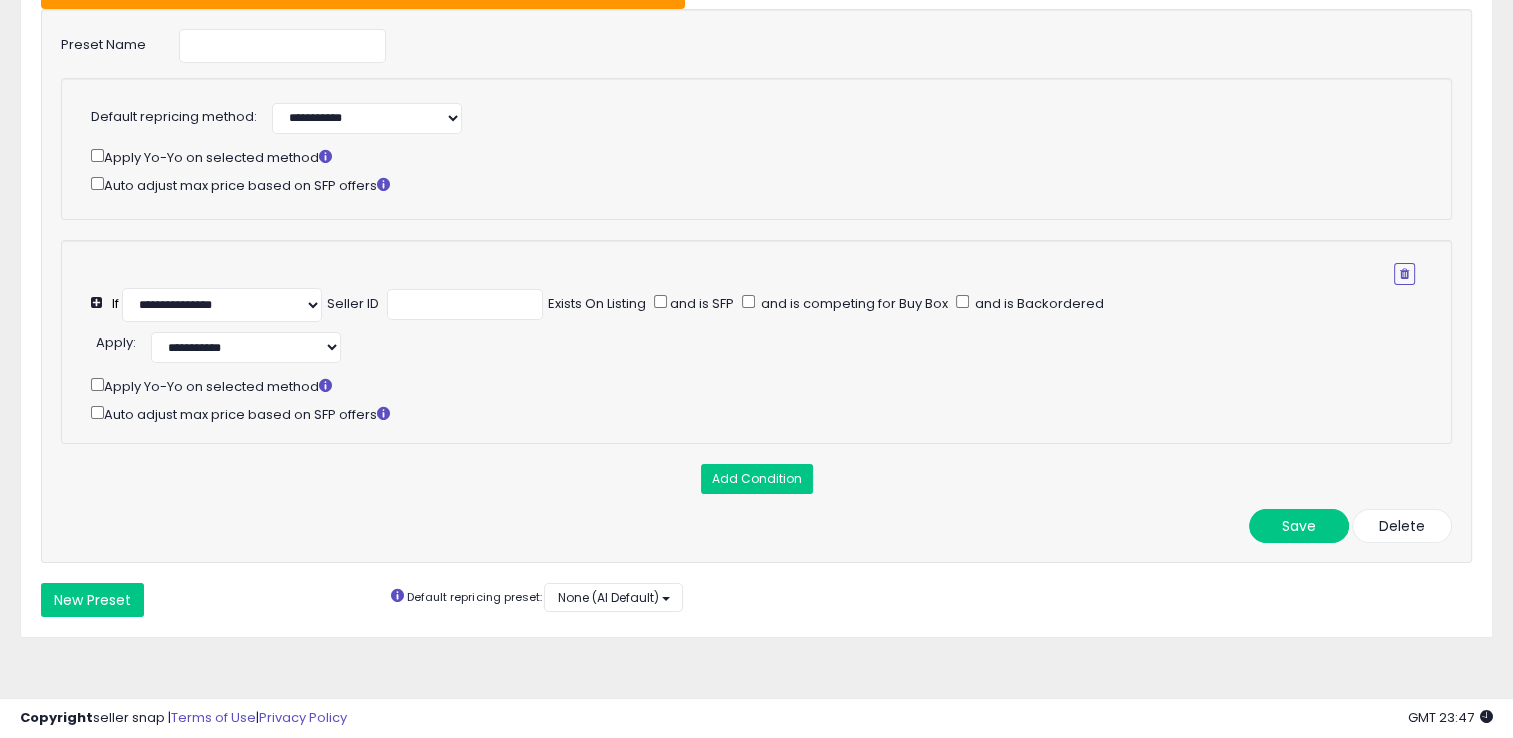 click on "Save
Delete" at bounding box center (756, 526) 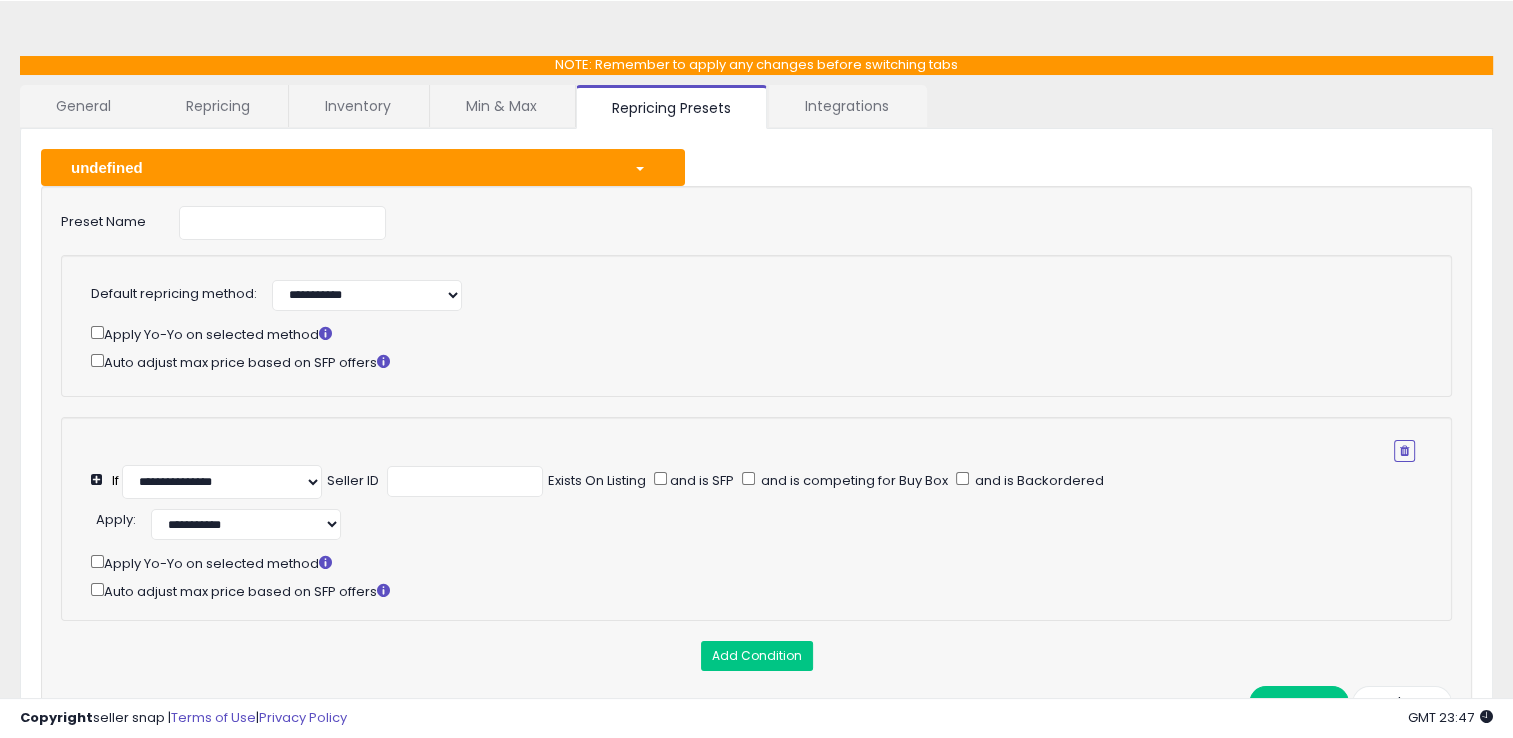 scroll, scrollTop: 0, scrollLeft: 0, axis: both 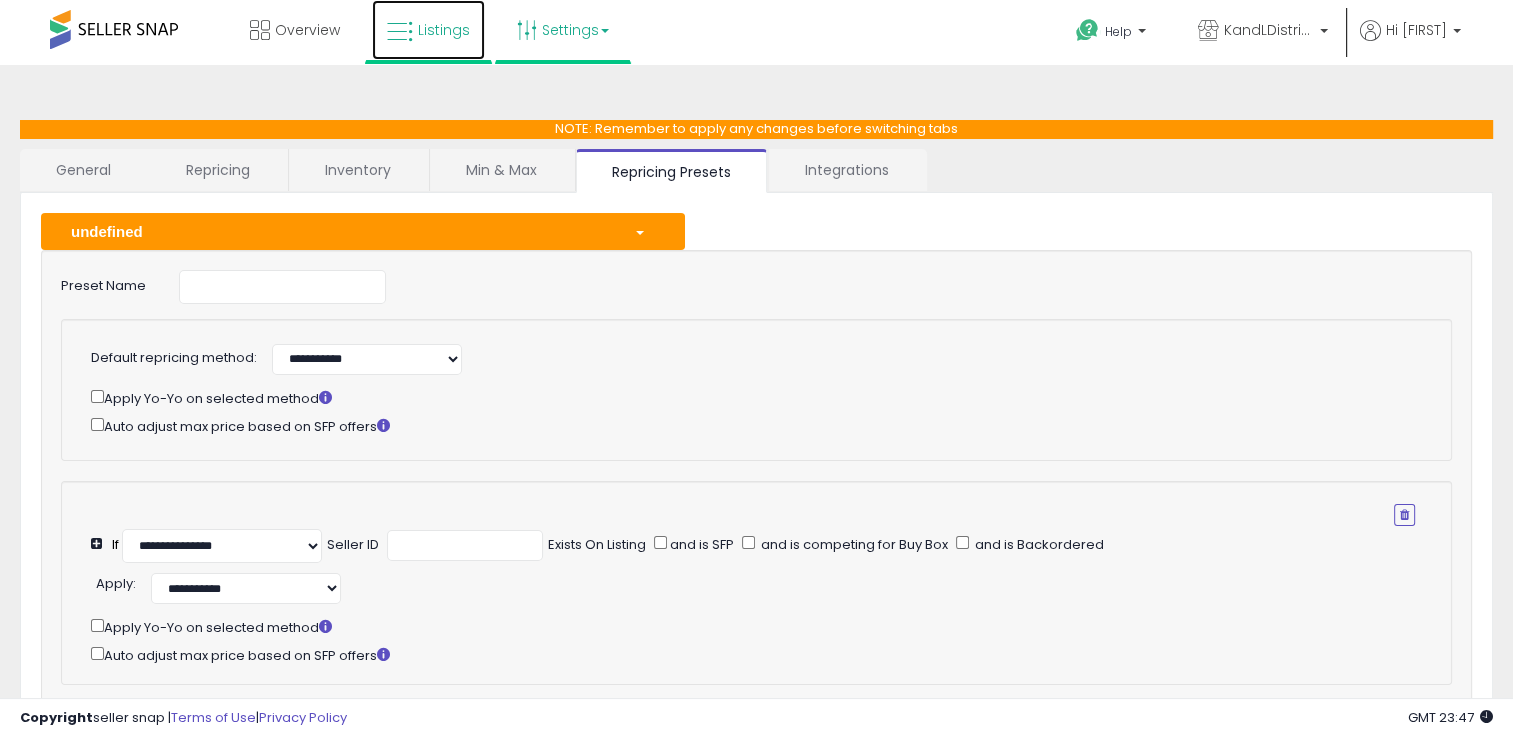 click at bounding box center [400, 32] 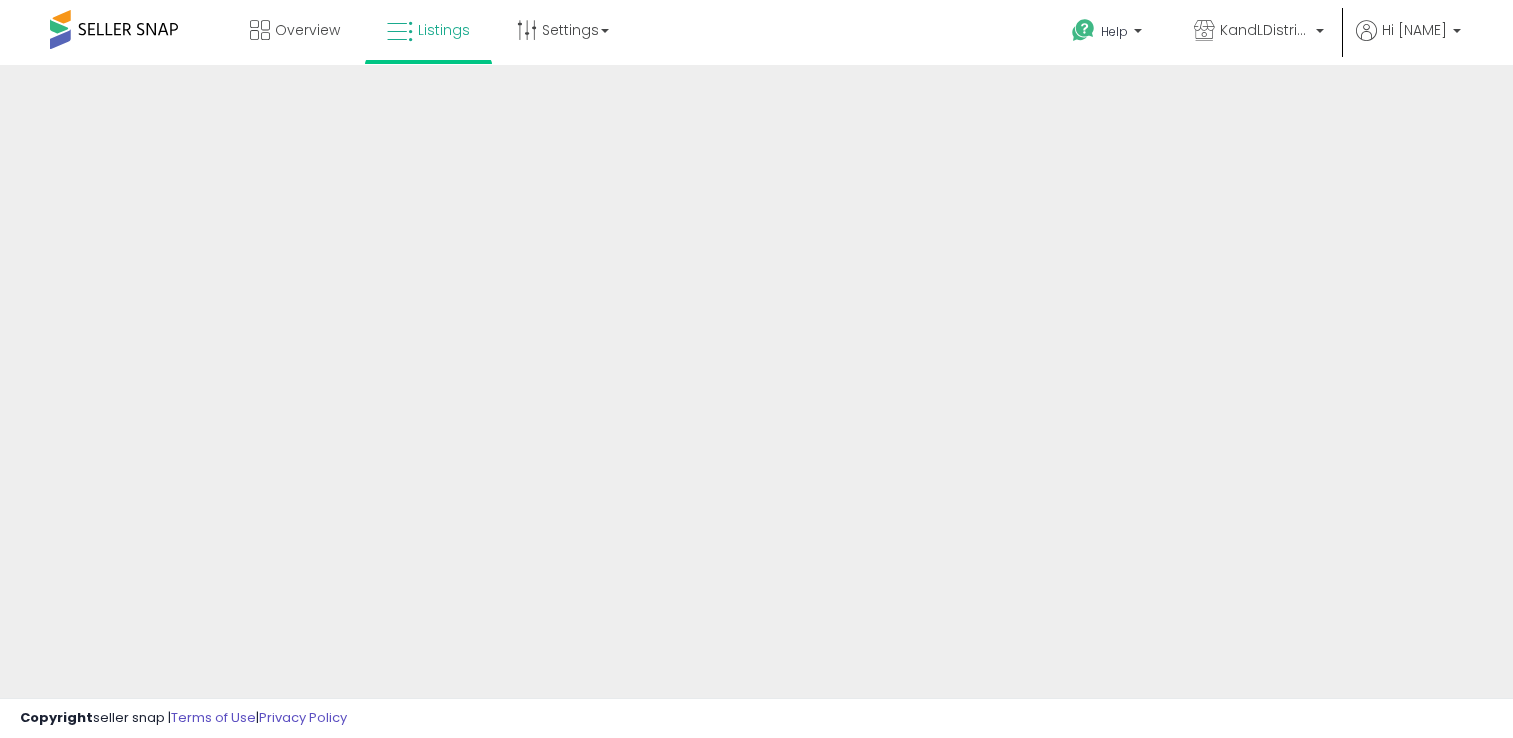 scroll, scrollTop: 0, scrollLeft: 0, axis: both 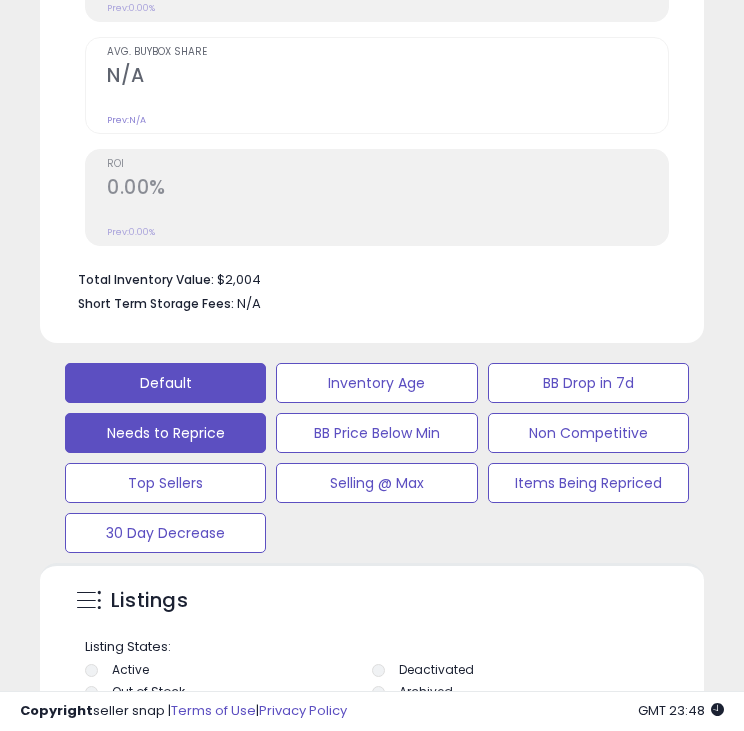 click on "Needs to Reprice" at bounding box center [376, 383] 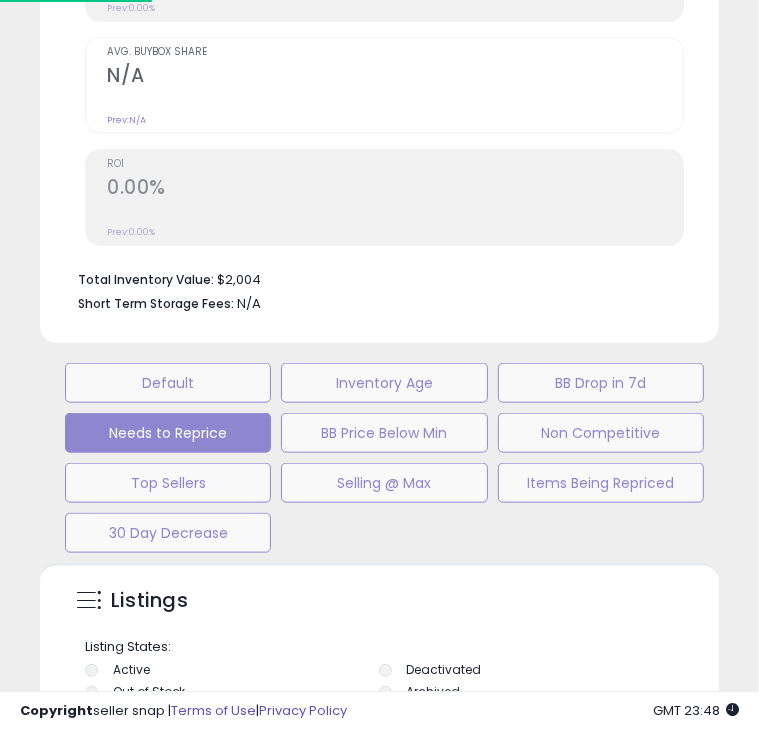 scroll, scrollTop: 999609, scrollLeft: 999360, axis: both 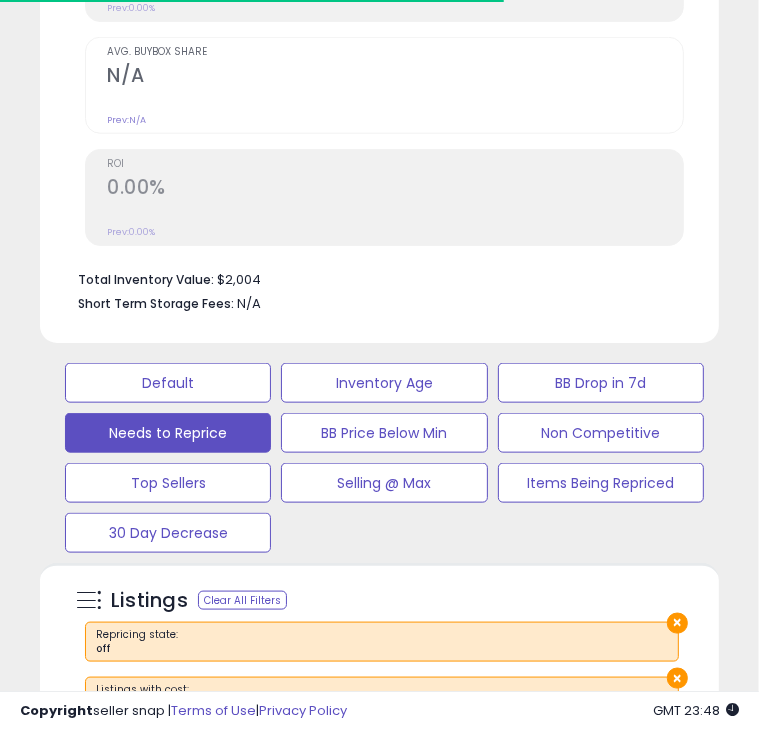 select on "**" 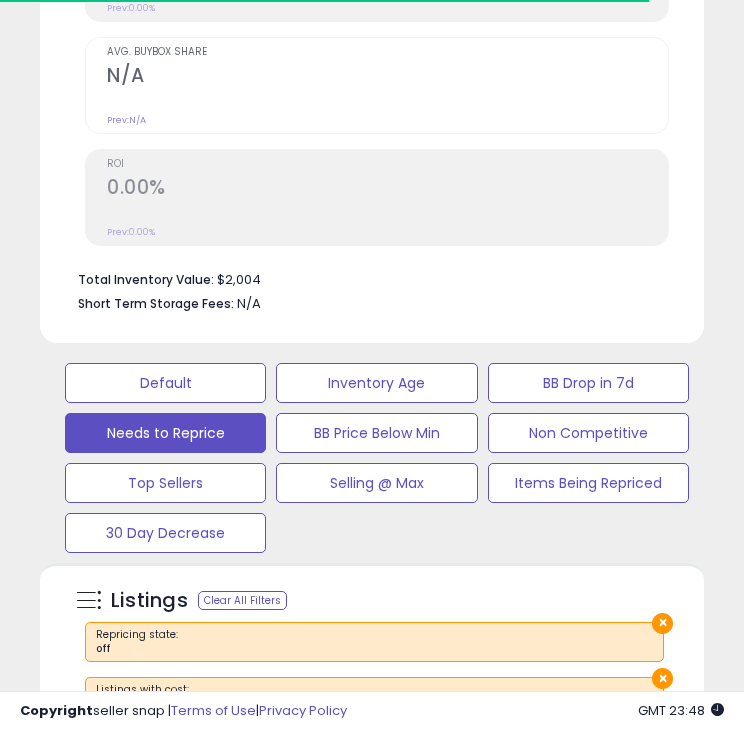 scroll, scrollTop: 389, scrollLeft: 624, axis: both 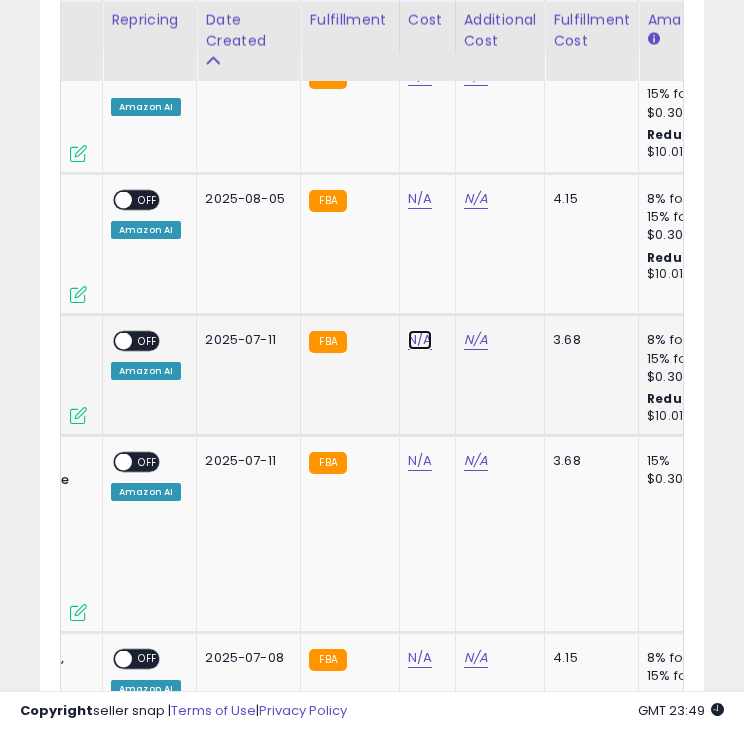 click on "N/A" at bounding box center (420, 76) 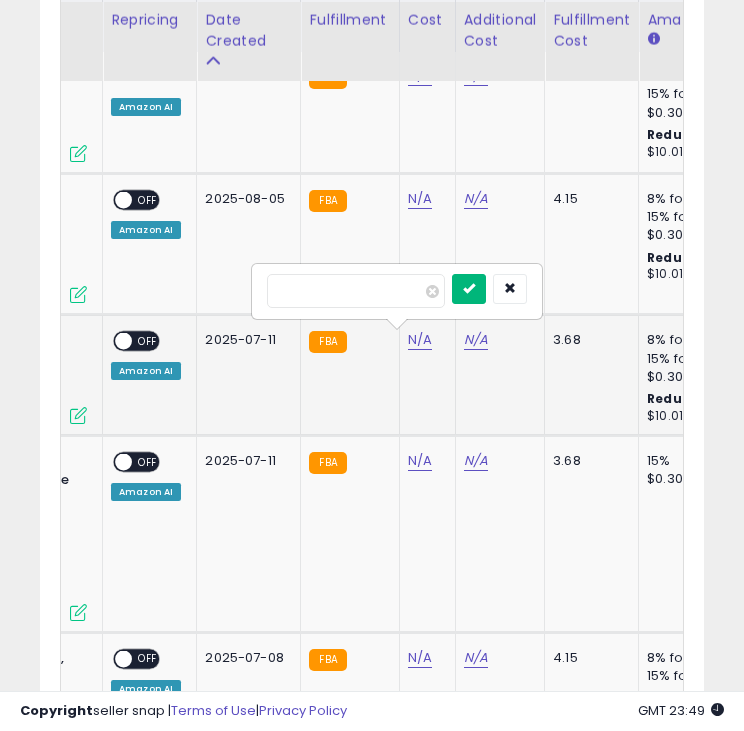 type on "*****" 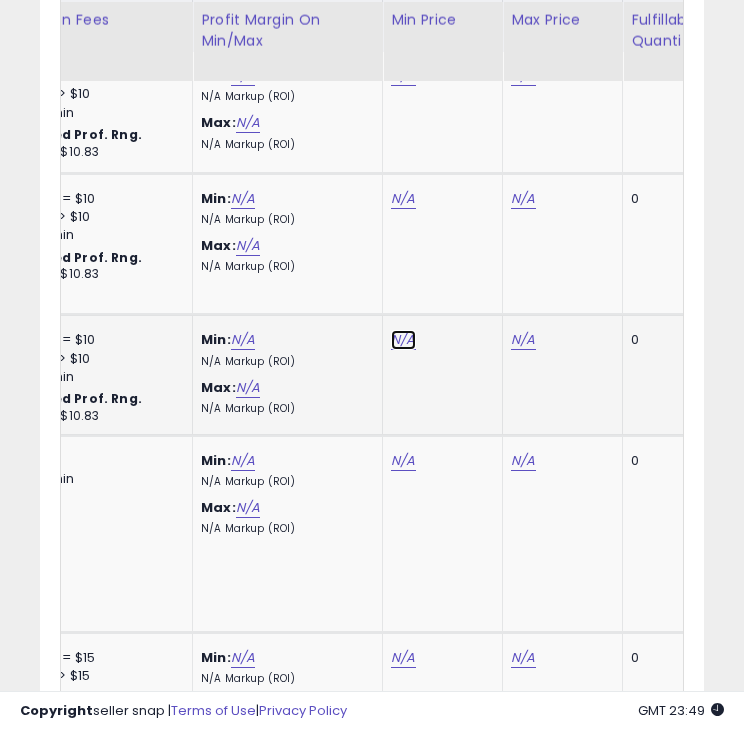 click on "N/A" at bounding box center (403, 76) 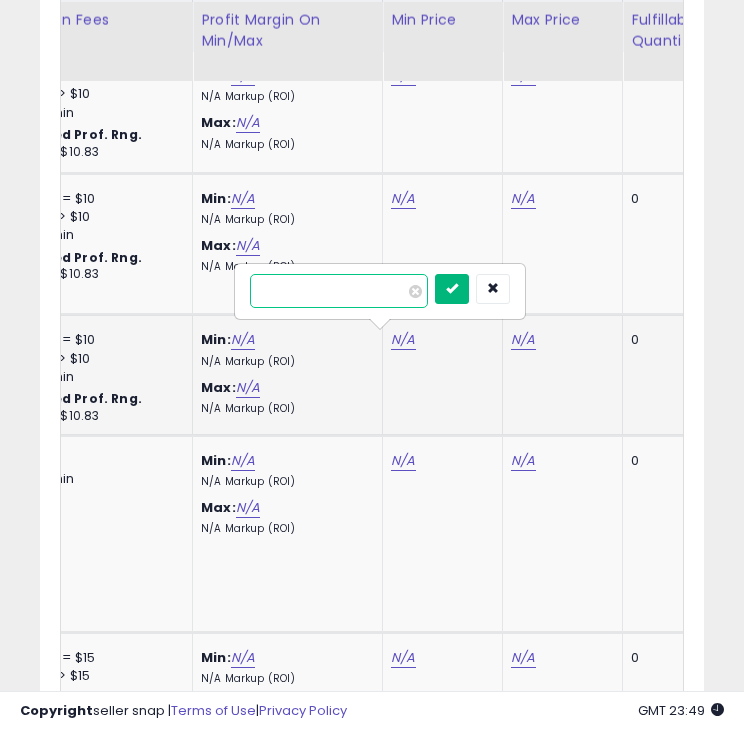 type on "*****" 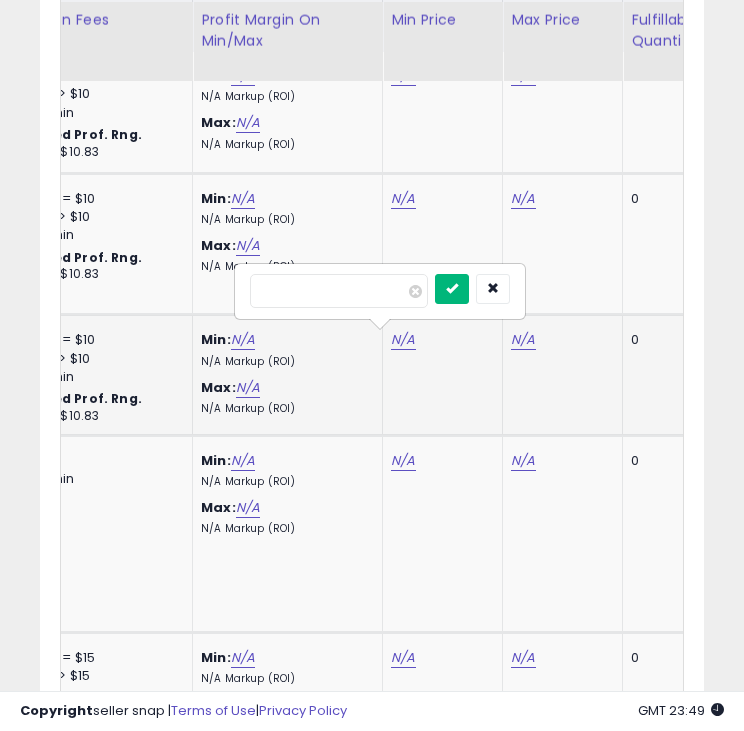 click at bounding box center (452, 288) 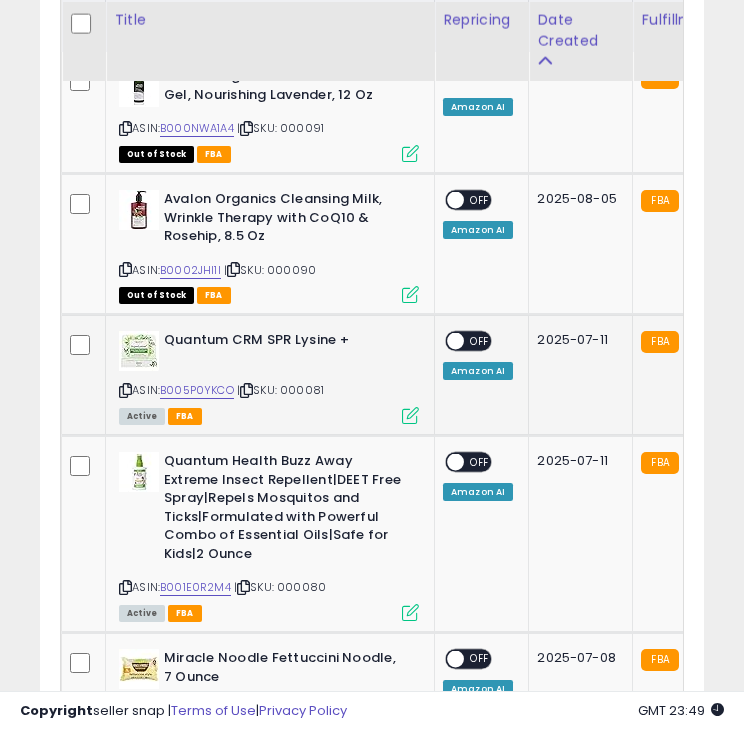 click at bounding box center [455, 341] 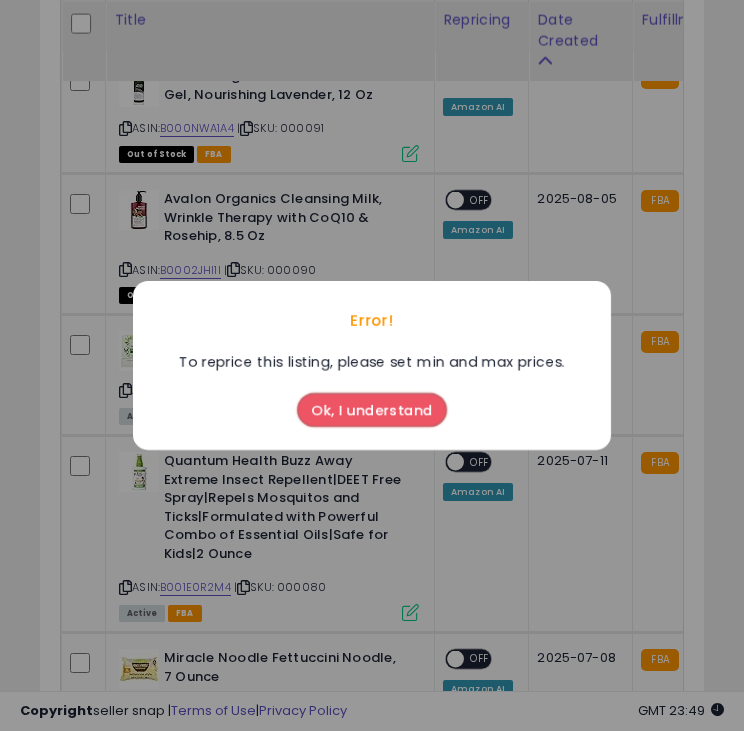 click on "Ok, I understand" at bounding box center [372, 410] 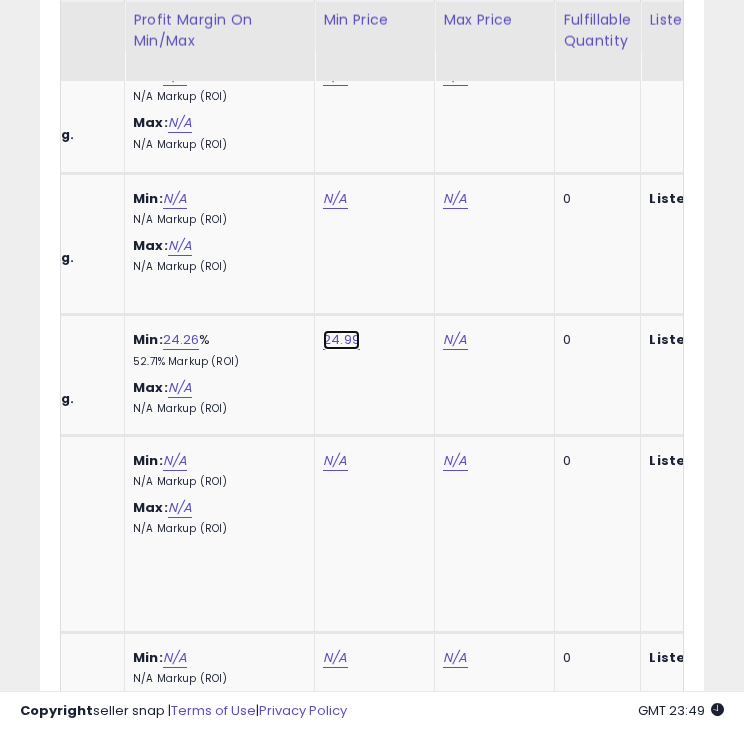 click on "24.99" at bounding box center [335, 76] 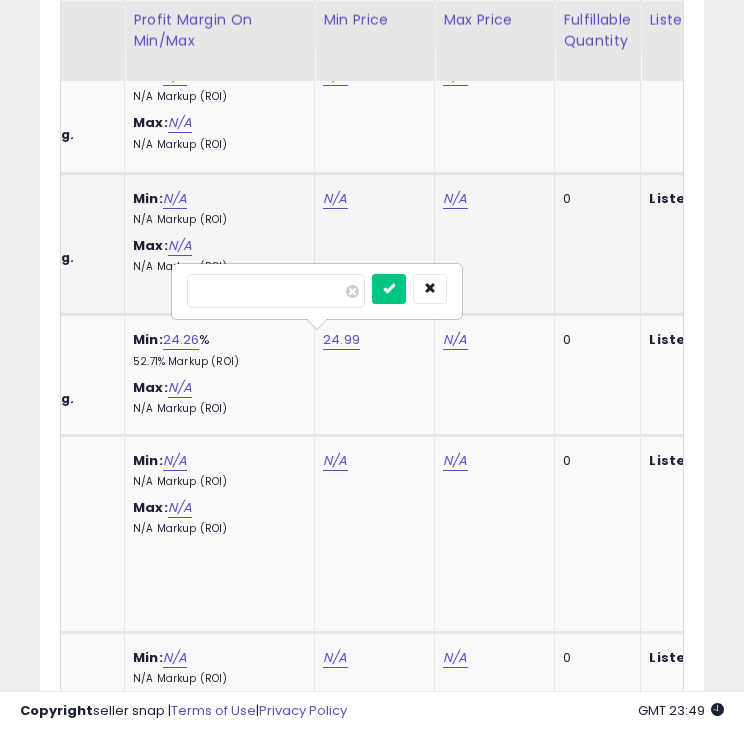 drag, startPoint x: 246, startPoint y: 283, endPoint x: 168, endPoint y: 282, distance: 78.00641 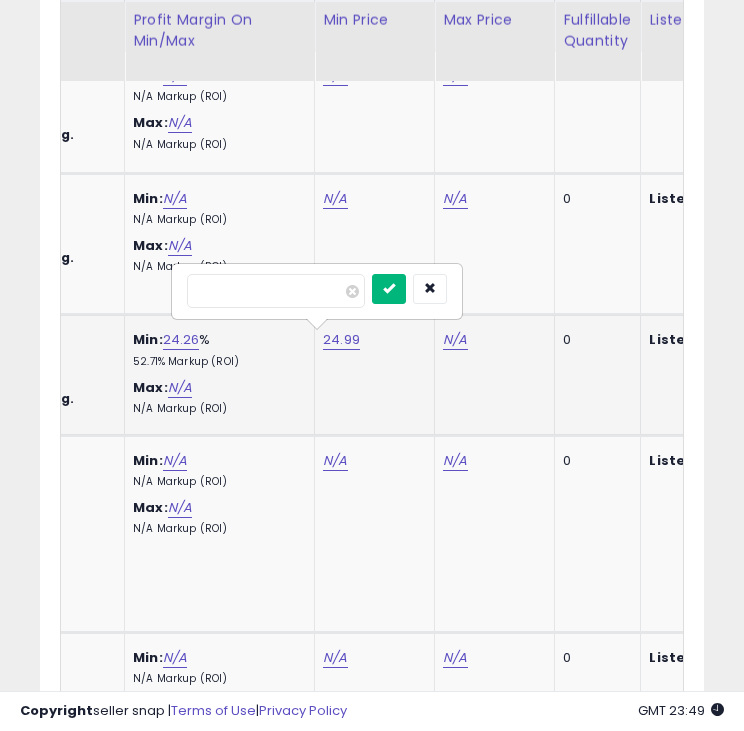 type on "*****" 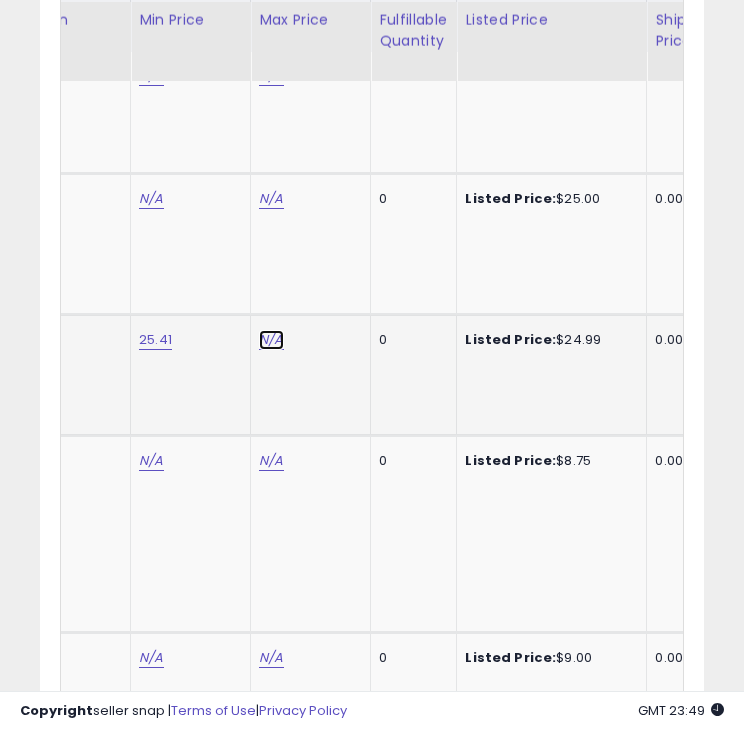 click on "N/A" at bounding box center (271, 76) 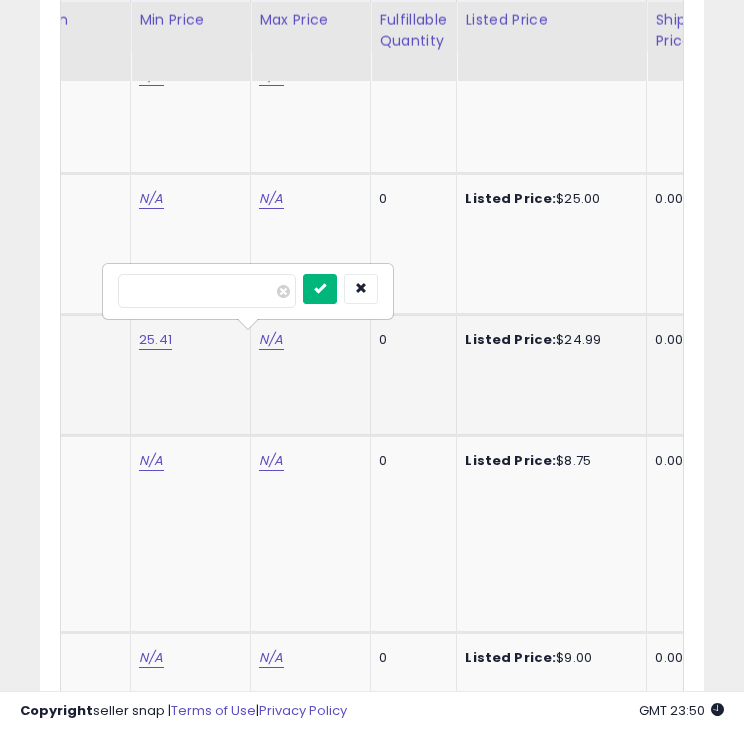 type on "*****" 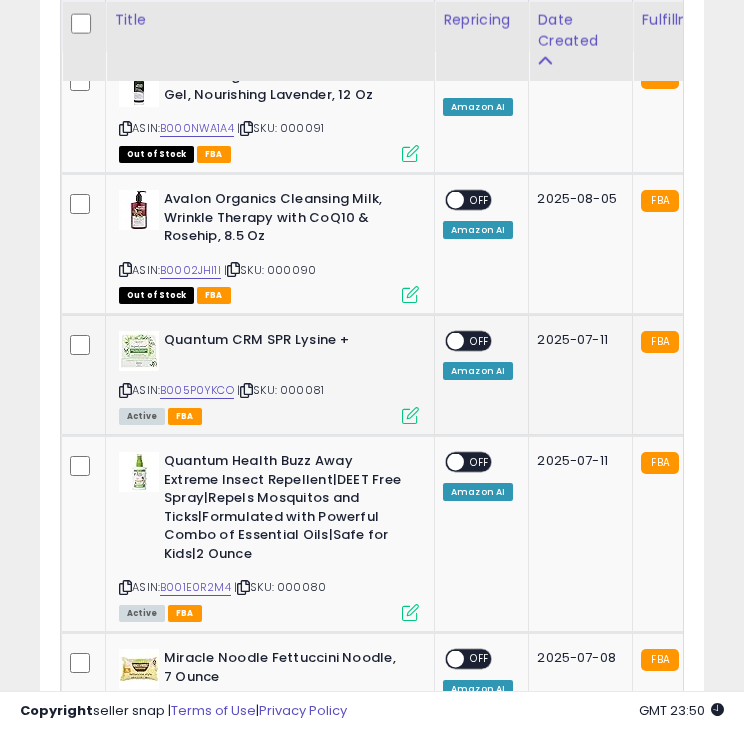 click at bounding box center [455, 341] 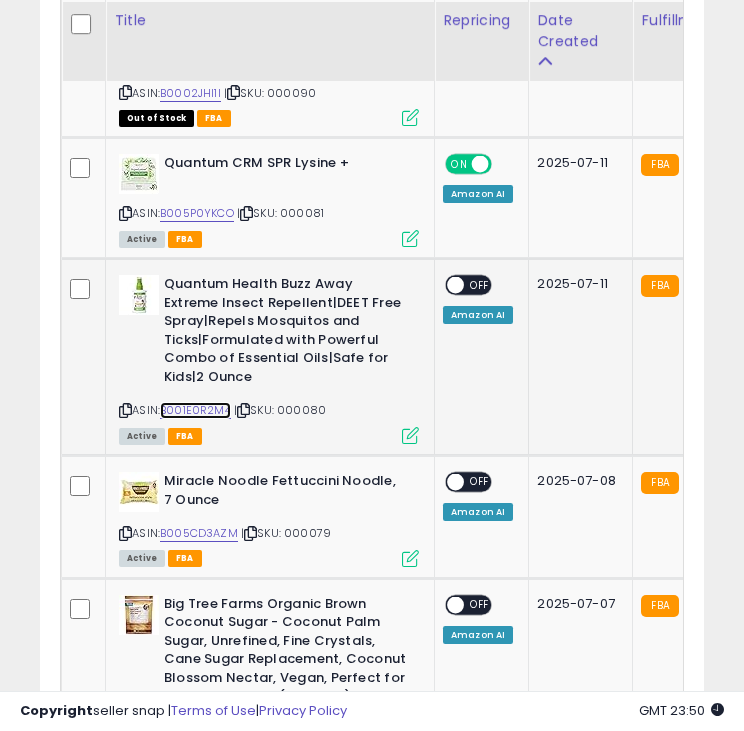 click on "B001E0R2M4" at bounding box center (195, 410) 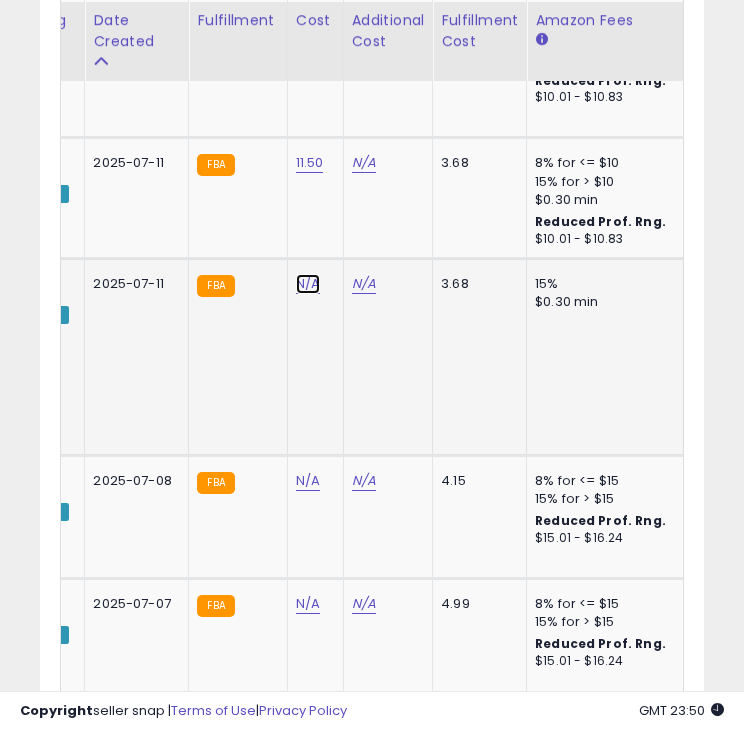 click on "N/A" at bounding box center (308, -101) 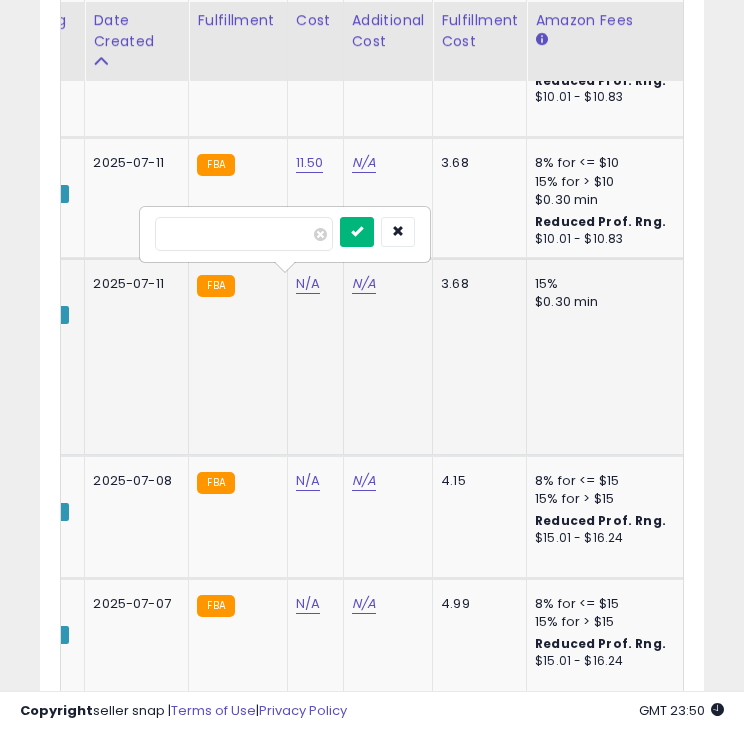 type on "****" 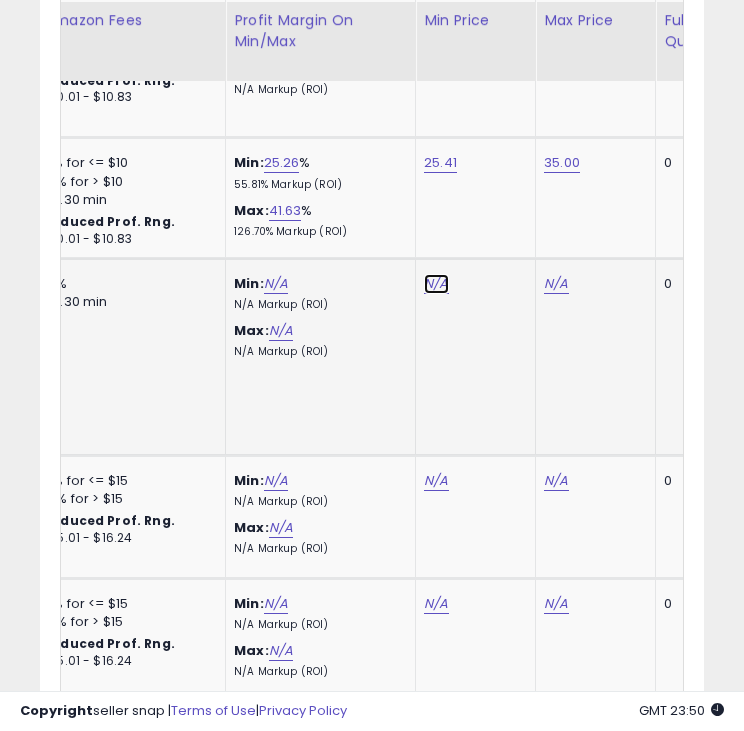 click on "N/A" at bounding box center [436, -101] 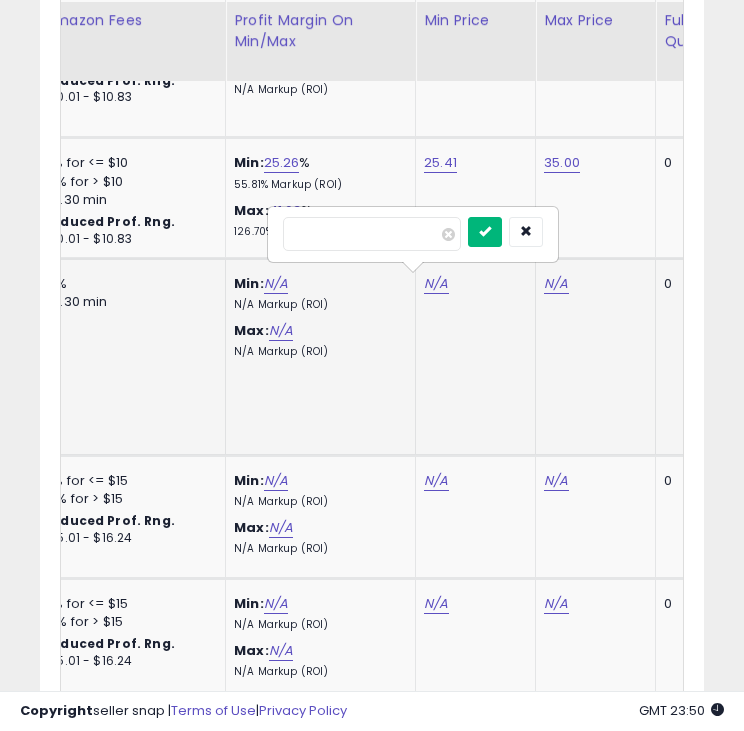type on "****" 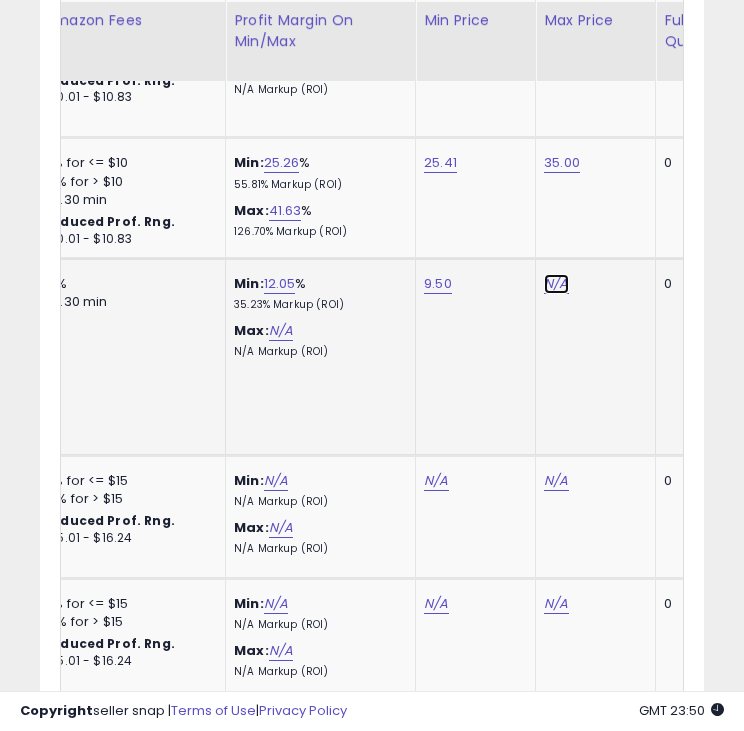 click on "N/A" at bounding box center (556, -101) 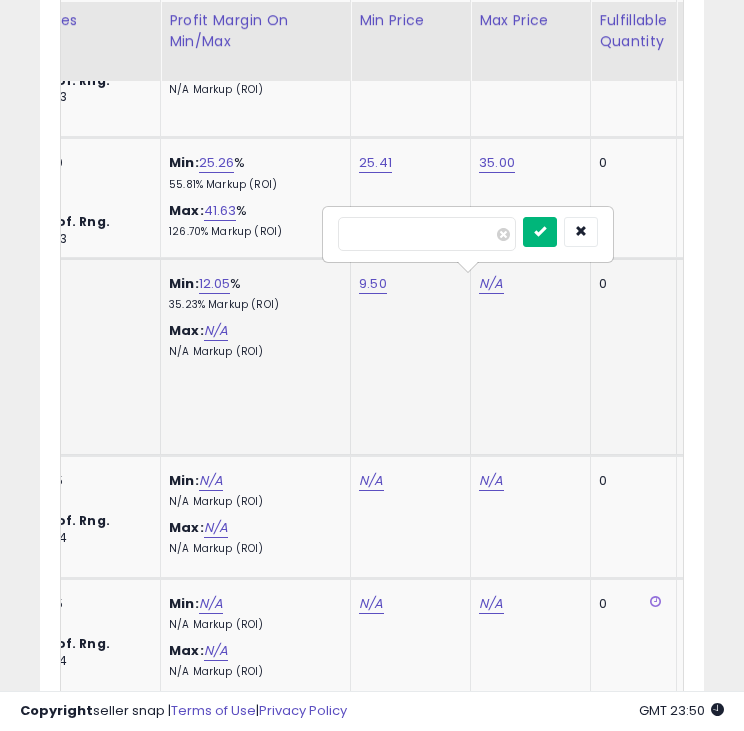 type on "*****" 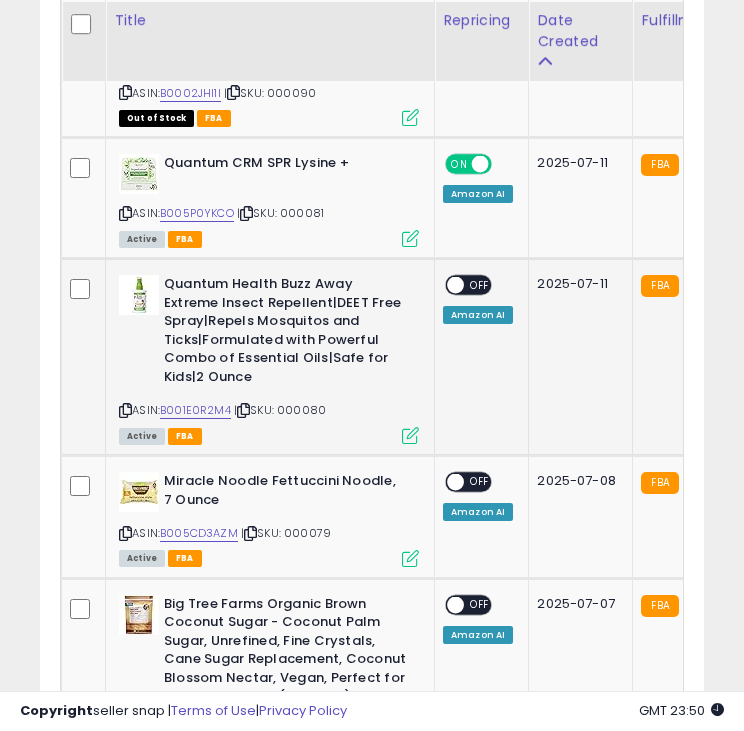 click at bounding box center [455, 285] 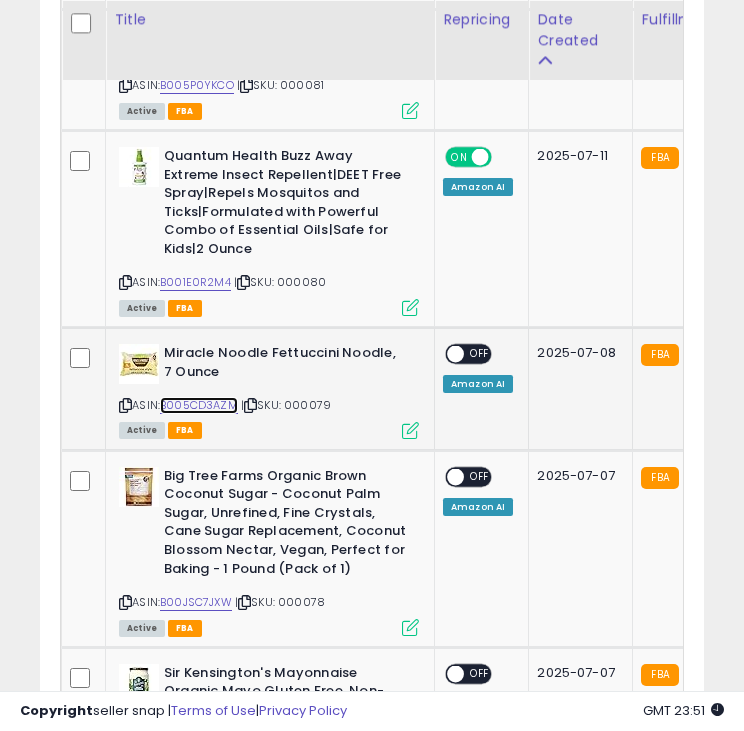 click on "B005CD3AZM" at bounding box center [199, 405] 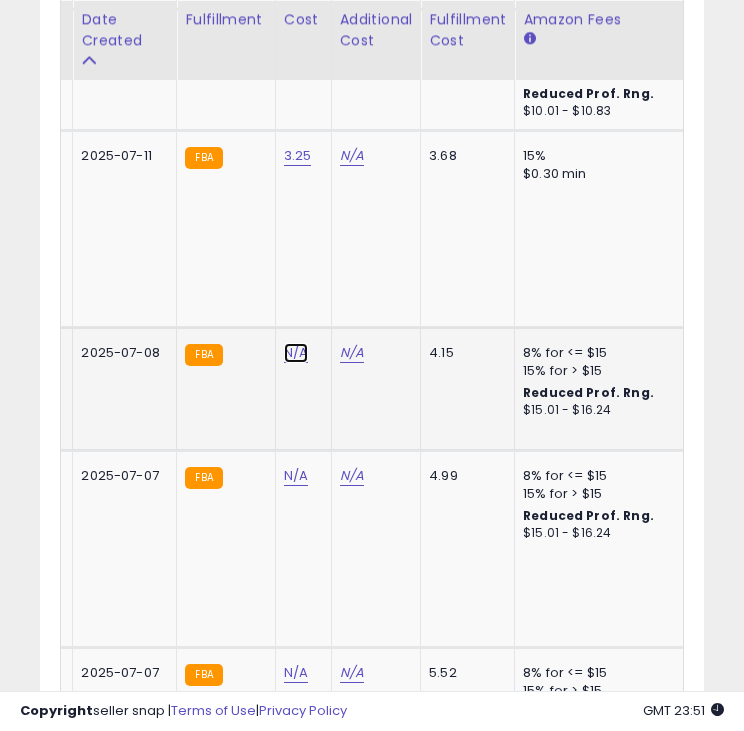 click on "N/A" at bounding box center (296, -229) 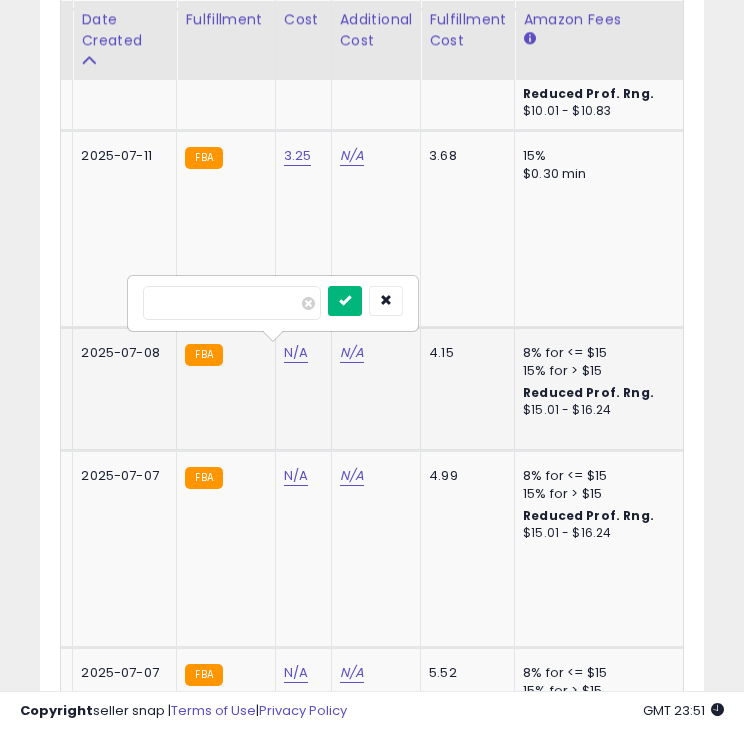 type on "****" 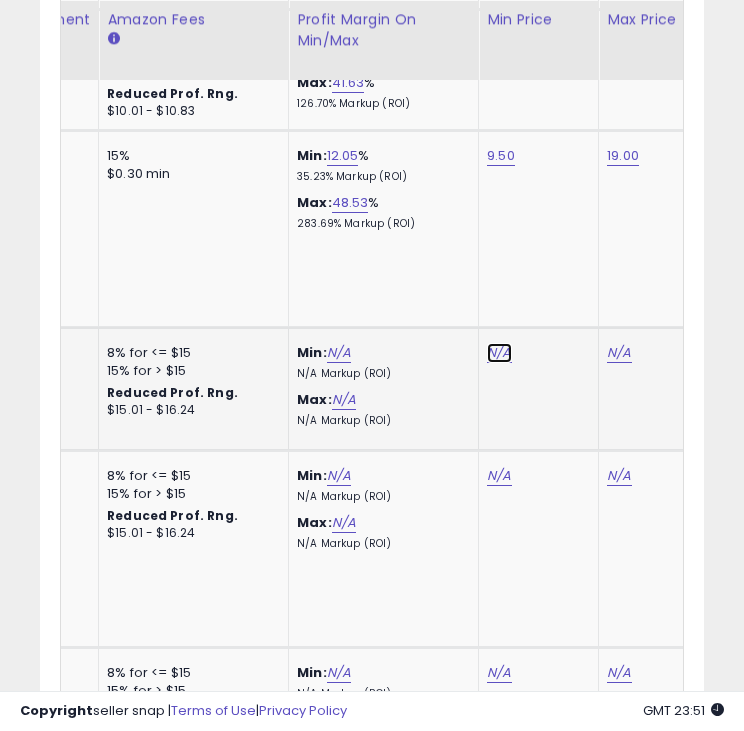 click on "N/A" at bounding box center [499, -229] 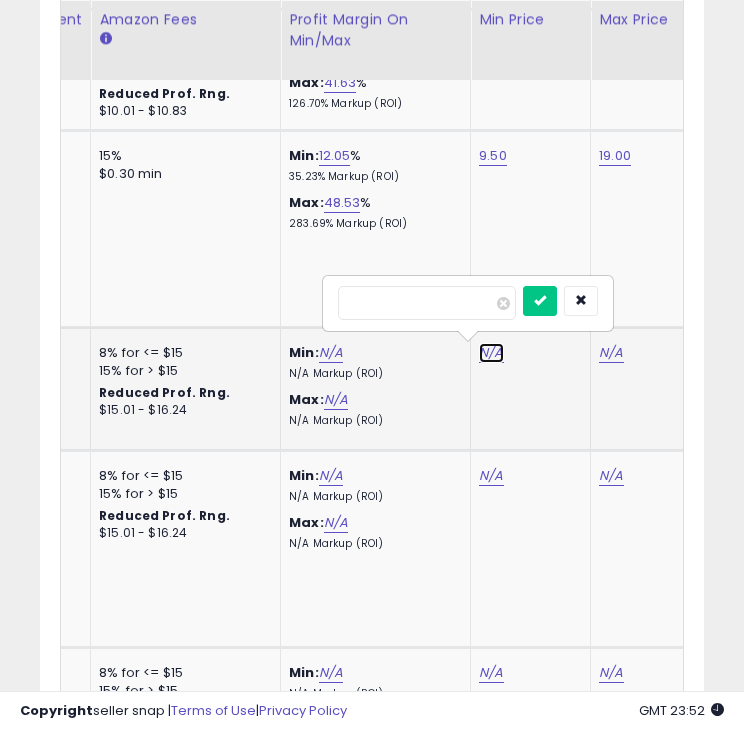 click on "N/A" at bounding box center [491, 353] 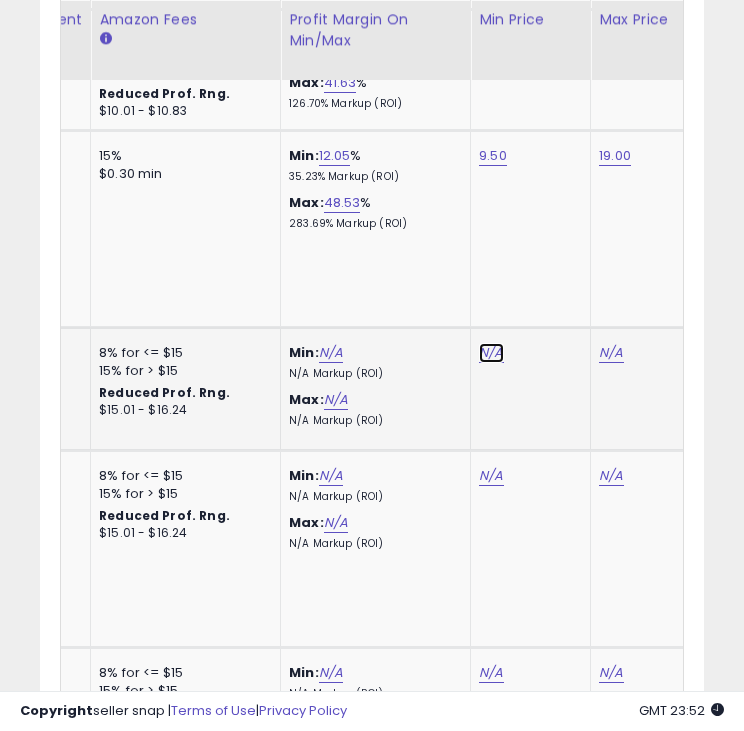 click on "N/A" at bounding box center (491, -229) 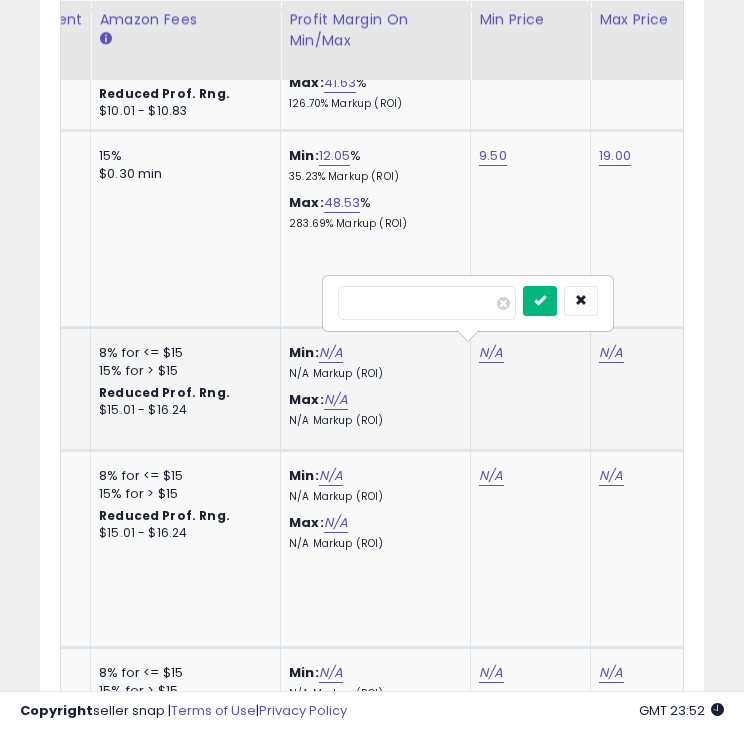 type on "****" 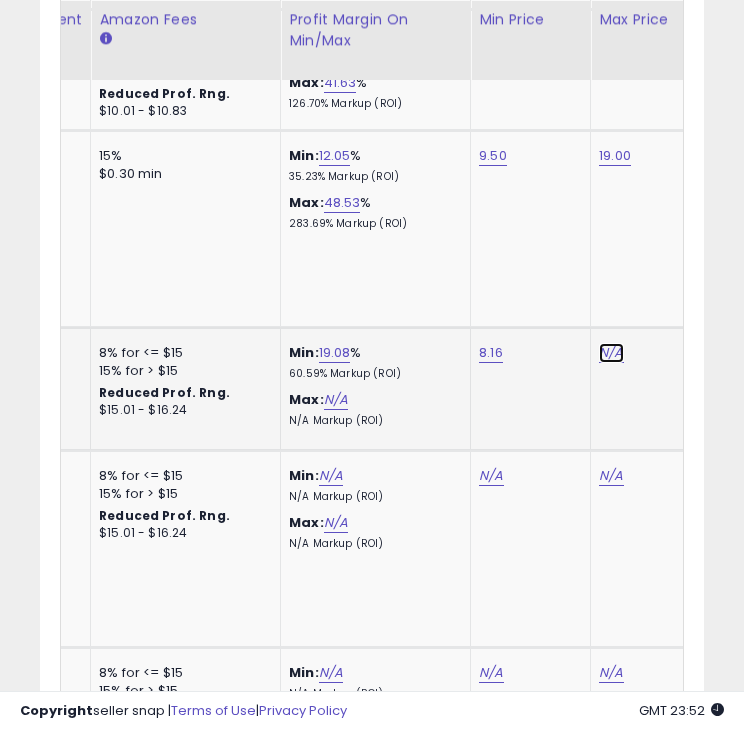 click on "N/A" at bounding box center (611, -229) 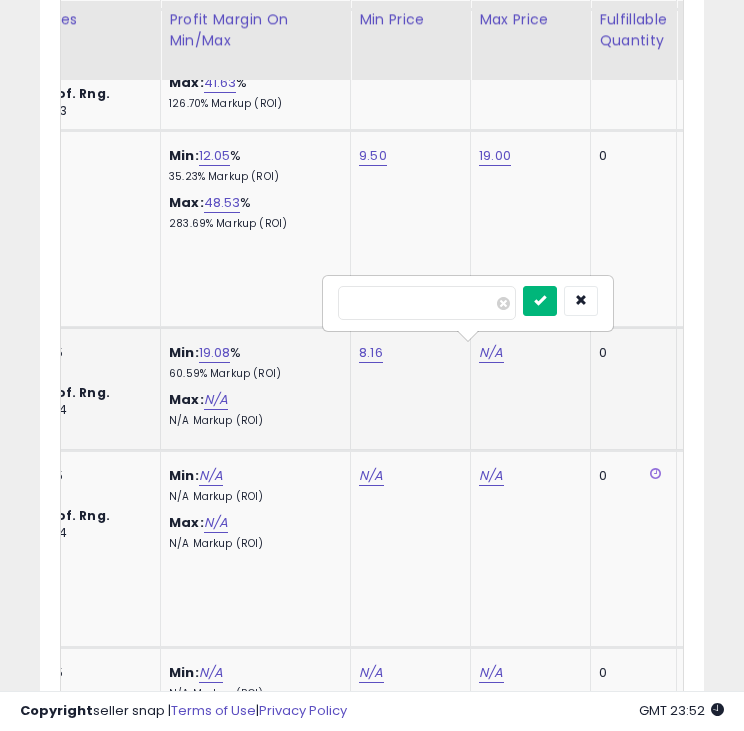type on "*****" 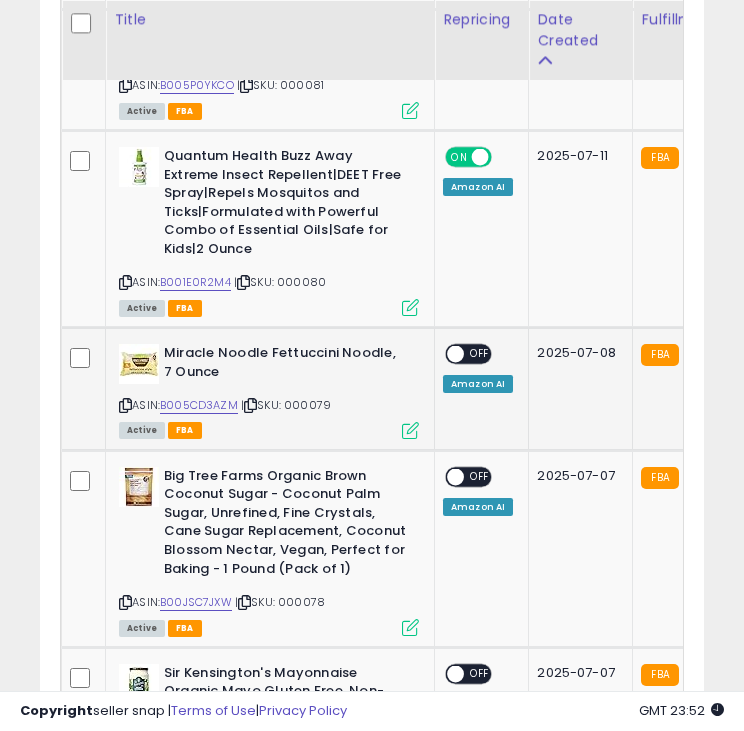 click at bounding box center [455, 354] 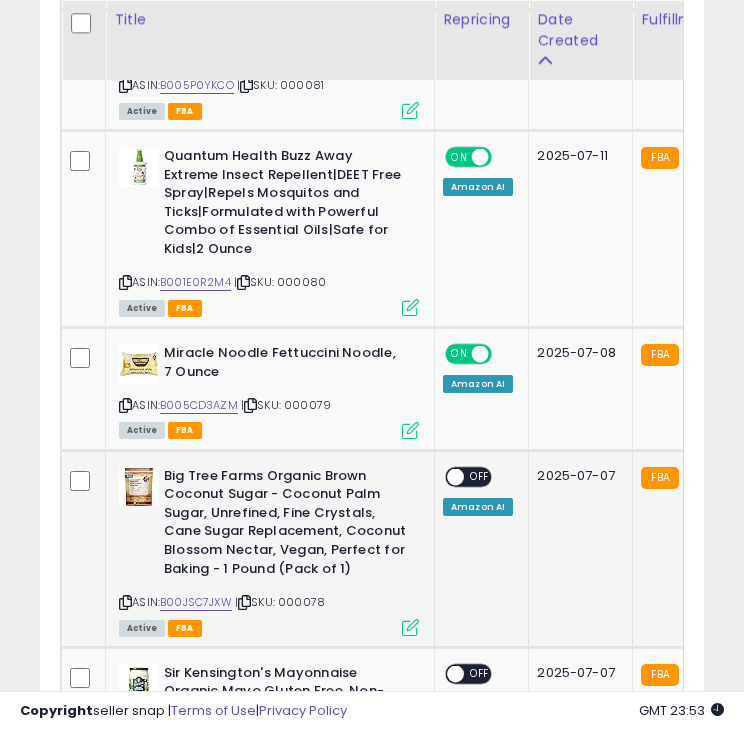 click on "Active FBA" at bounding box center [269, 627] 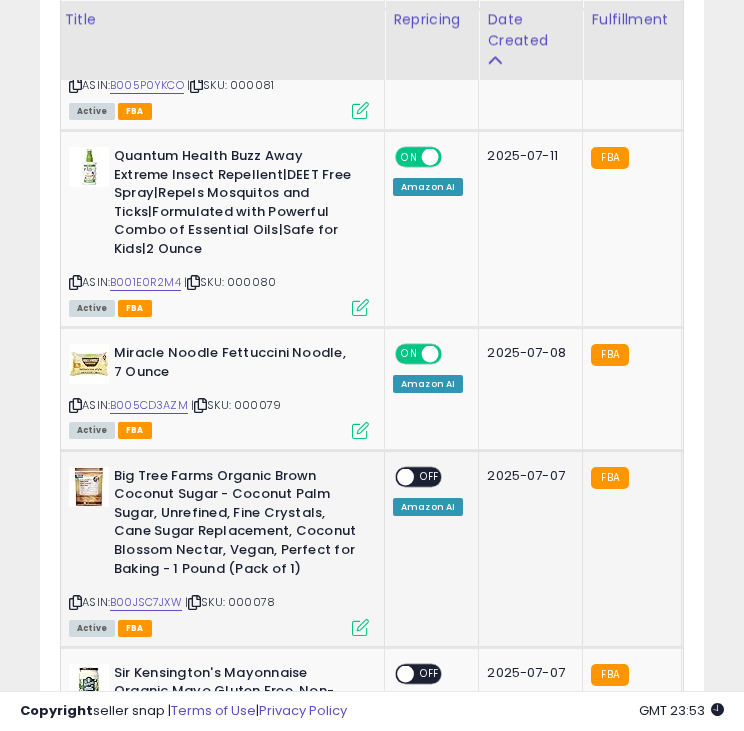 scroll, scrollTop: 0, scrollLeft: 32, axis: horizontal 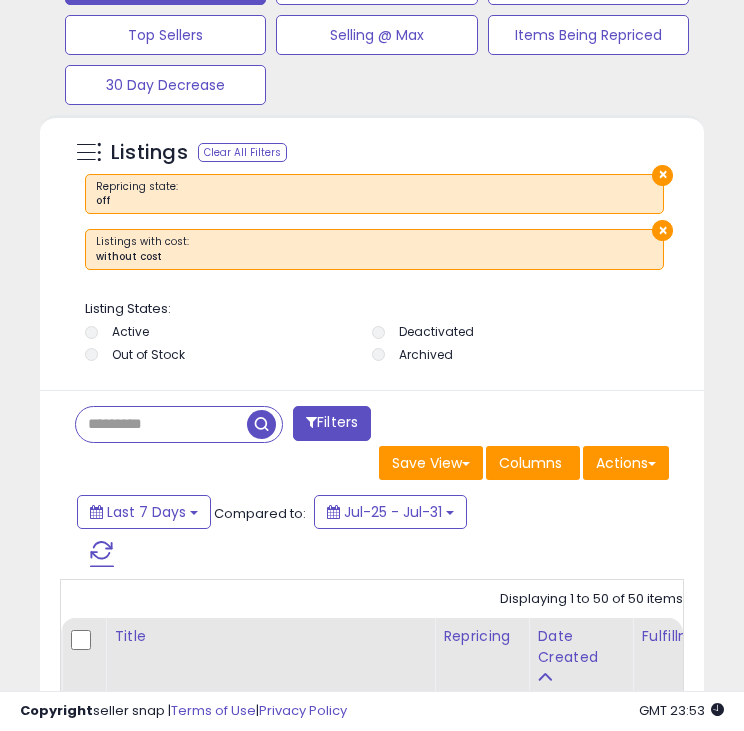 click at bounding box center (102, 554) 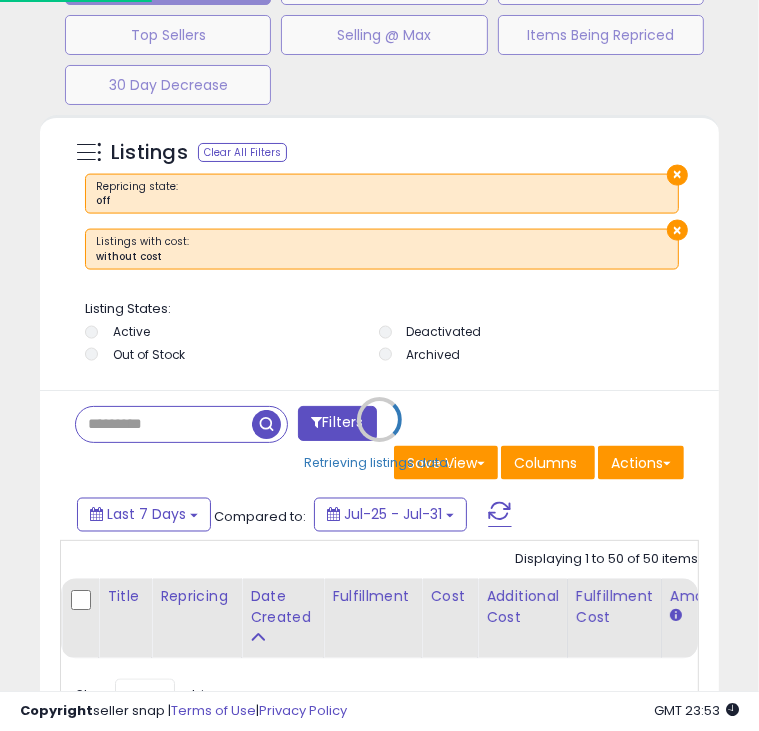 scroll, scrollTop: 999609, scrollLeft: 999360, axis: both 